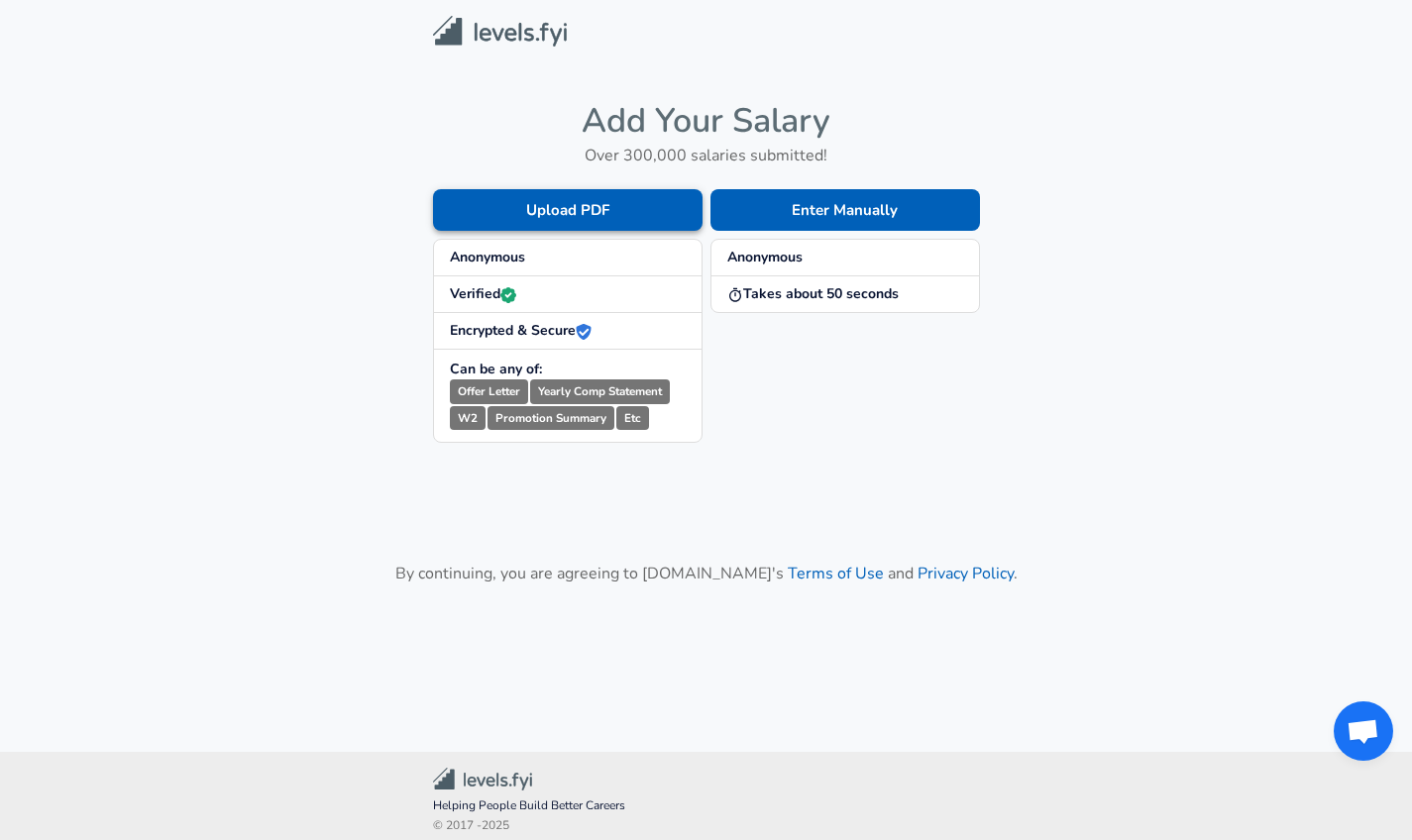 scroll, scrollTop: 0, scrollLeft: 0, axis: both 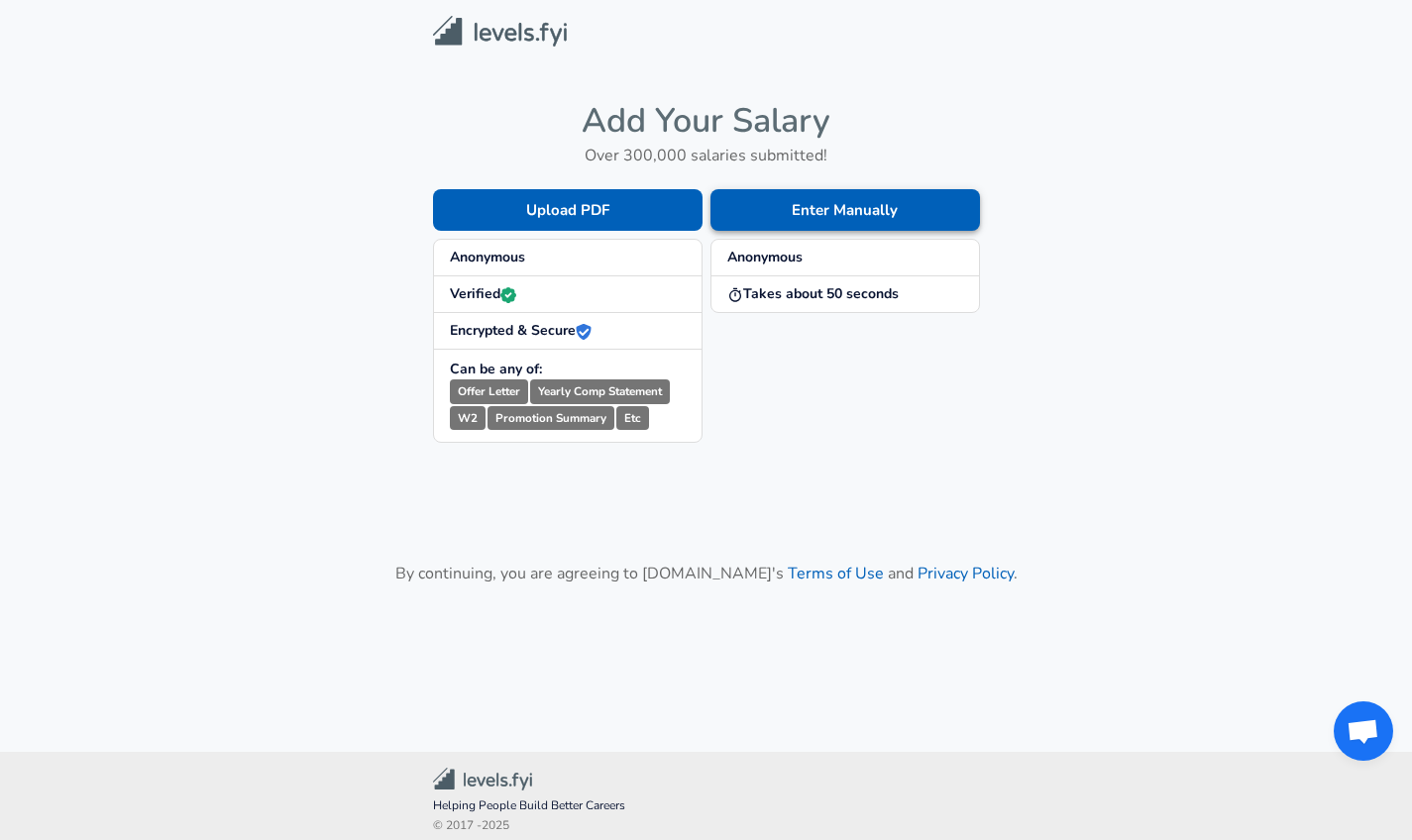 click on "Enter Manually" at bounding box center [845, 210] 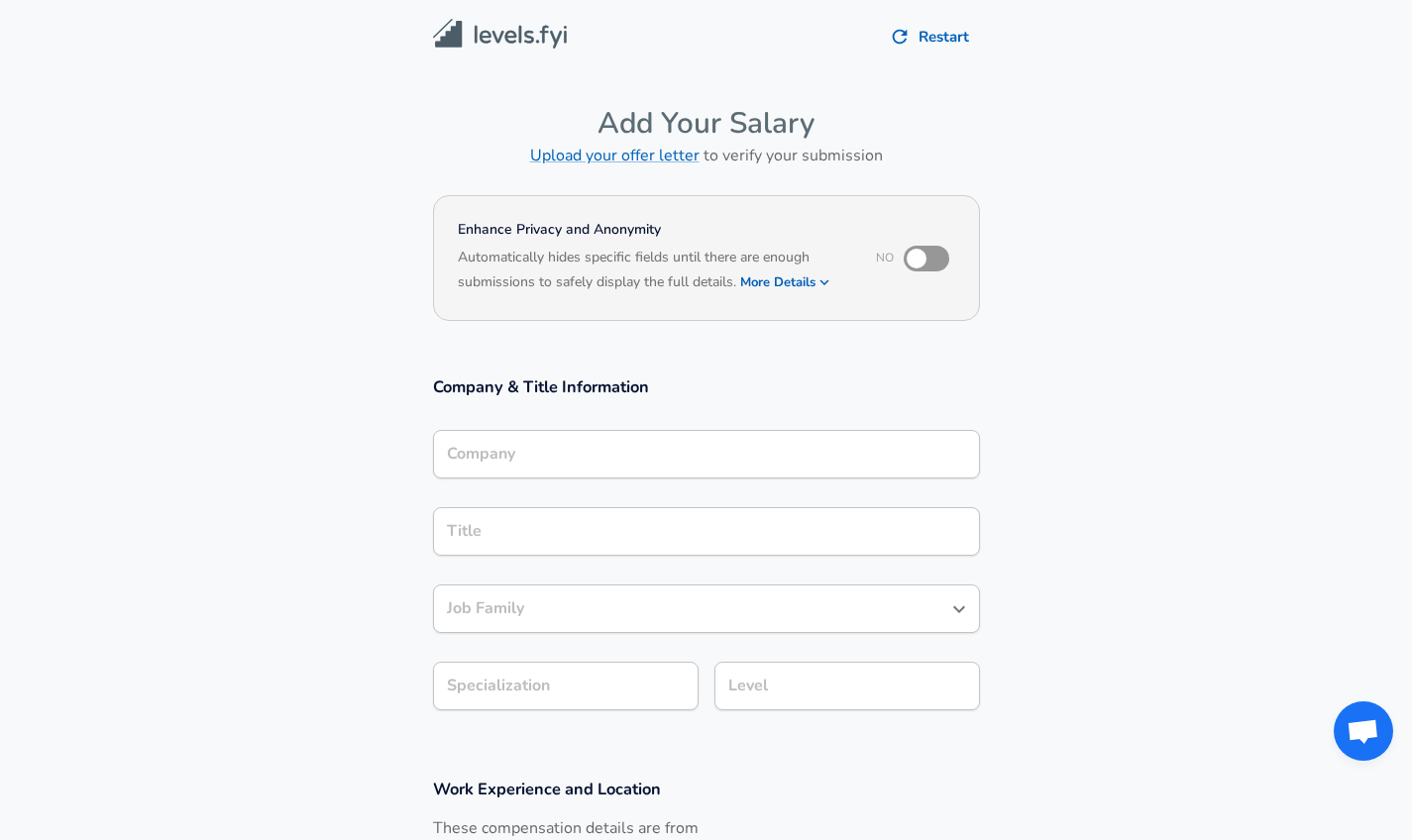 click on "Company" at bounding box center [706, 454] 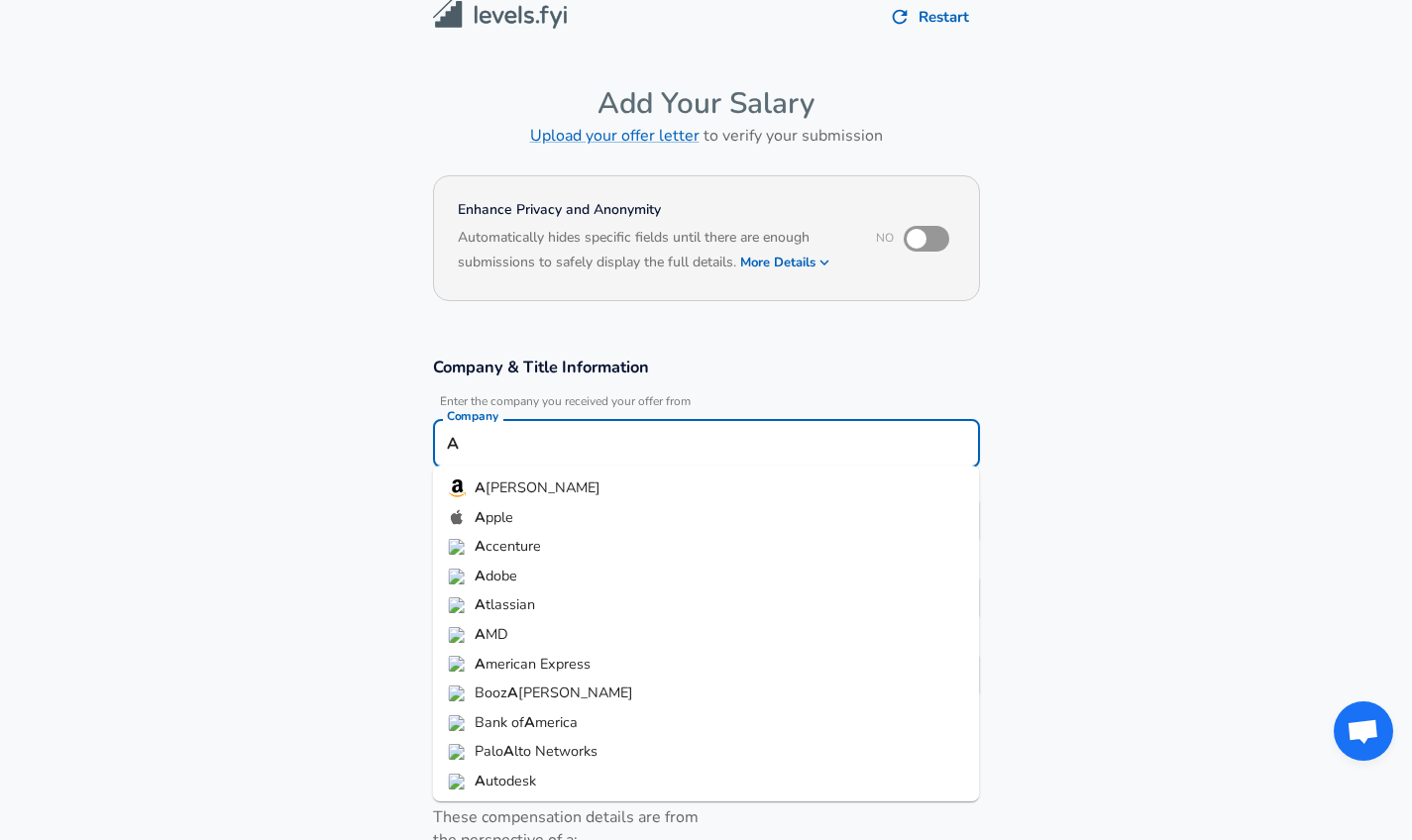 type on "A" 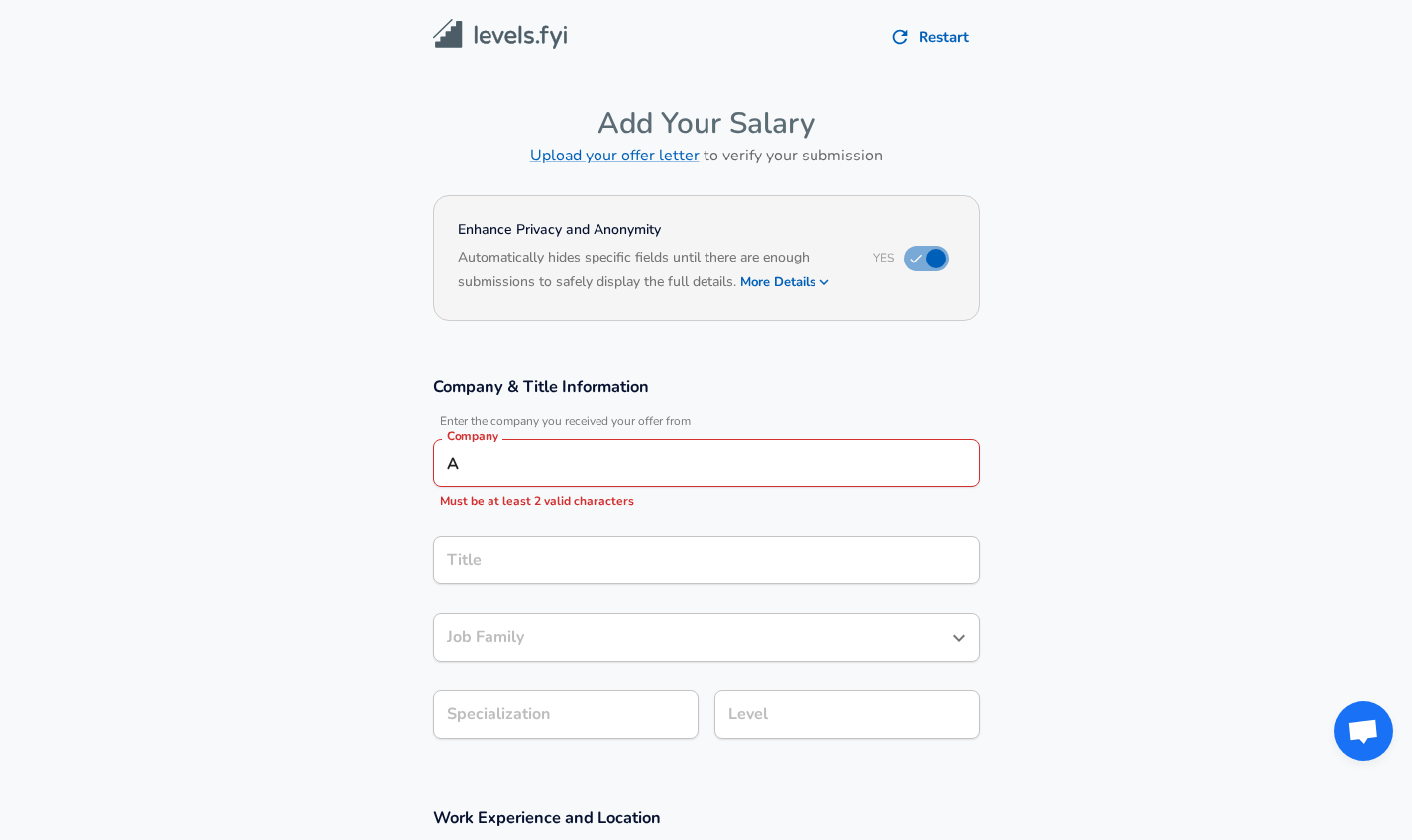 scroll, scrollTop: 0, scrollLeft: 0, axis: both 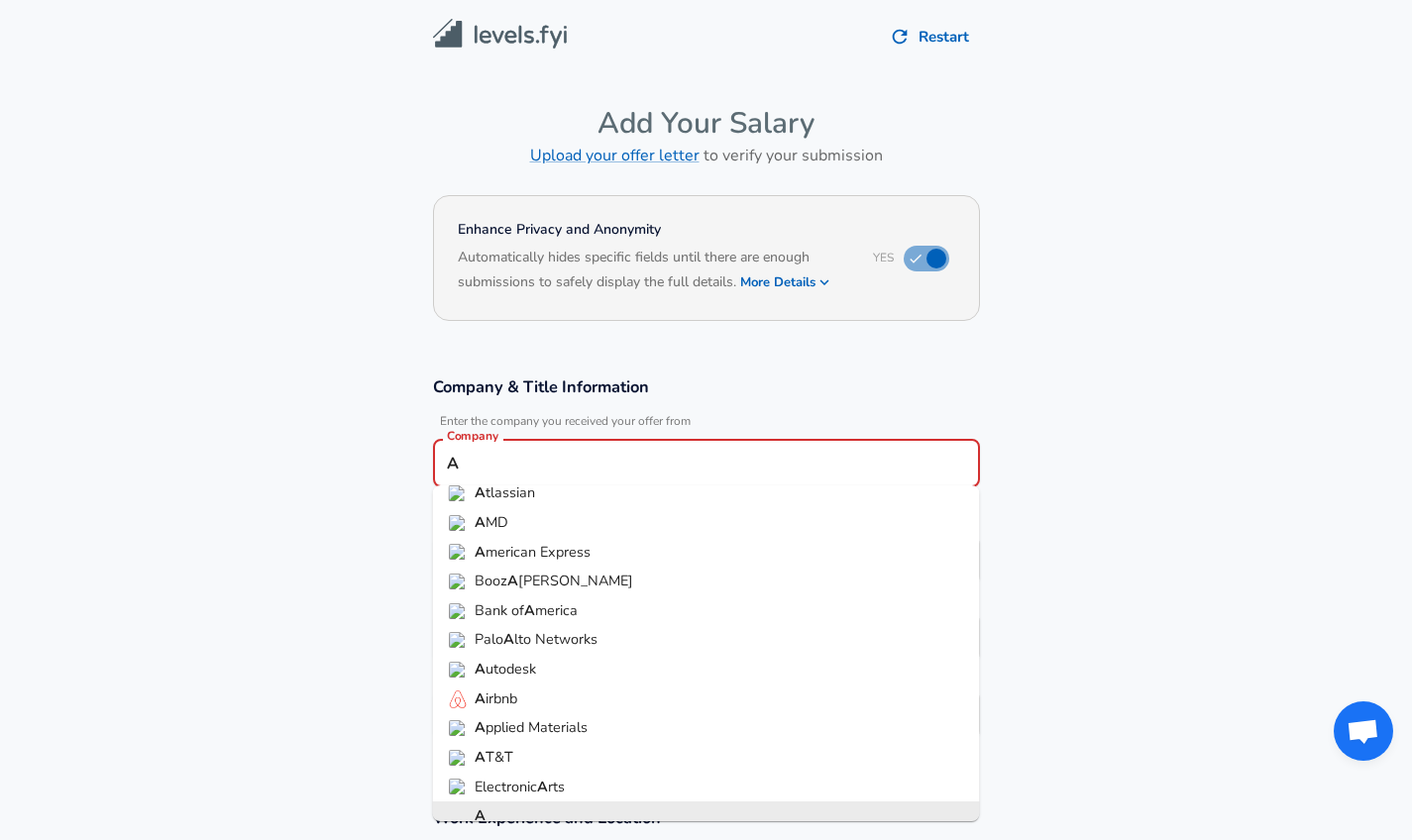 type on "v" 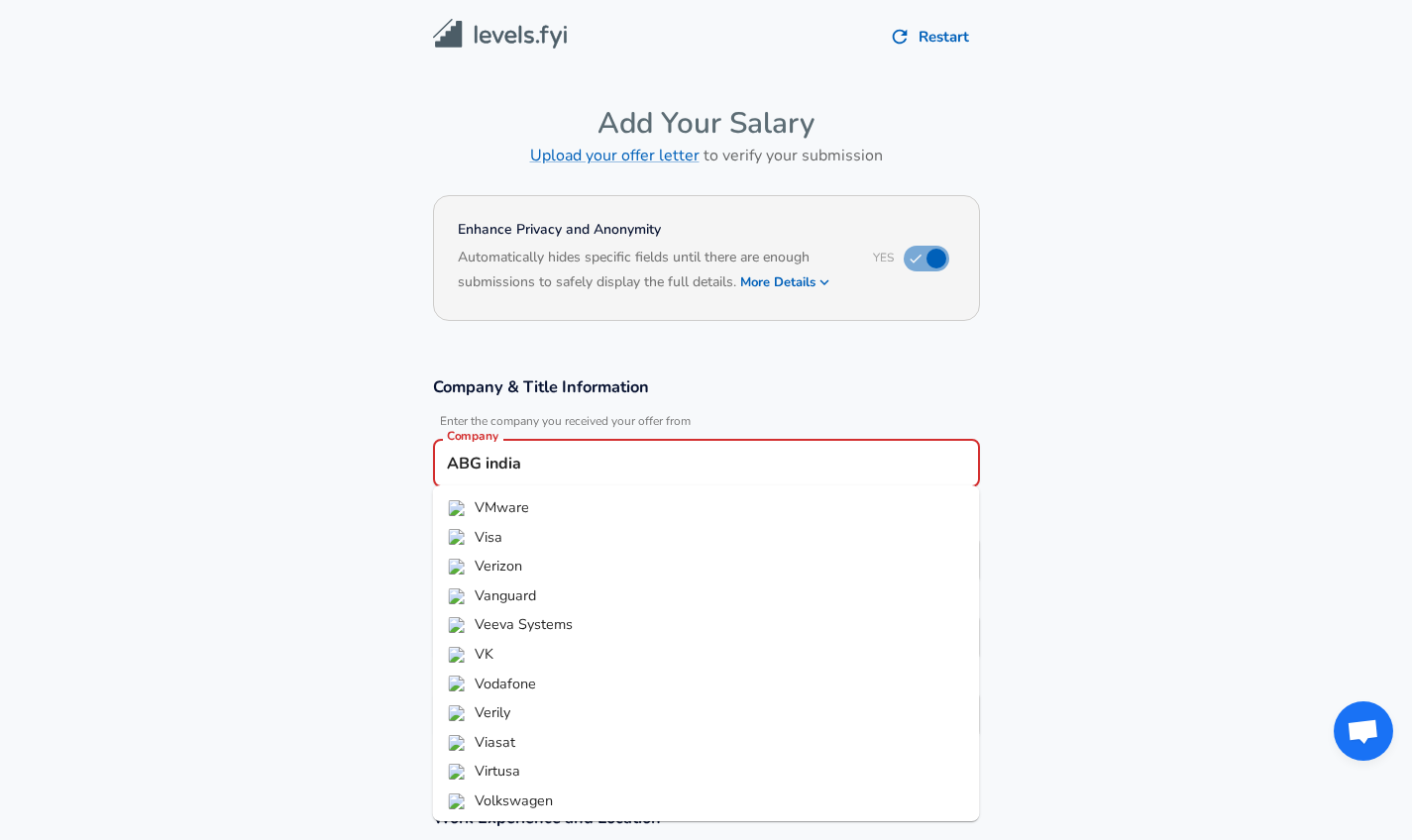 type on "ABG india" 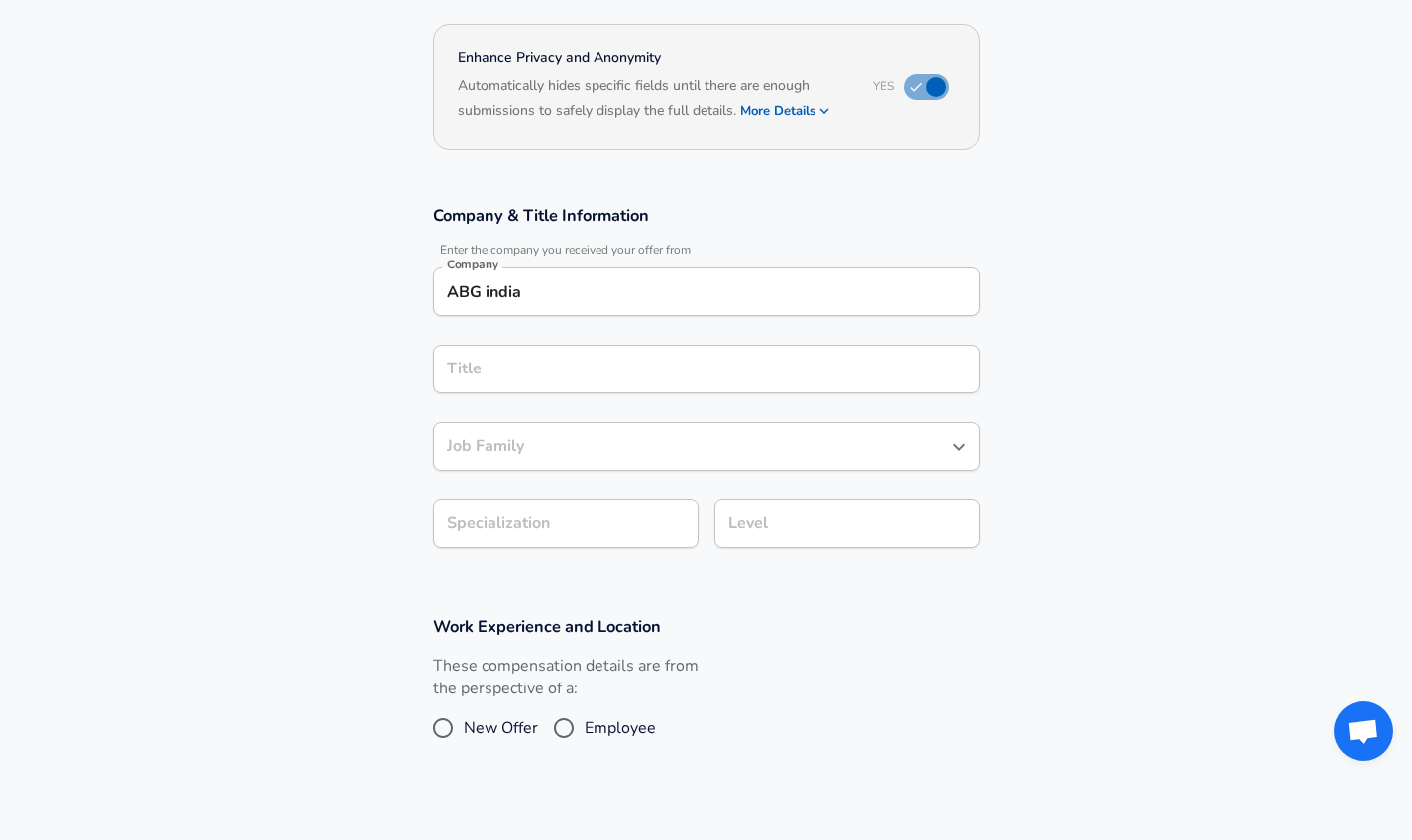 click on "Title Title" at bounding box center (706, 371) 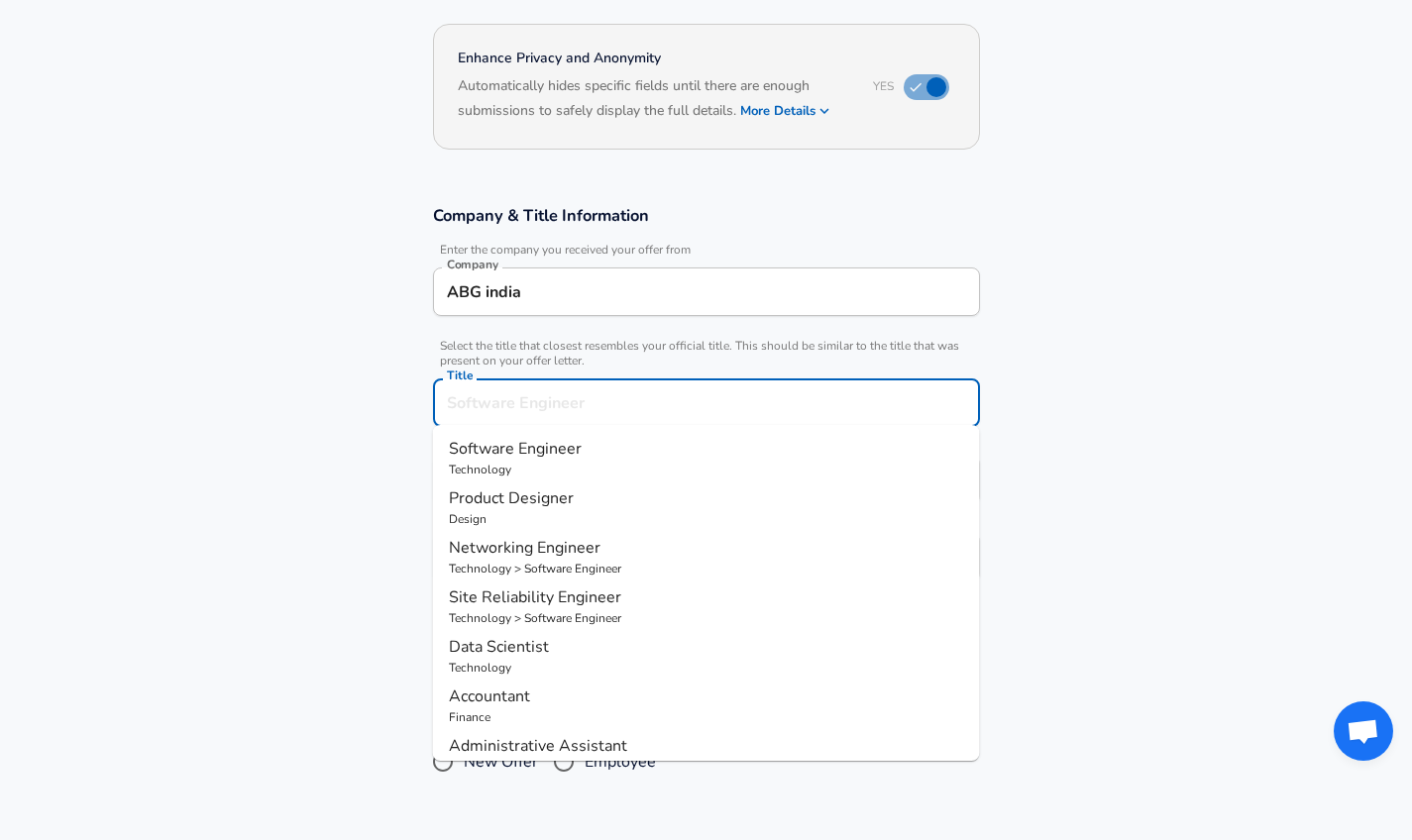 scroll, scrollTop: 211, scrollLeft: 0, axis: vertical 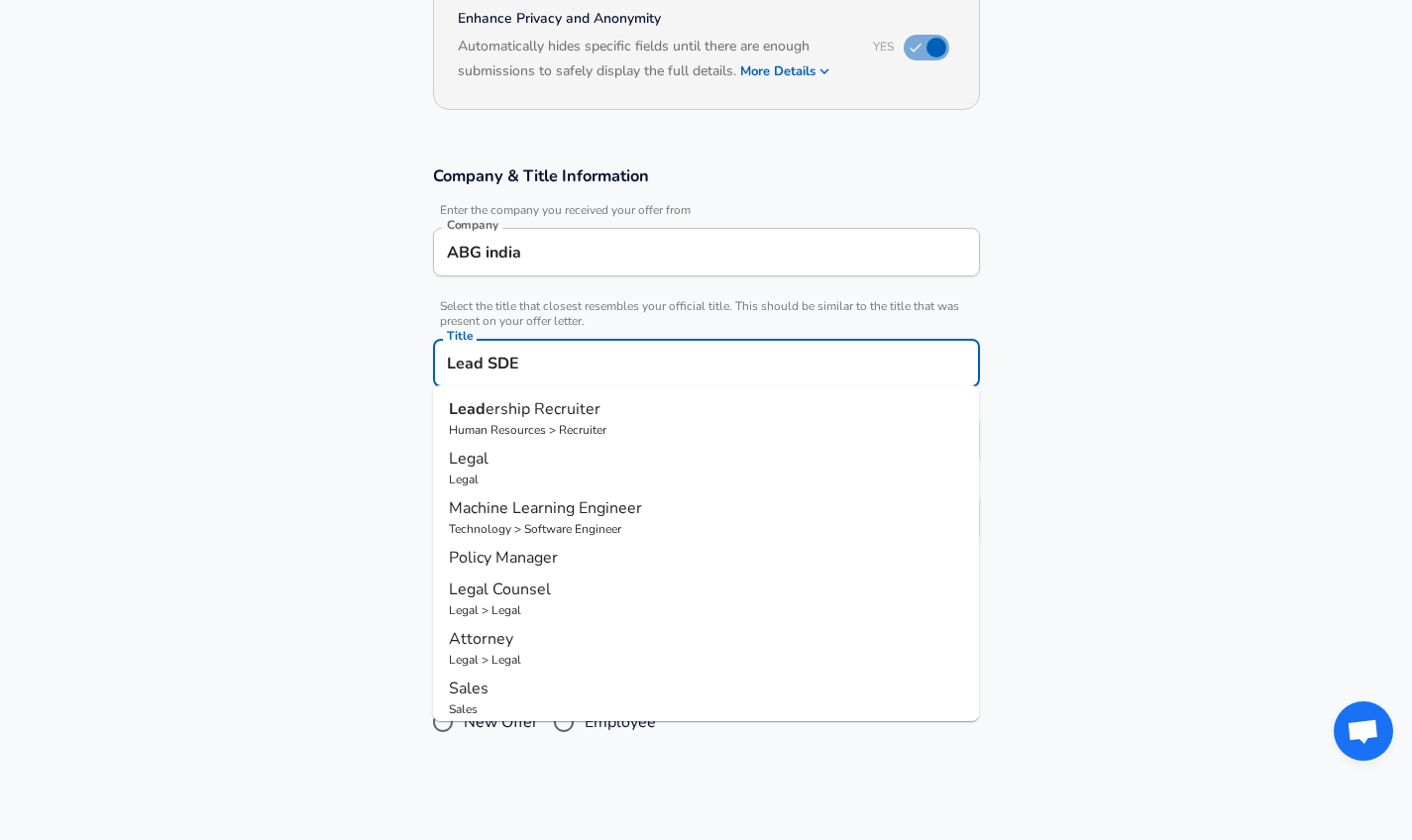 type on "Lead SDE" 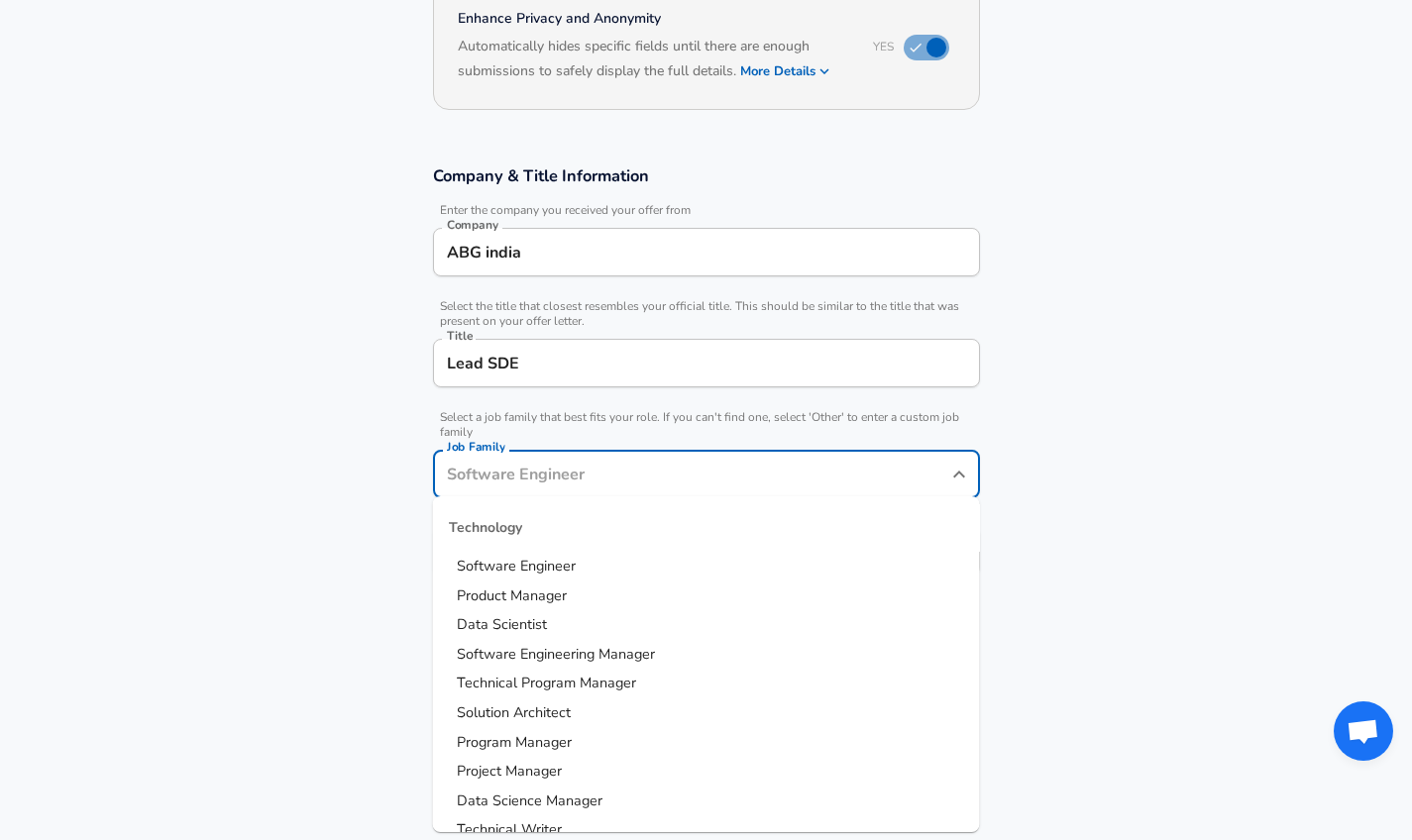 click on "Job Family" at bounding box center [692, 473] 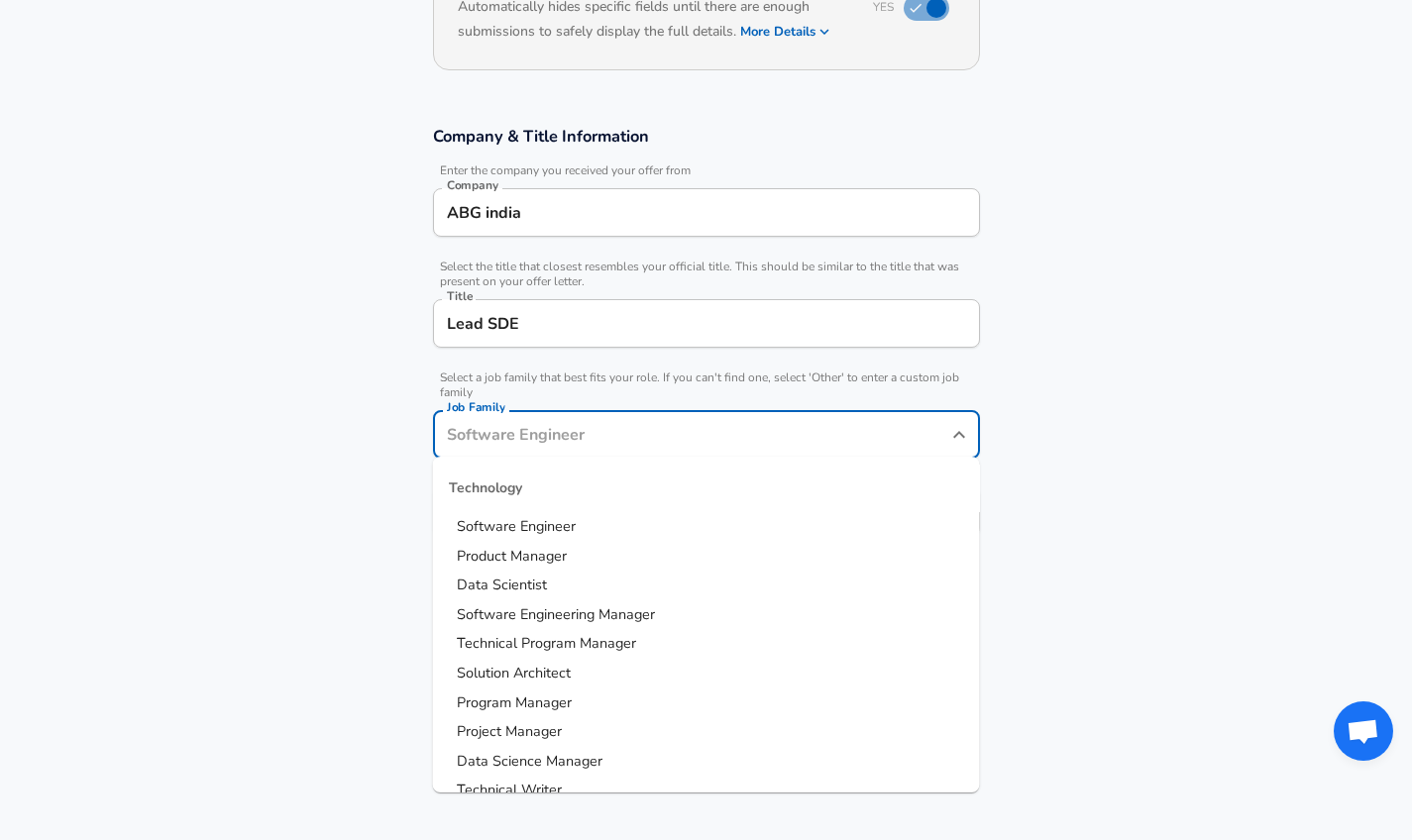 click on "Software Engineer" at bounding box center [516, 526] 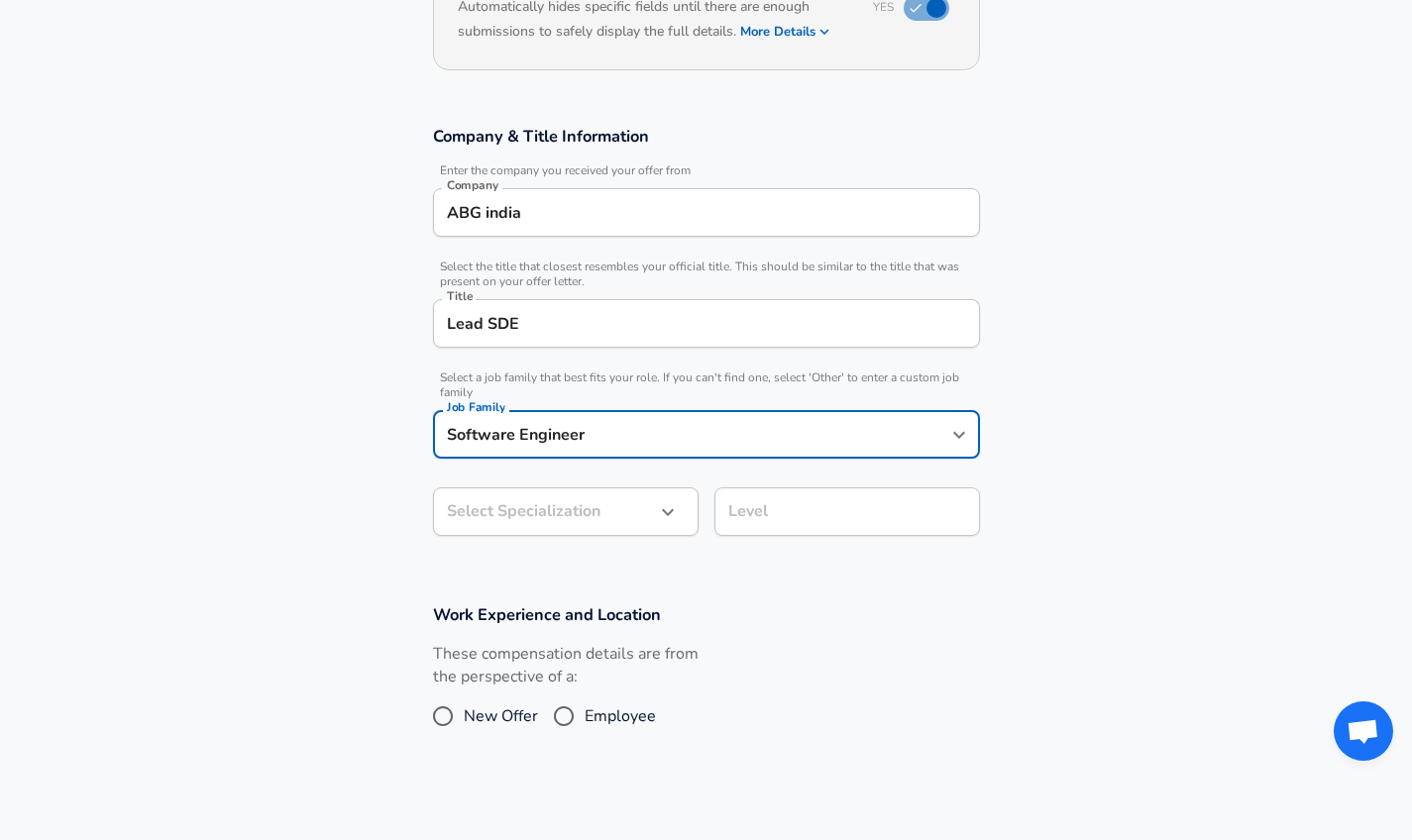 click on "Restart Add Your Salary Upload your offer letter   to verify your submission Enhance Privacy and Anonymity Yes Automatically hides specific fields until there are enough submissions to safely display the full details.   More Details Based on your submission and the data points that we have already collected, we will automatically hide and anonymize specific fields if there aren't enough data points to remain sufficiently anonymous. Company & Title Information   Enter the company you received your offer from Company ABG india Company   Select the title that closest resembles your official title. This should be similar to the title that was present on your offer letter. Title Lead SDE Title   Select a job family that best fits your role. If you can't find one, select 'Other' to enter a custom job family Job Family Software Engineer Job Family Select Specialization ​ Select Specialization Level Level Work Experience and Location These compensation details are from the perspective of a: New Offer Employee" at bounding box center [706, 169] 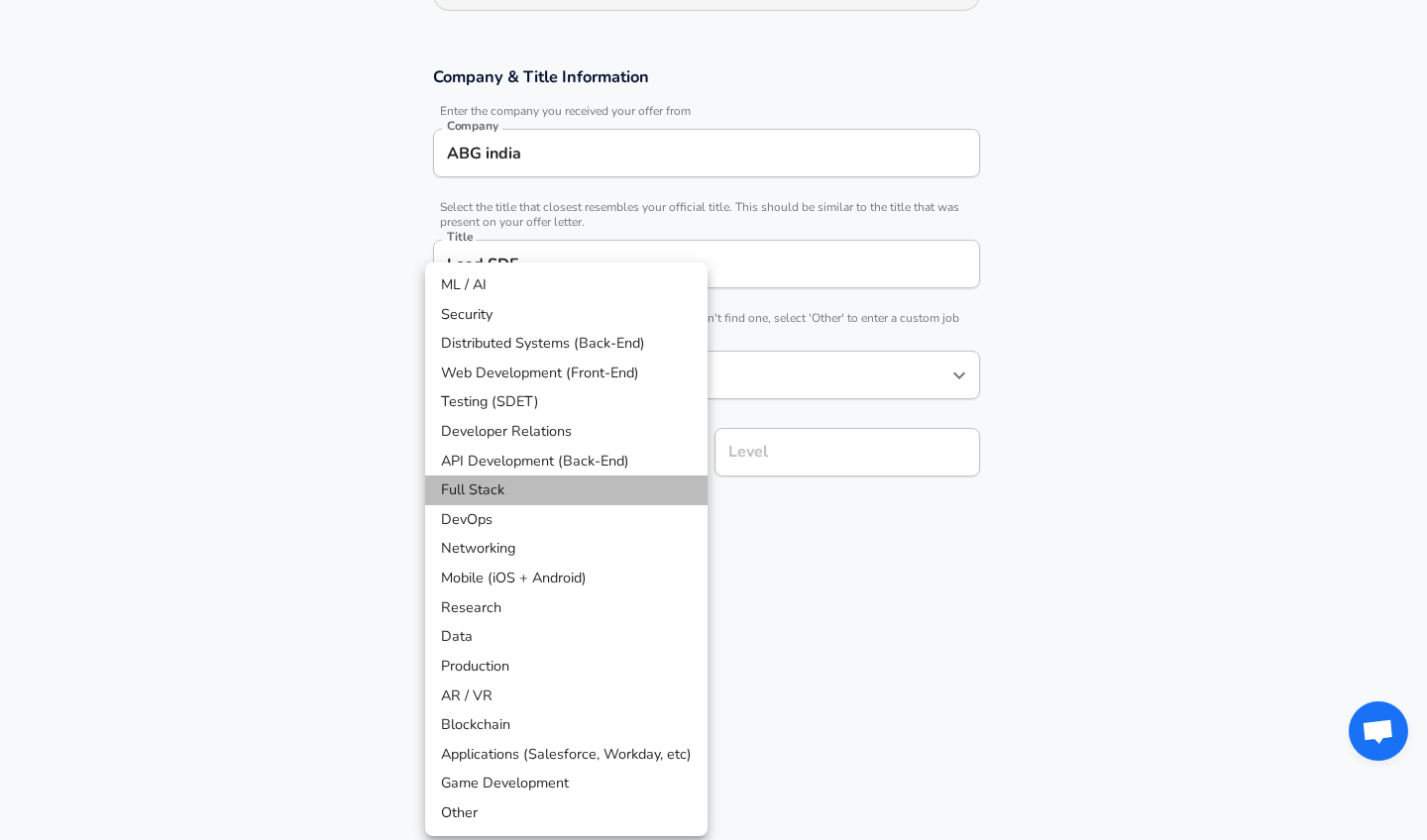 click on "Full Stack" at bounding box center (566, 490) 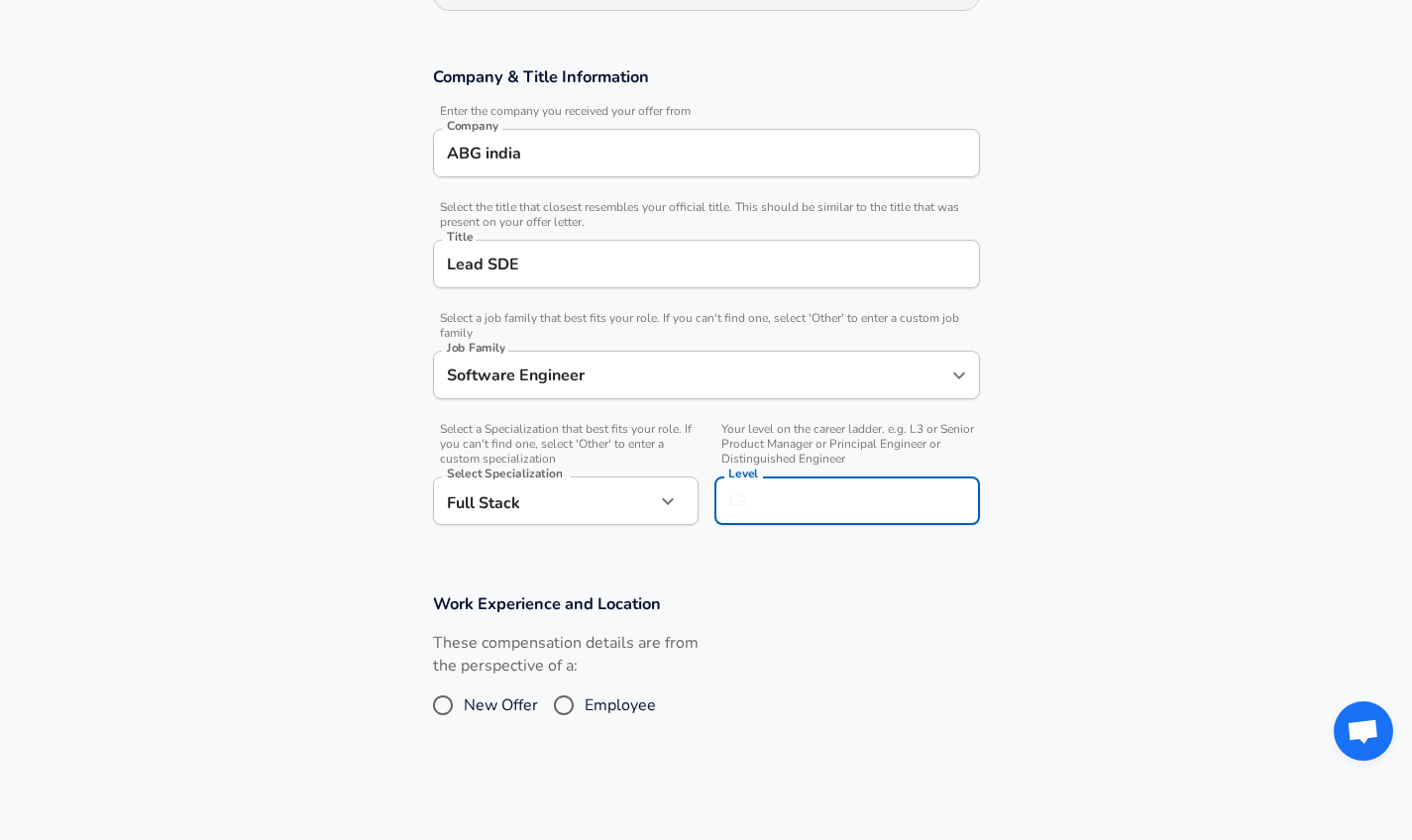 scroll, scrollTop: 350, scrollLeft: 0, axis: vertical 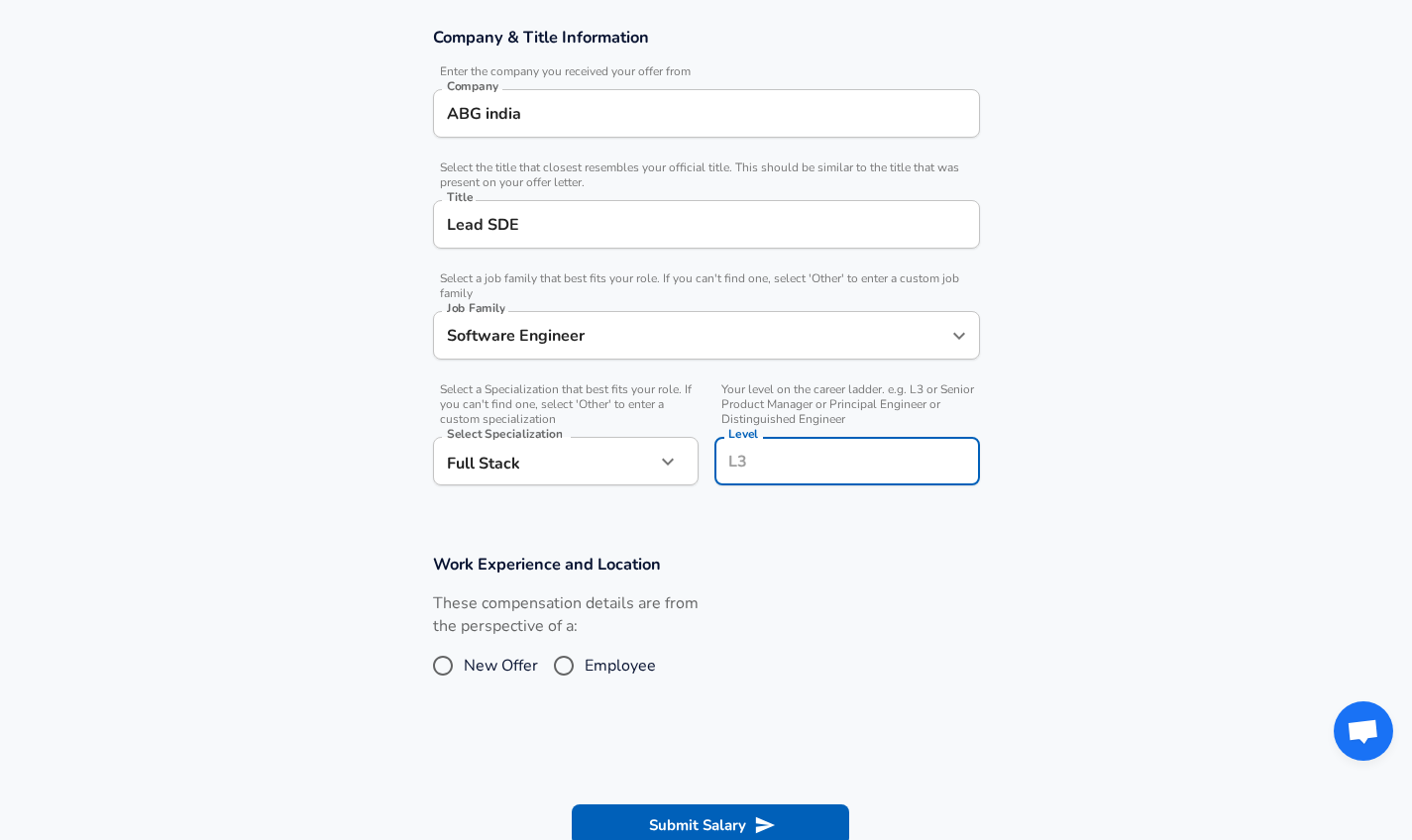 click on "Level" at bounding box center (847, 461) 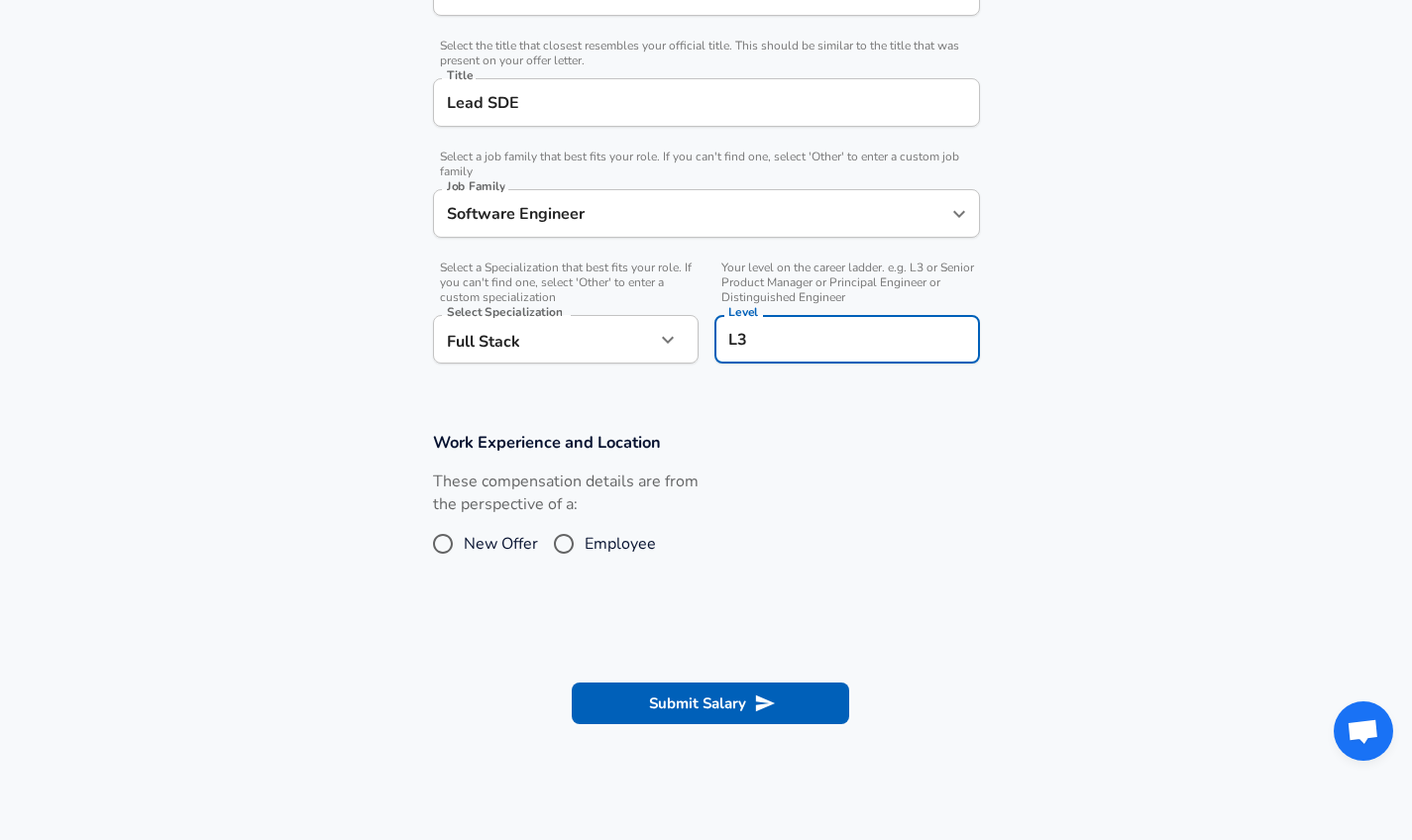 scroll, scrollTop: 543, scrollLeft: 0, axis: vertical 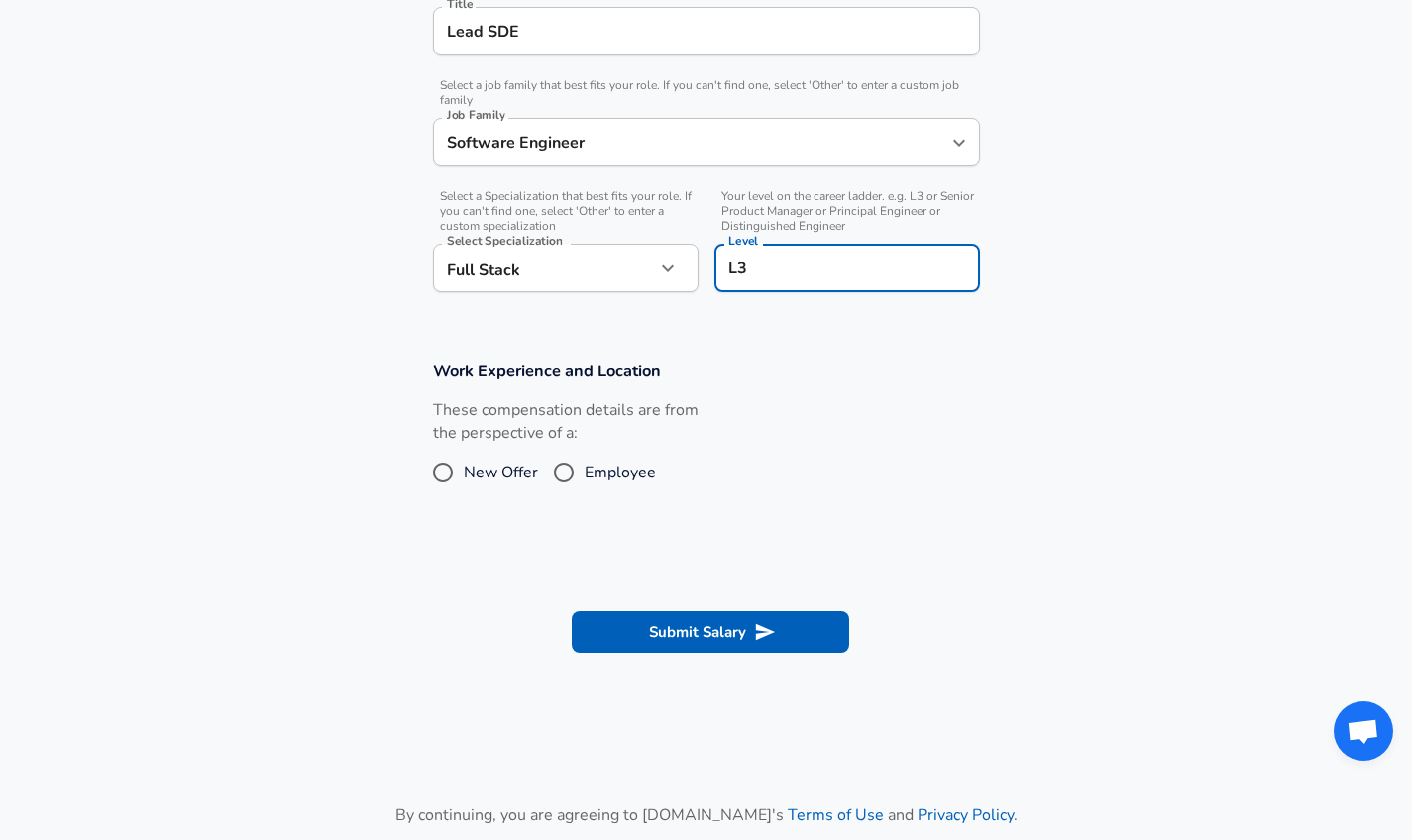 type on "L3" 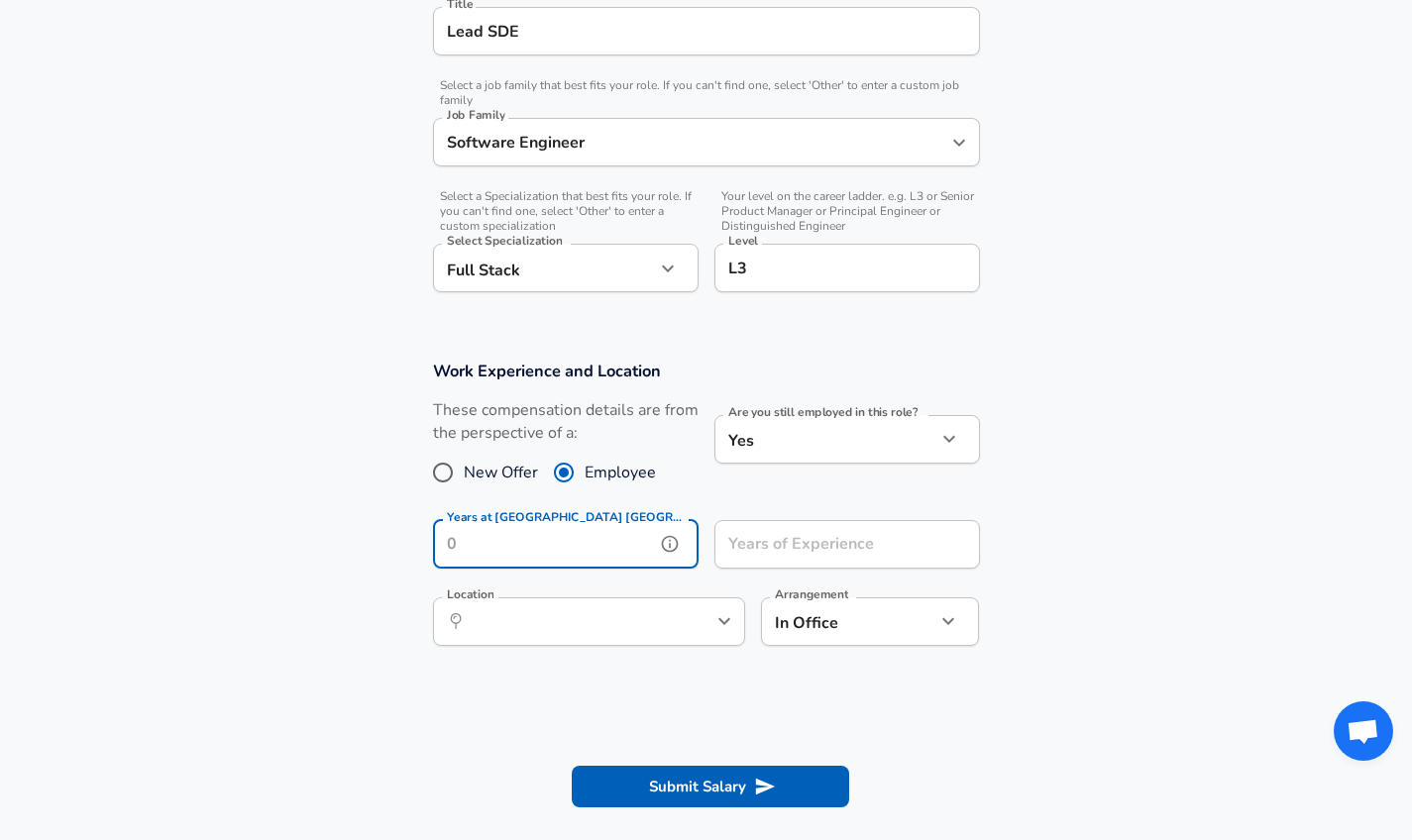click on "Years at [GEOGRAPHIC_DATA] [GEOGRAPHIC_DATA]" at bounding box center (544, 544) 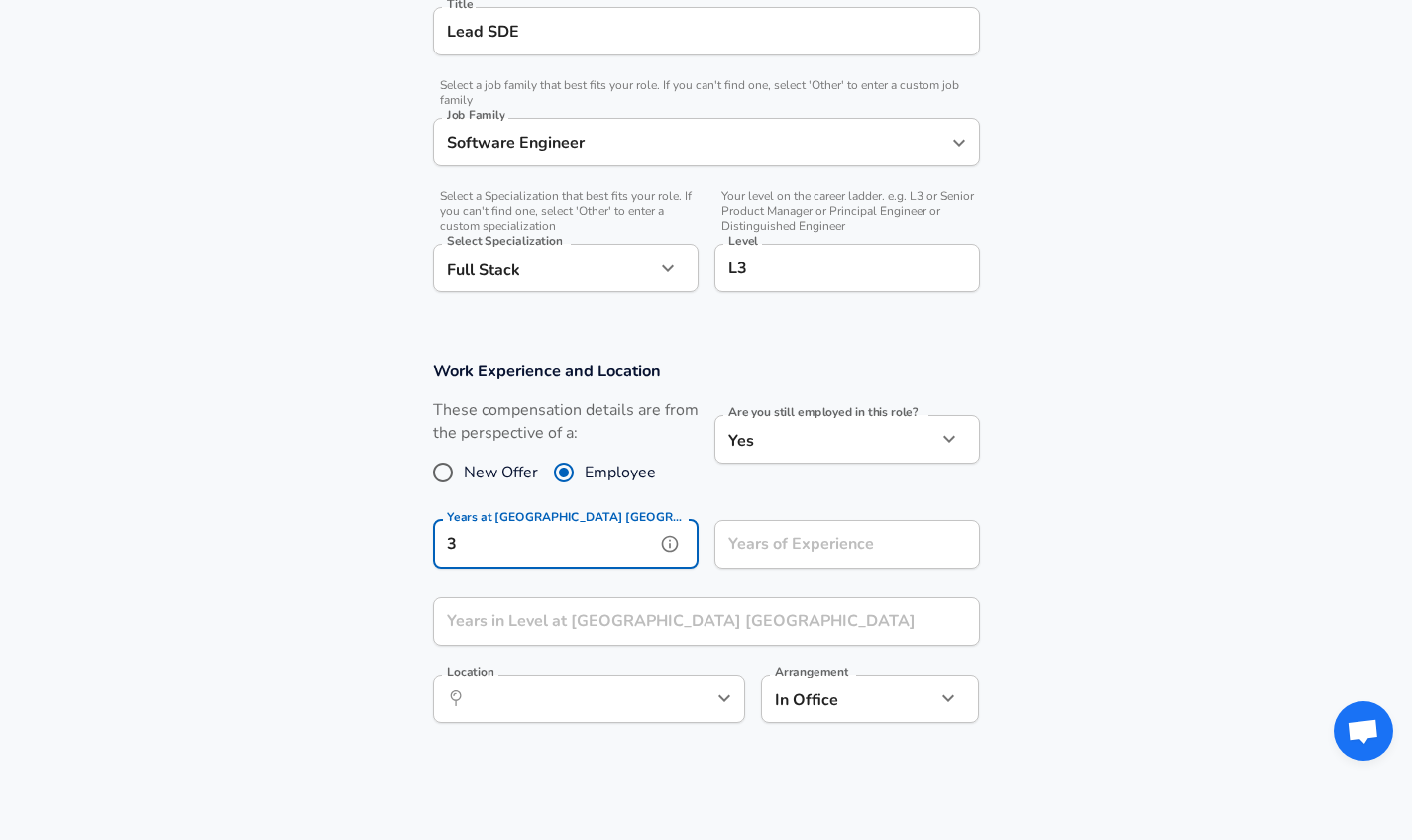 type on "3" 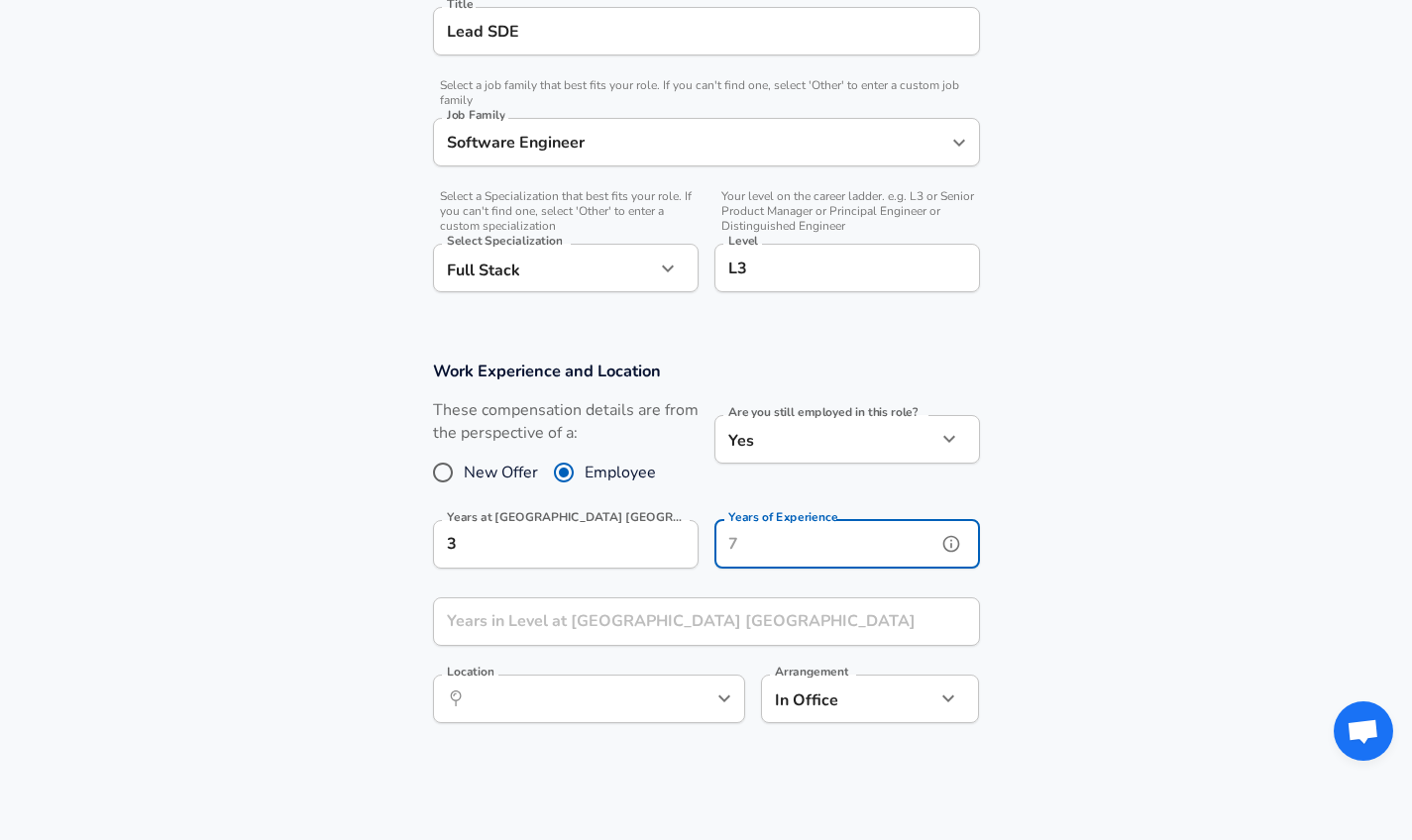click on "Years of Experience" at bounding box center (825, 544) 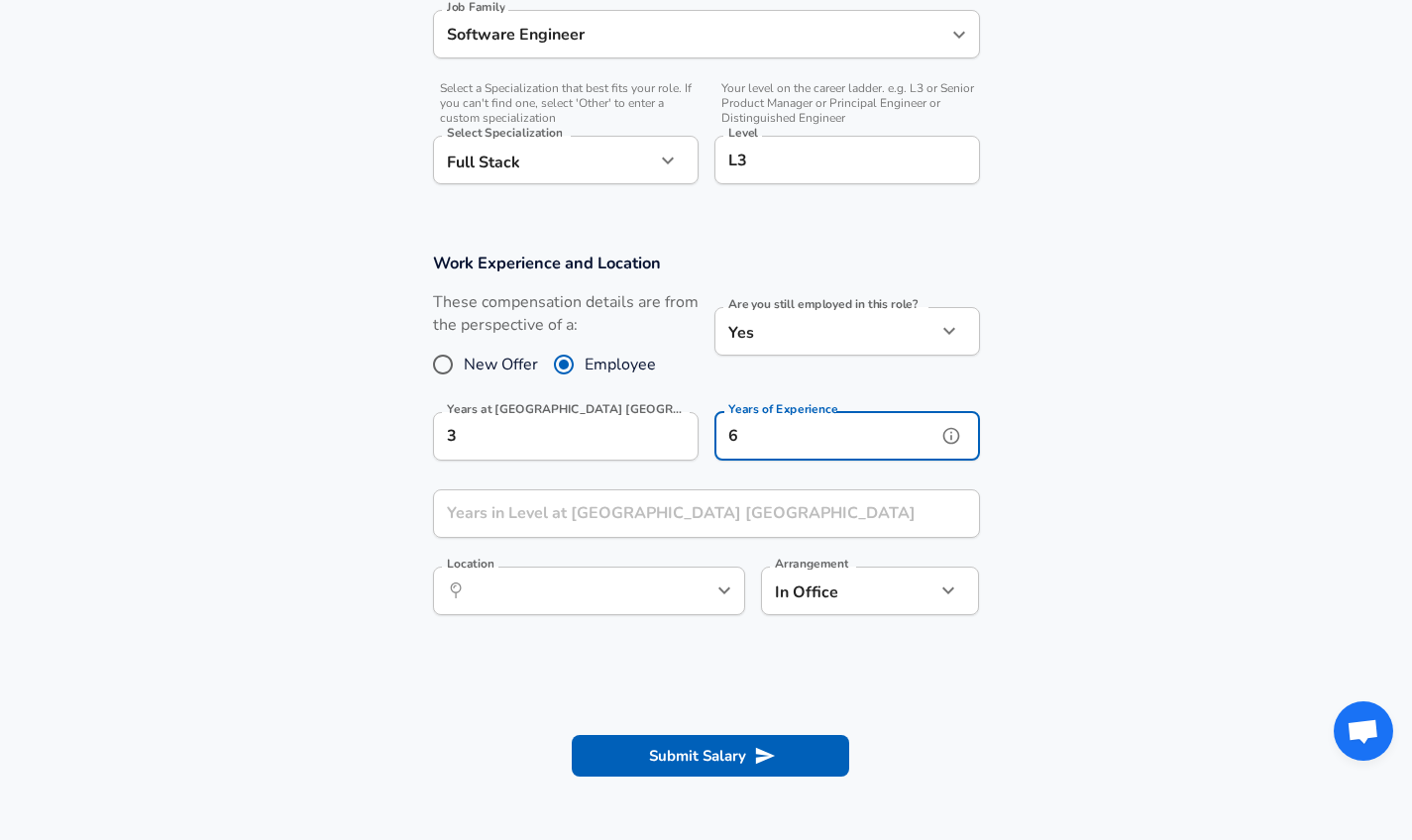 scroll, scrollTop: 660, scrollLeft: 0, axis: vertical 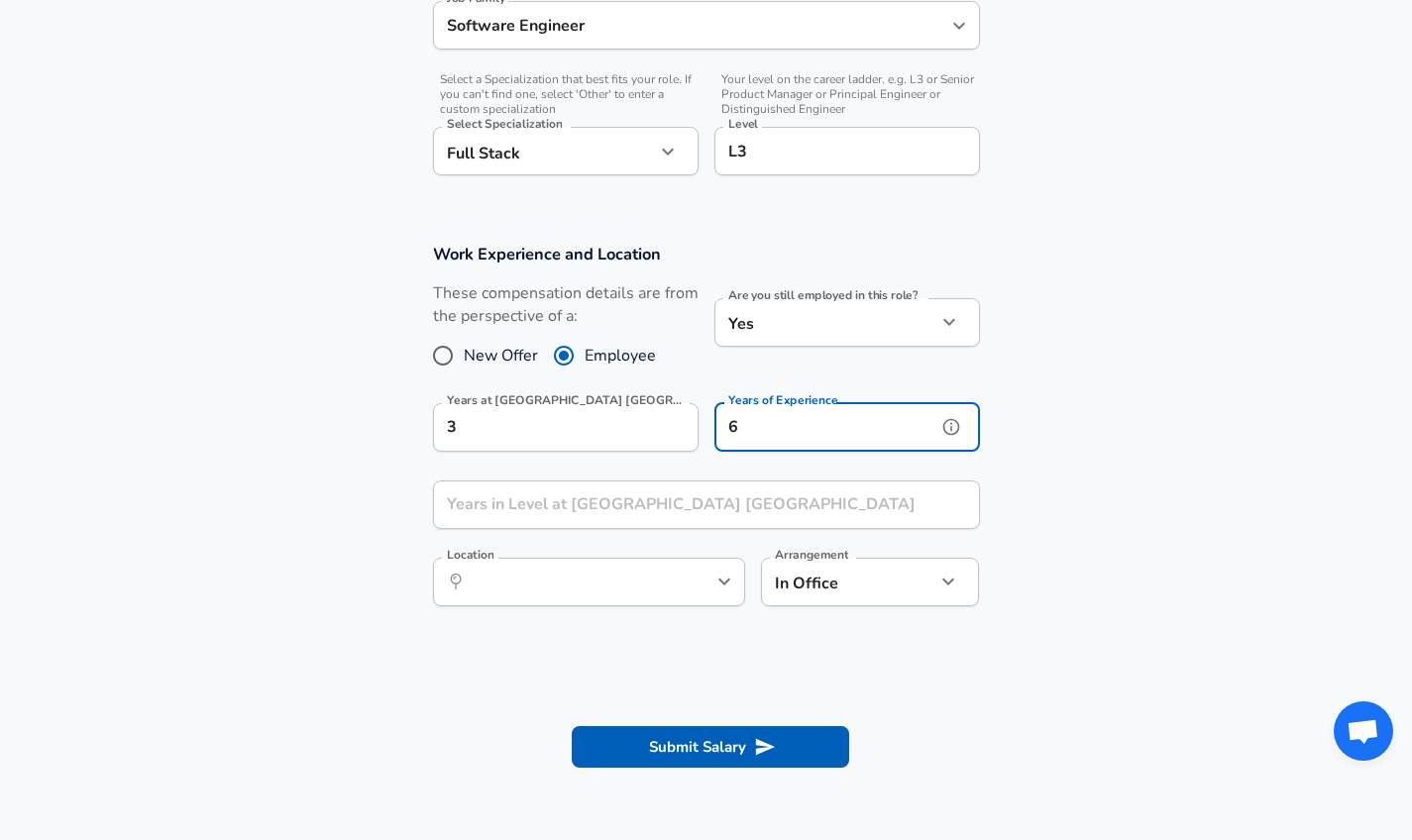 type on "6" 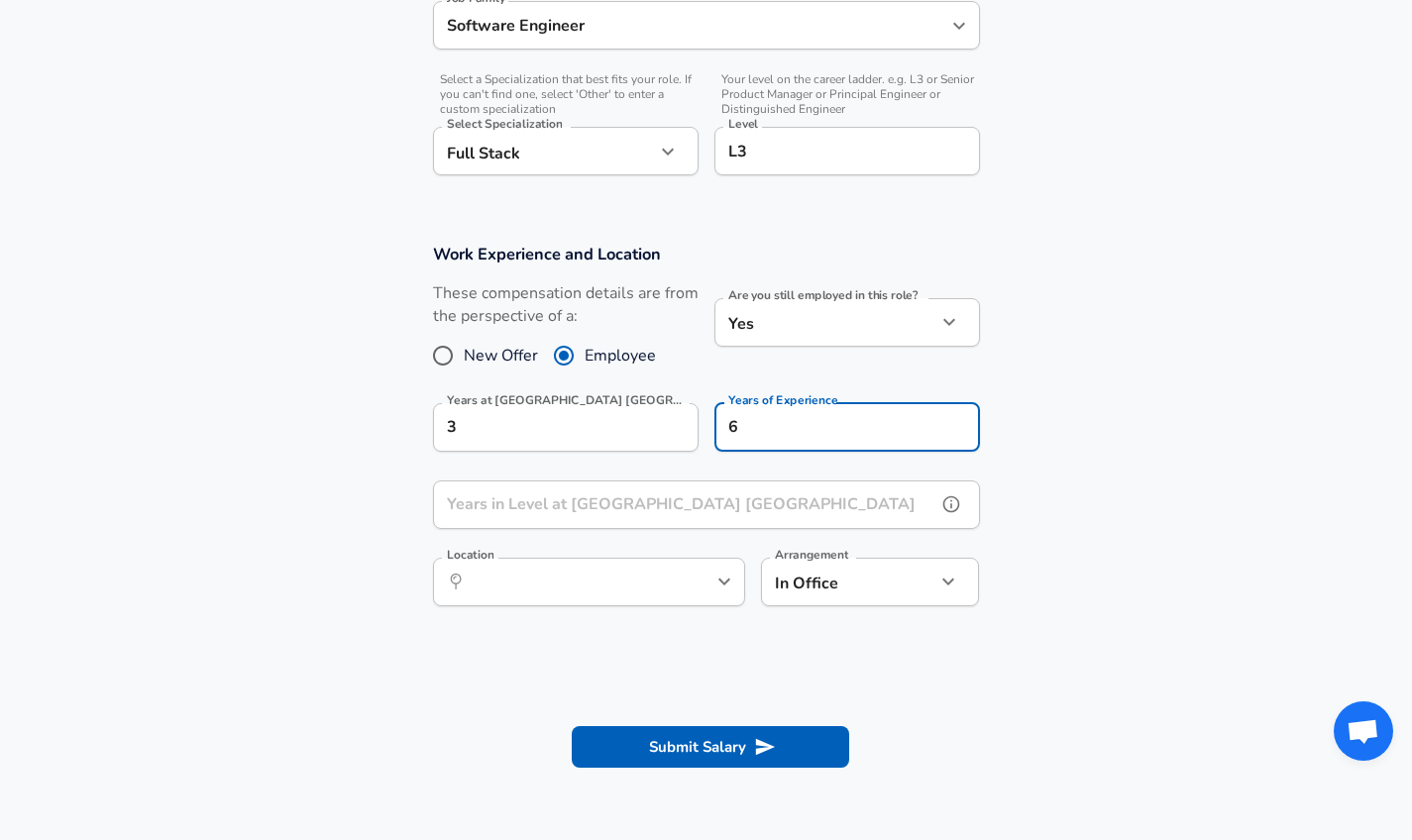 click on "Years in Level at [GEOGRAPHIC_DATA] [GEOGRAPHIC_DATA]" at bounding box center [685, 504] 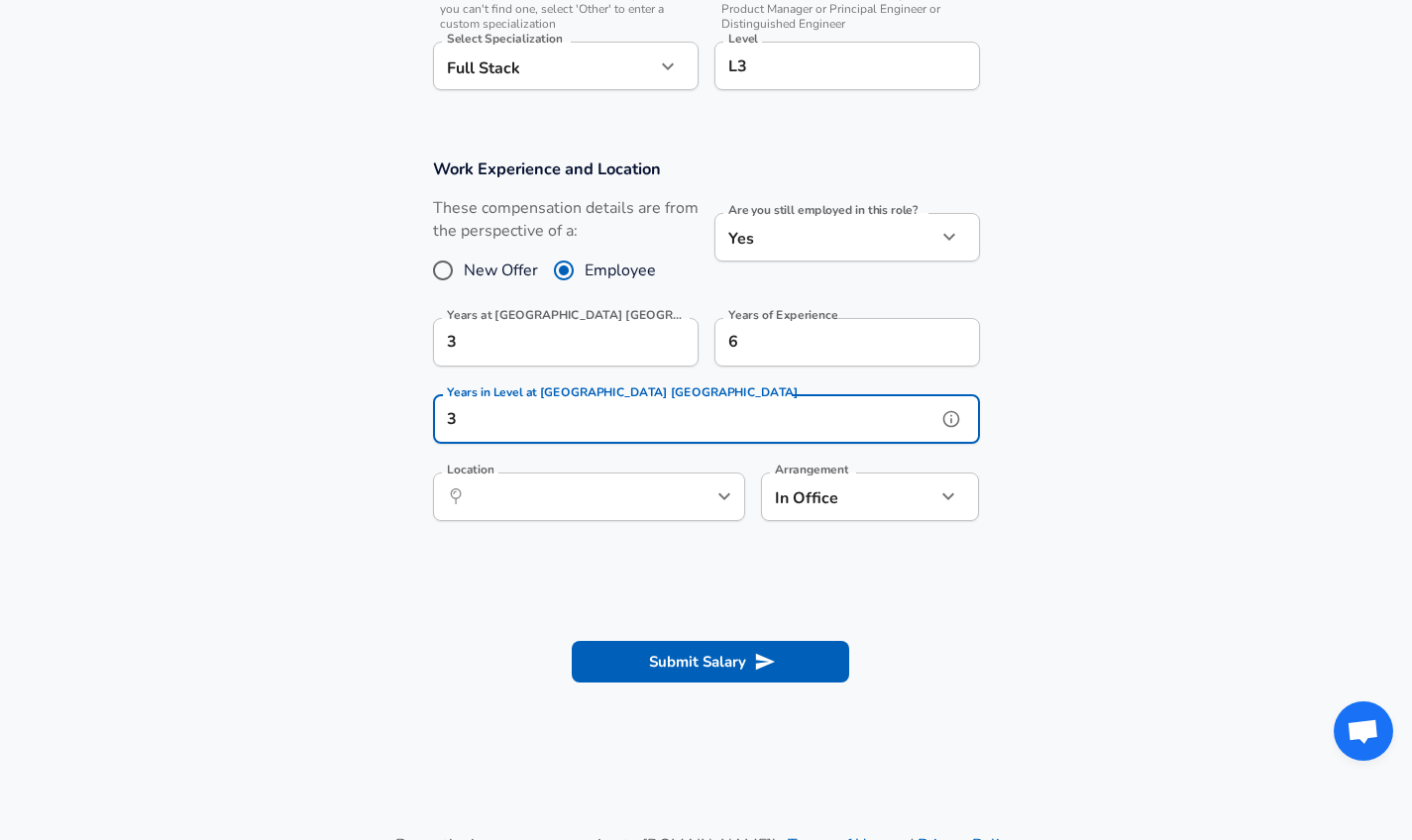 scroll, scrollTop: 747, scrollLeft: 0, axis: vertical 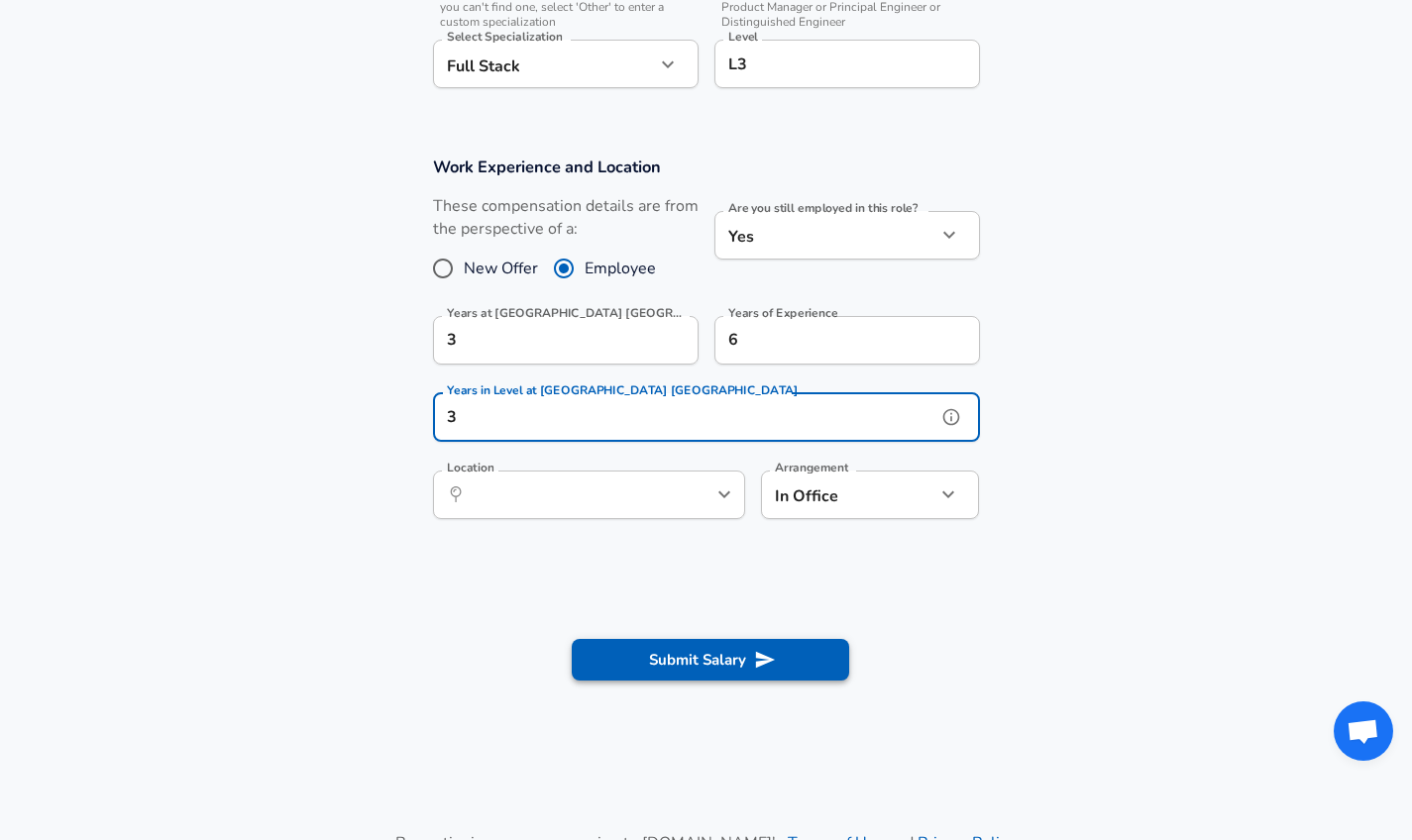 type on "3" 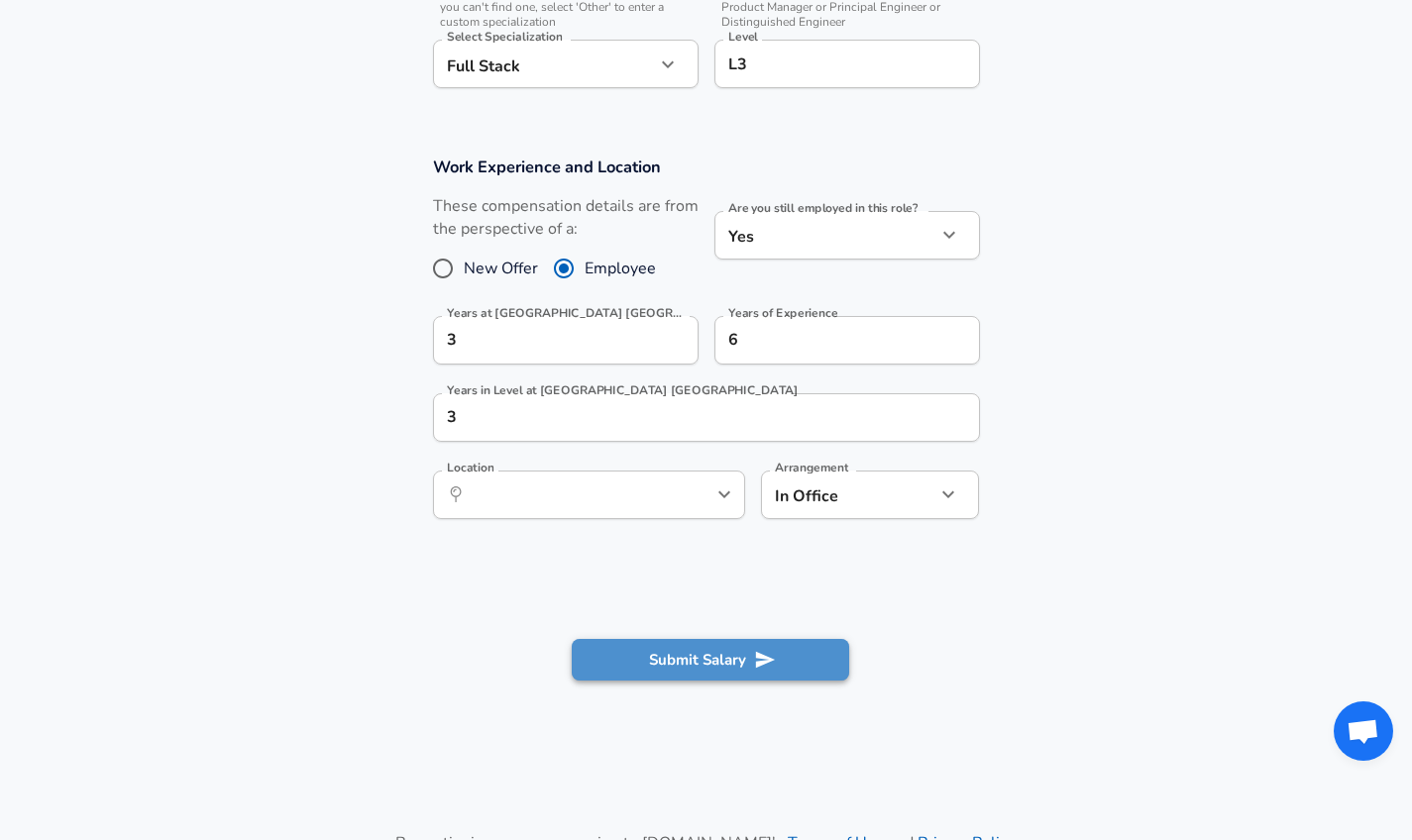 click on "Submit Salary" at bounding box center (710, 660) 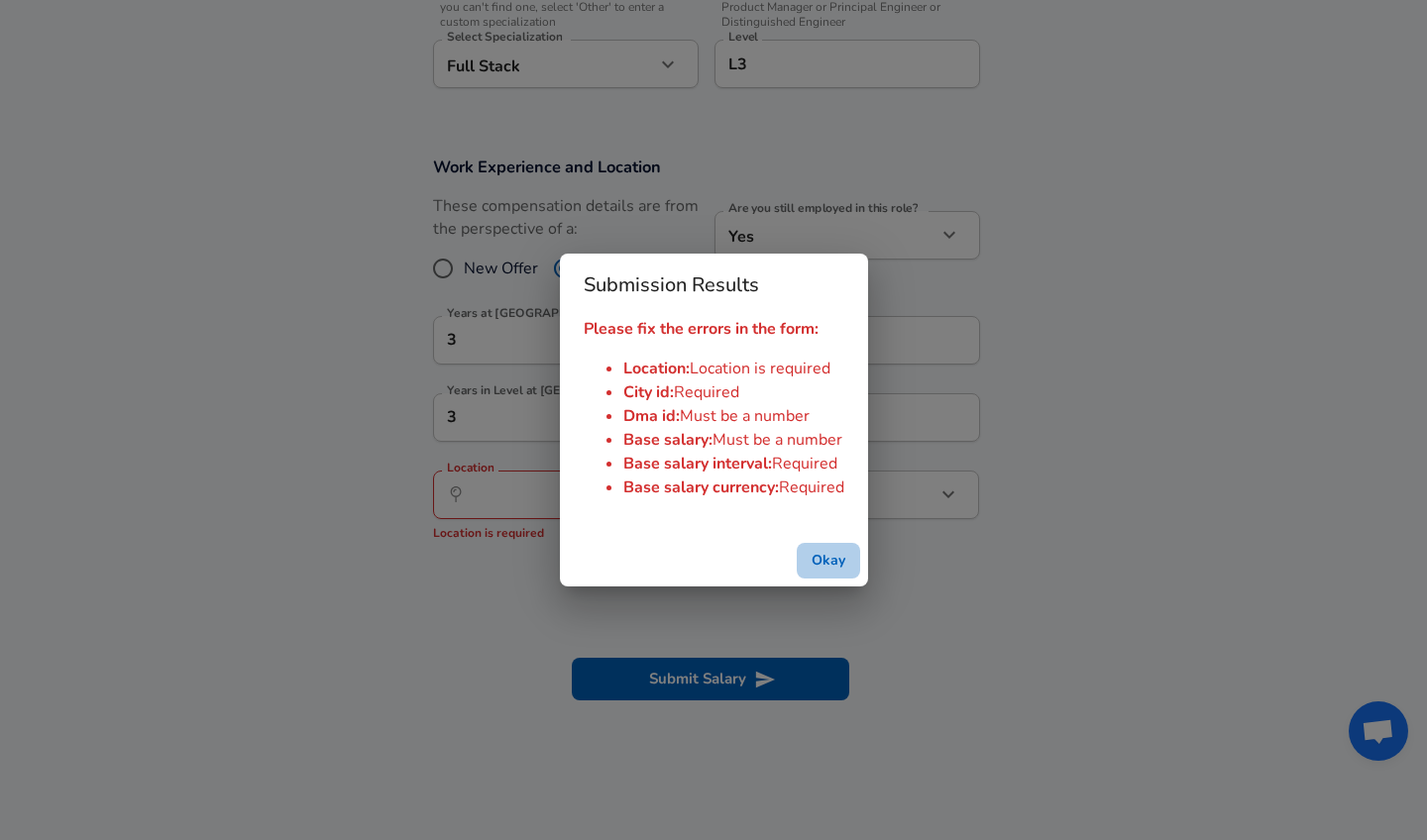 click on "Okay" at bounding box center [828, 561] 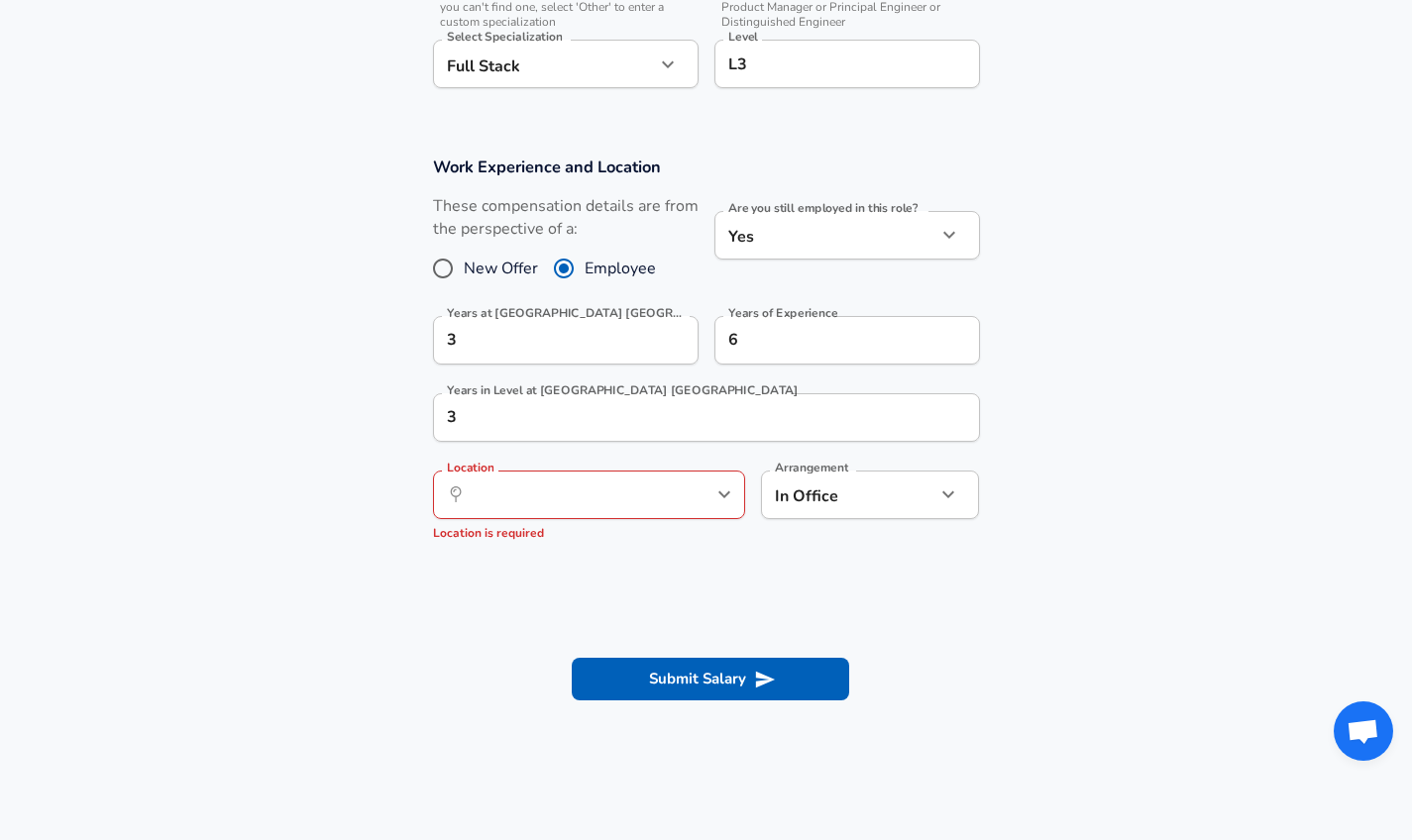 click on "​ Location" at bounding box center (589, 494) 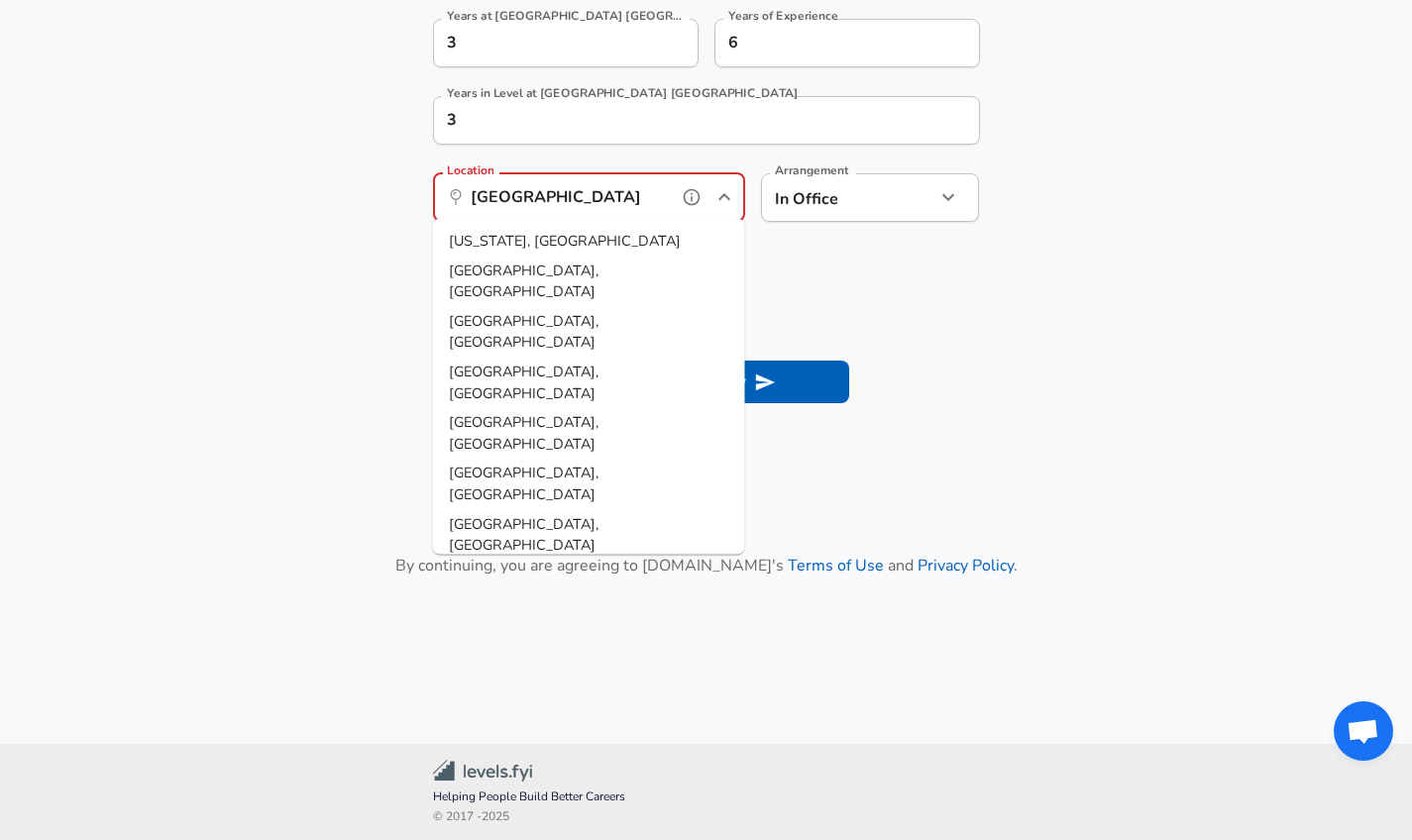 scroll, scrollTop: 1042, scrollLeft: 0, axis: vertical 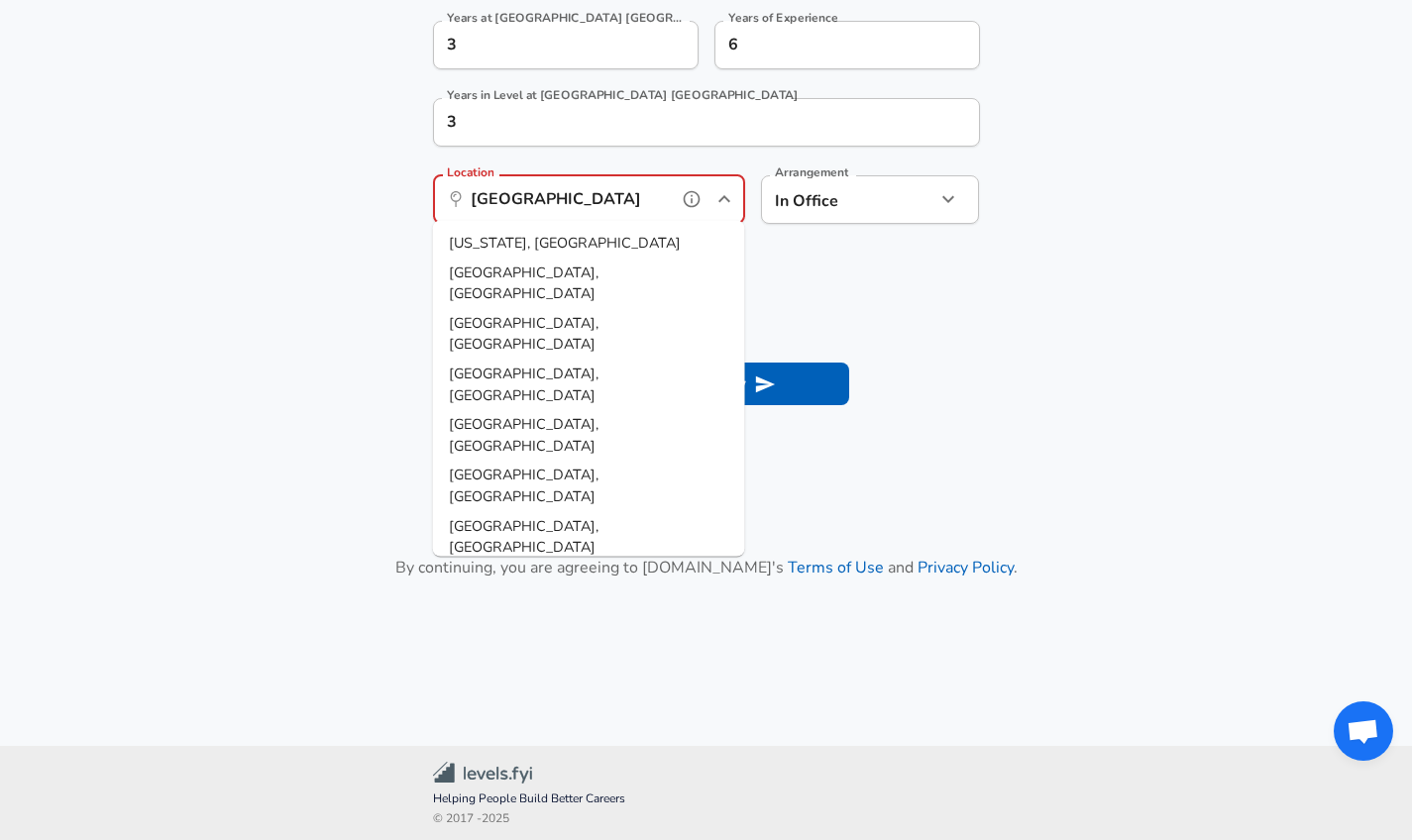 type on "[GEOGRAPHIC_DATA]" 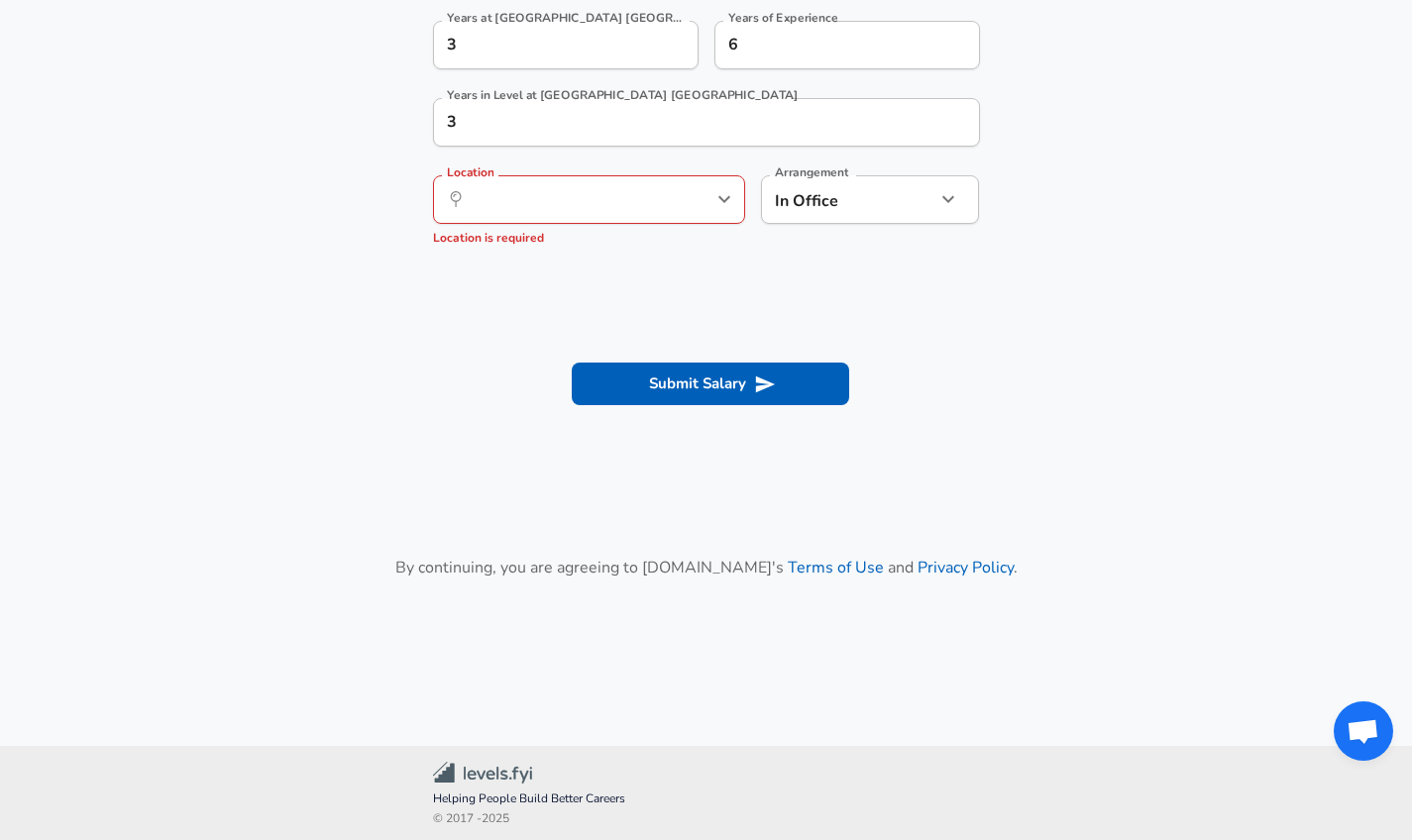 click on "Submit Salary" at bounding box center [706, 380] 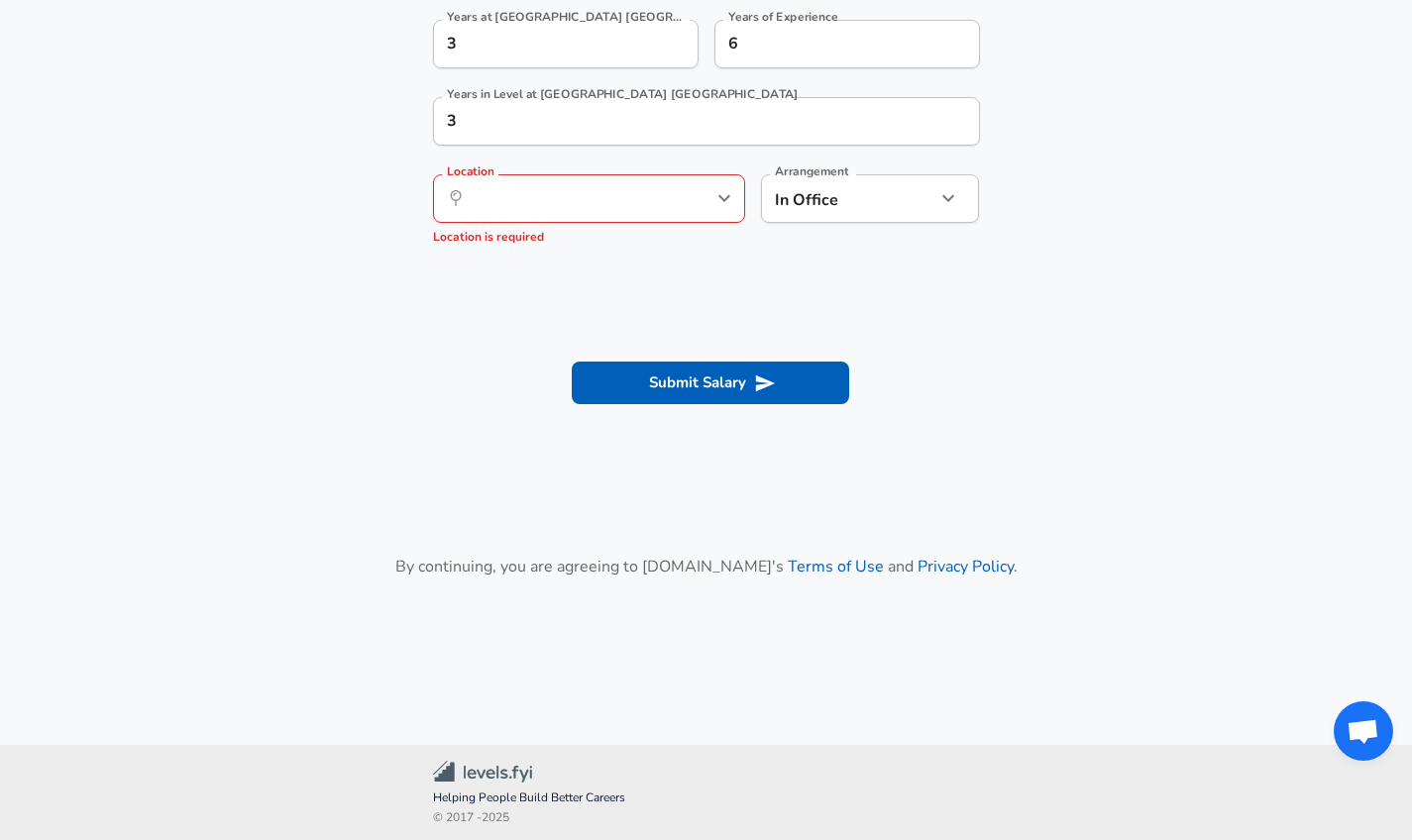 scroll, scrollTop: 1042, scrollLeft: 0, axis: vertical 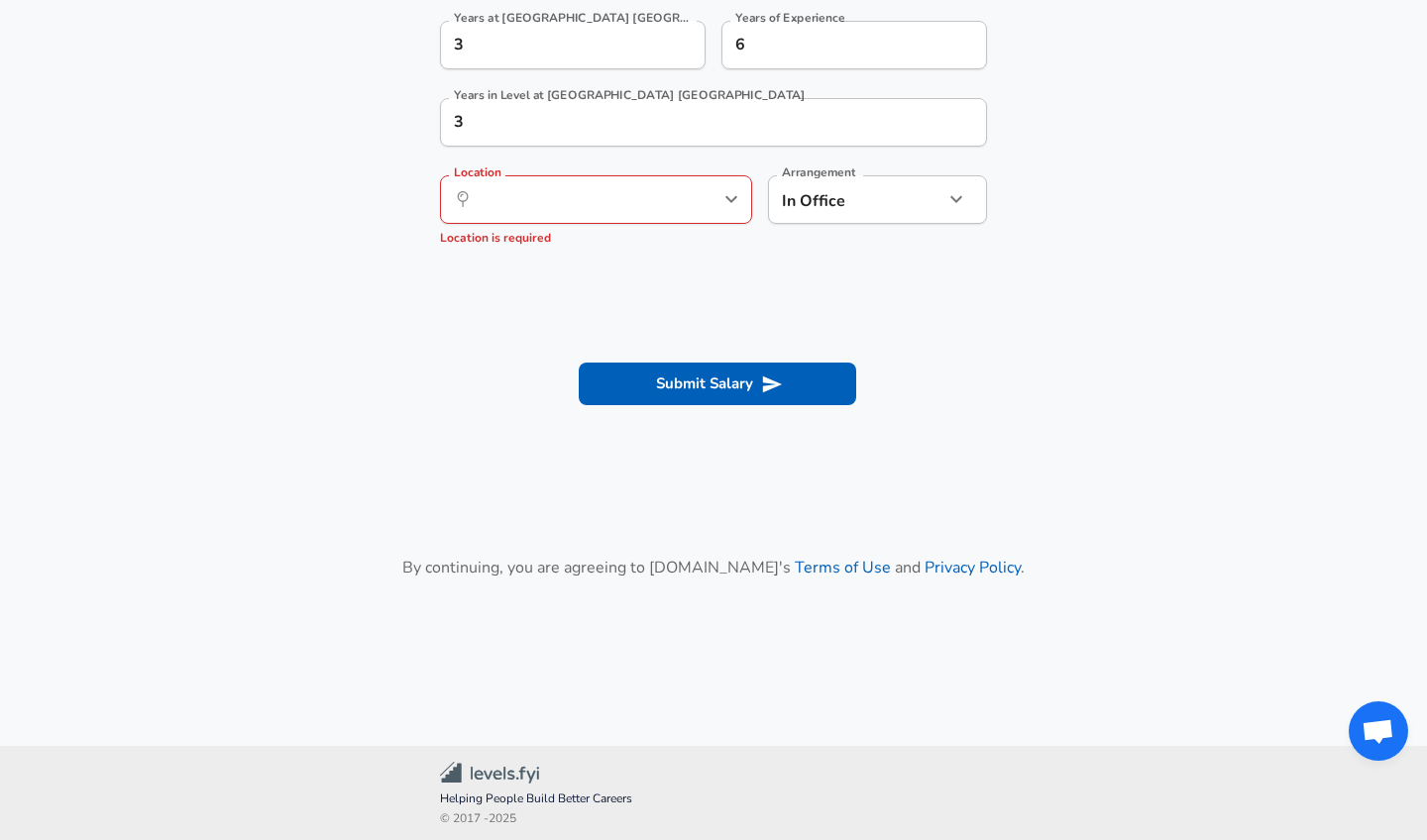 click on "Restart Add Your Salary Upload your offer letter   to verify your submission Enhance Privacy and Anonymity Yes Automatically hides specific fields until there are enough submissions to safely display the full details.   More Details Based on your submission and the data points that we have already collected, we will automatically hide and anonymize specific fields if there aren't enough data points to remain sufficiently anonymous. Company & Title Information   Enter the company you received your offer from Company ABG india Company   Select the title that closest resembles your official title. This should be similar to the title that was present on your offer letter. Title Lead SDE Title   Select a job family that best fits your role. If you can't find one, select 'Other' to enter a custom job family Job Family Software Engineer Job Family   Select a Specialization that best fits your role. If you can't find one, select 'Other' to enter a custom specialization Select Specialization Full Stack Full Stack   L3" at bounding box center [714, -622] 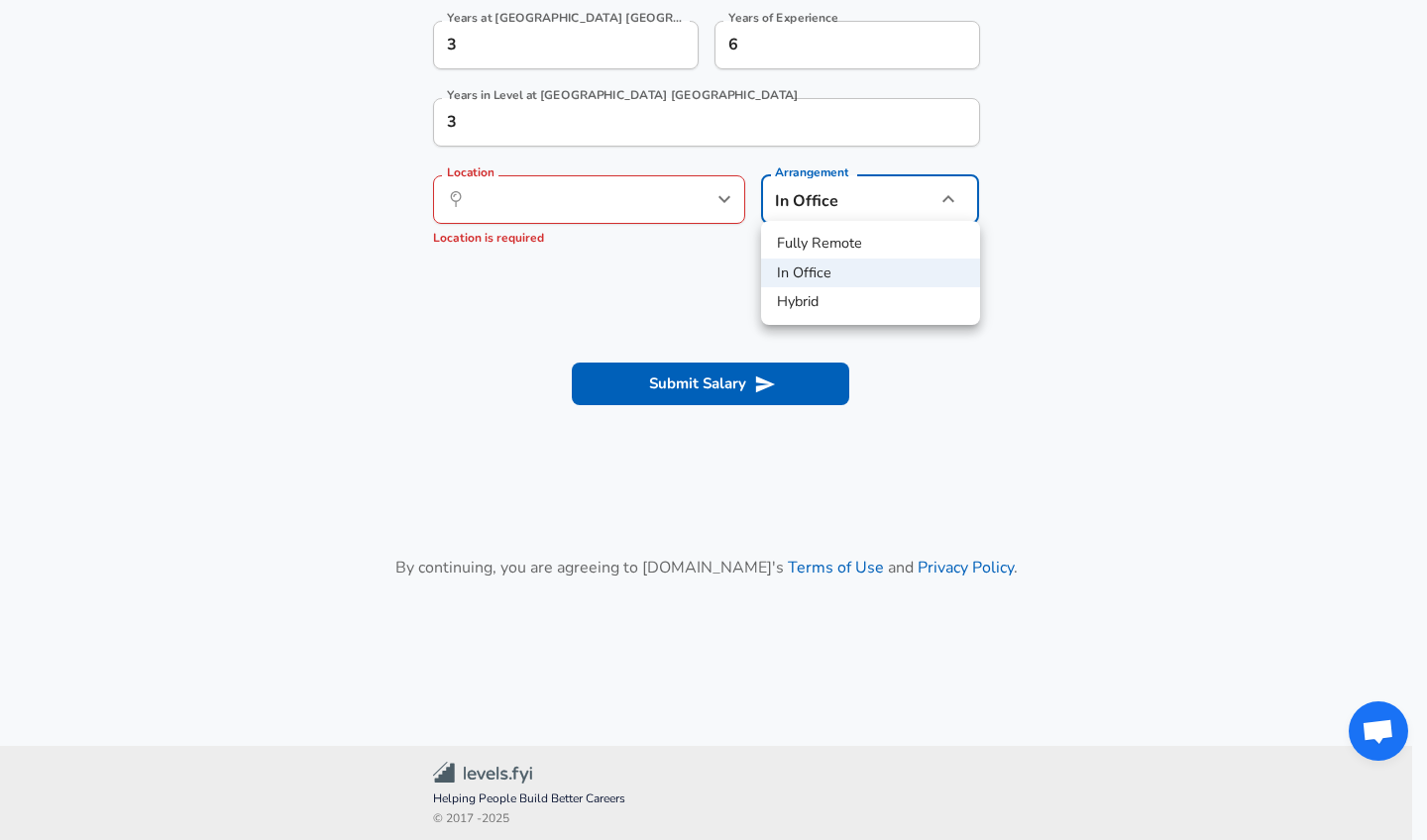 click at bounding box center (714, 420) 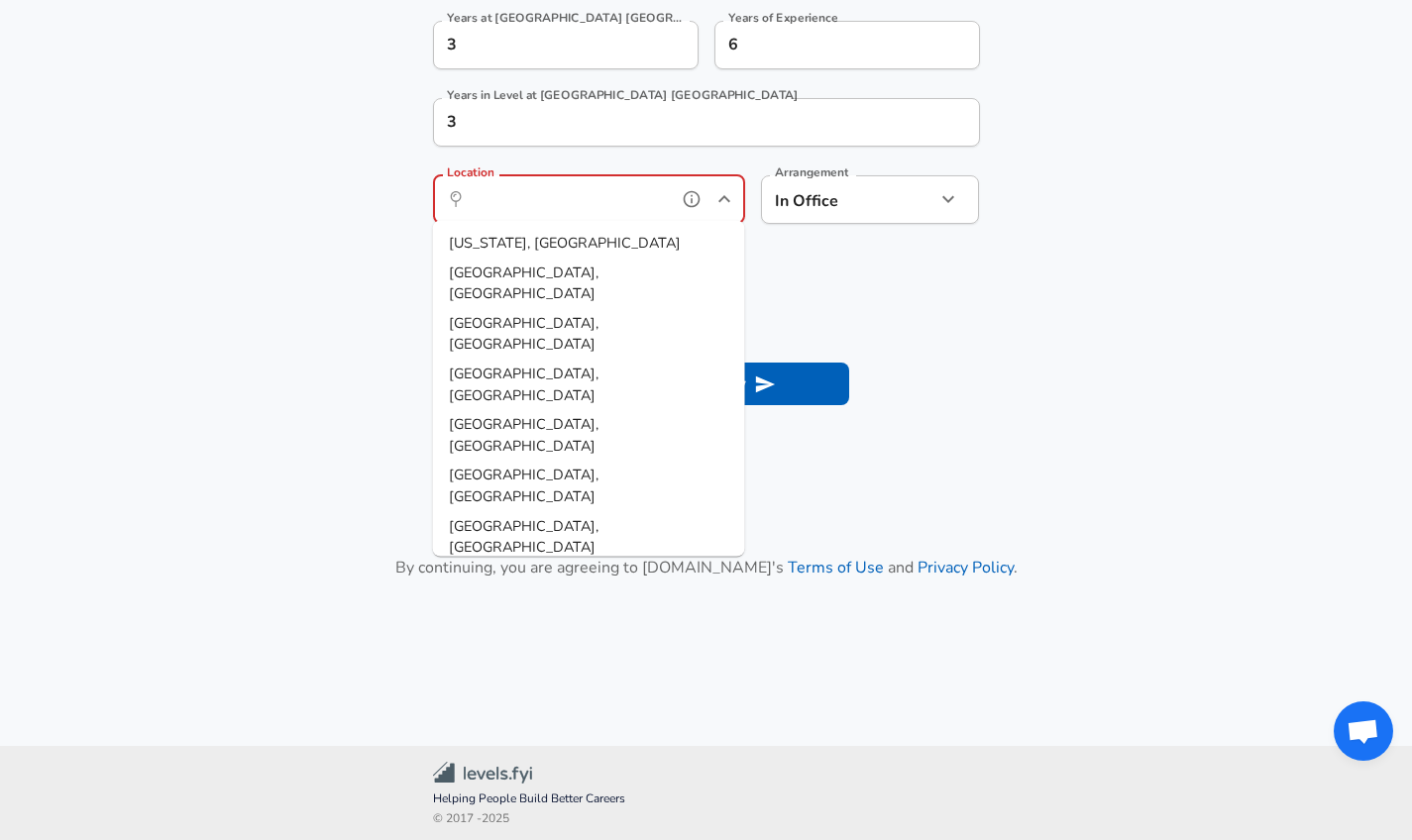 click on "Location" at bounding box center [567, 199] 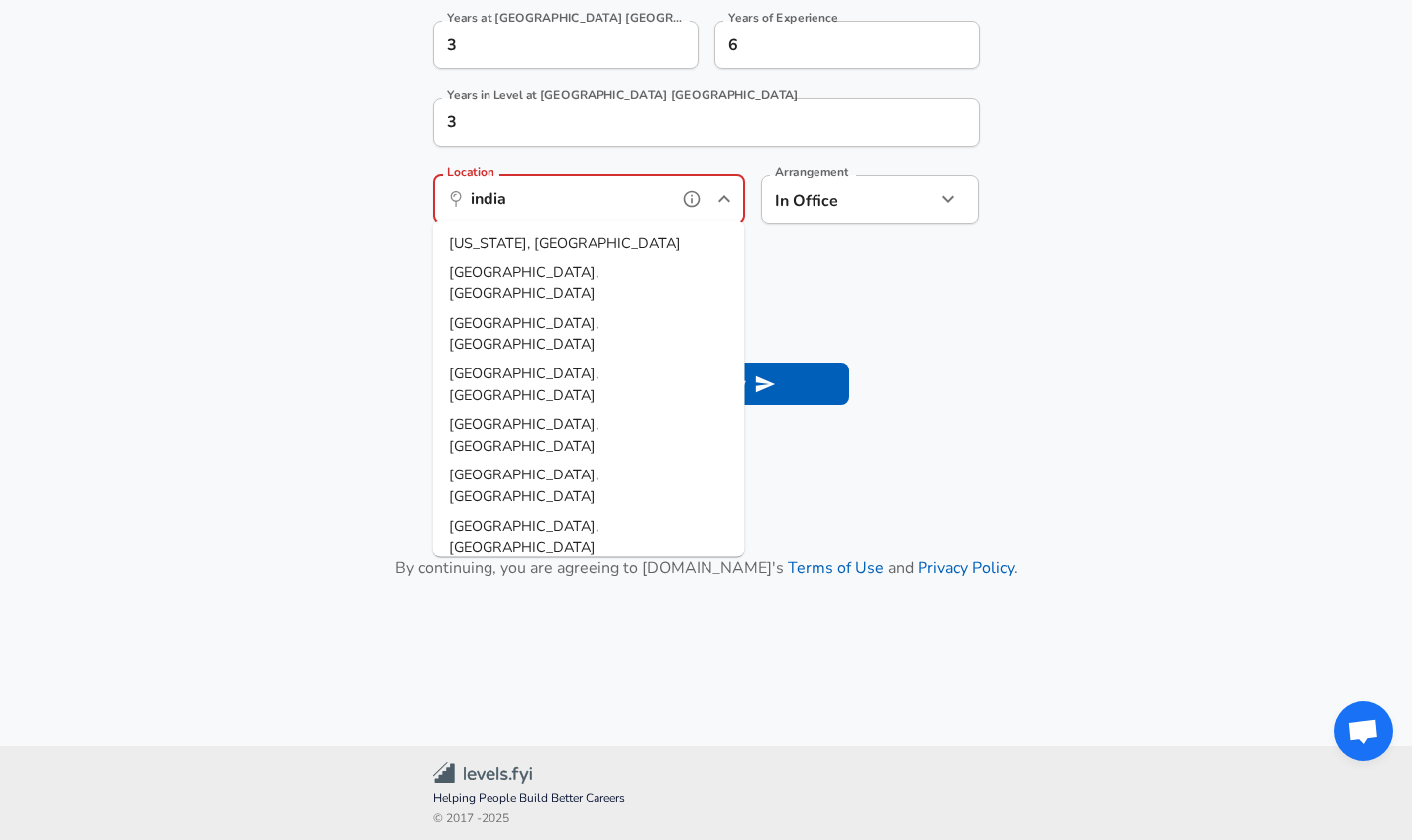 type on "india" 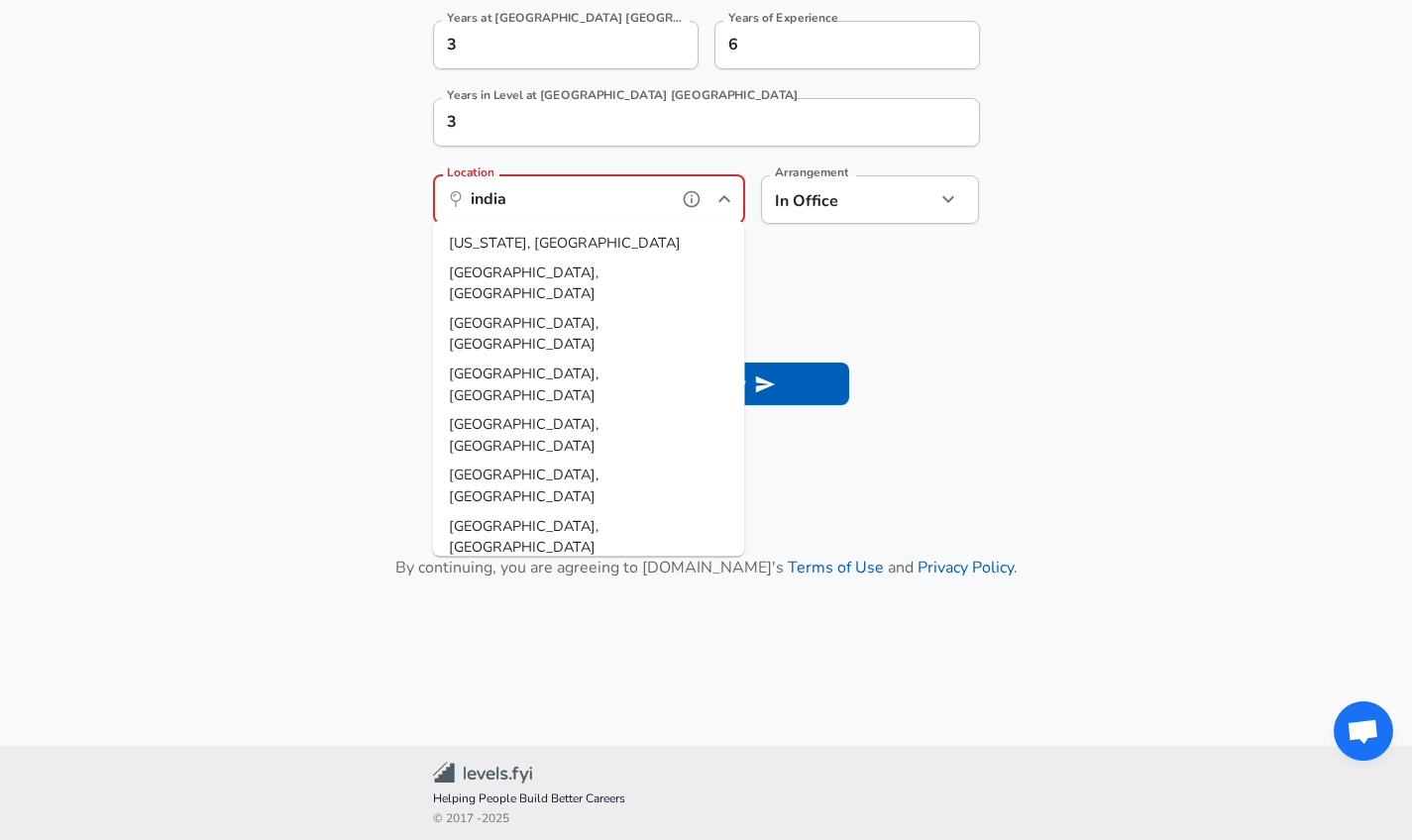 click on "Submit Salary" at bounding box center (710, 383) 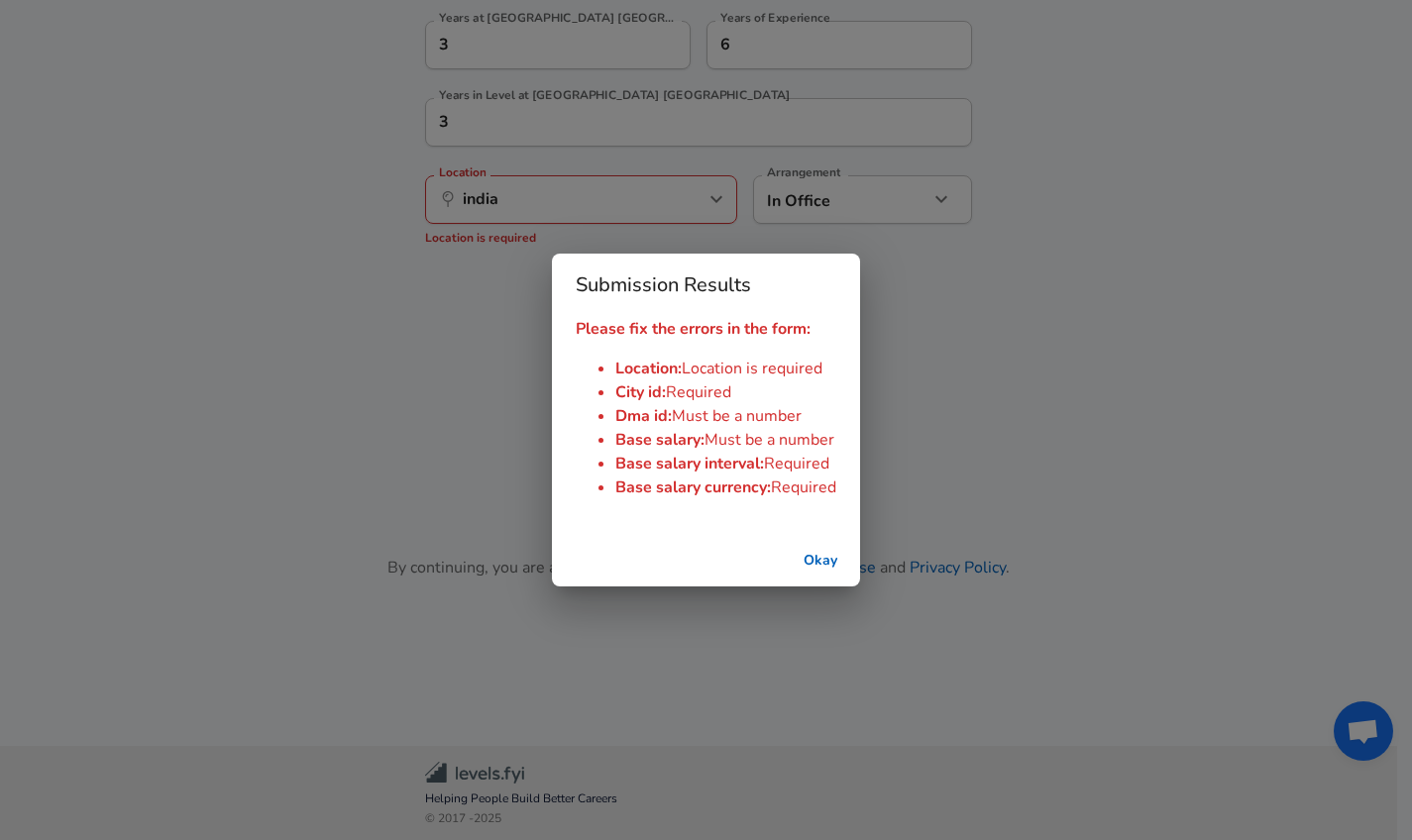 type 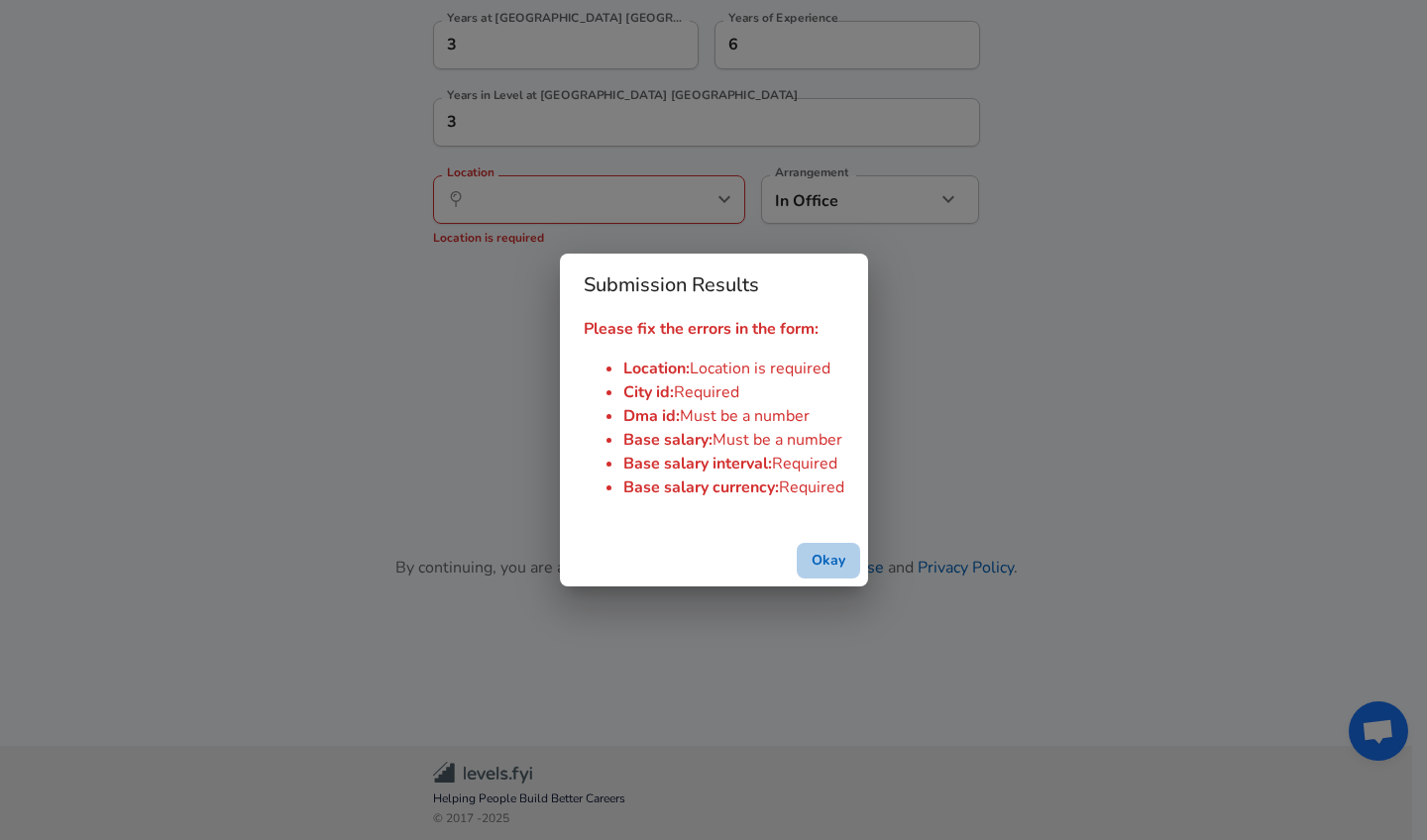 click on "Okay" at bounding box center [828, 561] 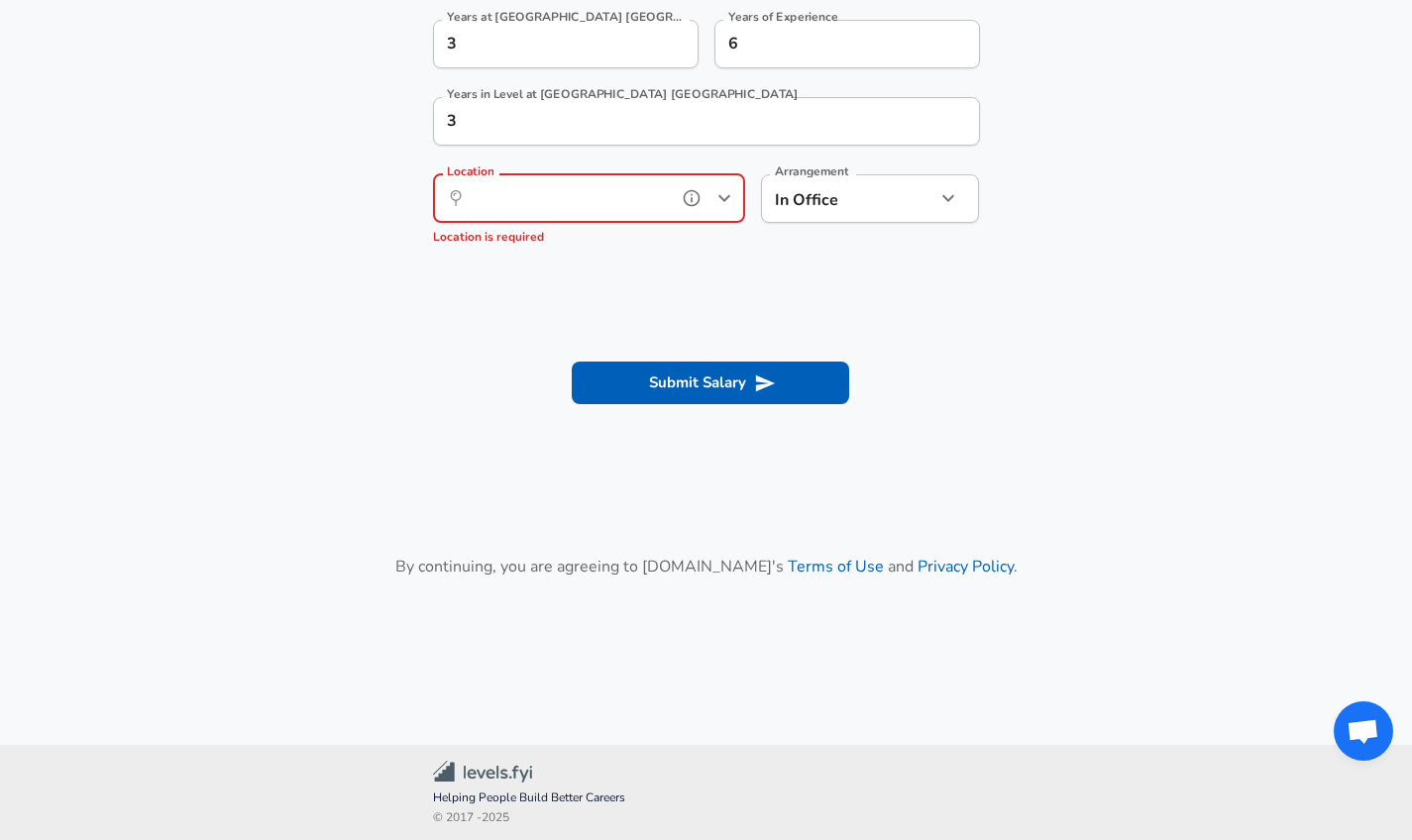 scroll, scrollTop: 1042, scrollLeft: 0, axis: vertical 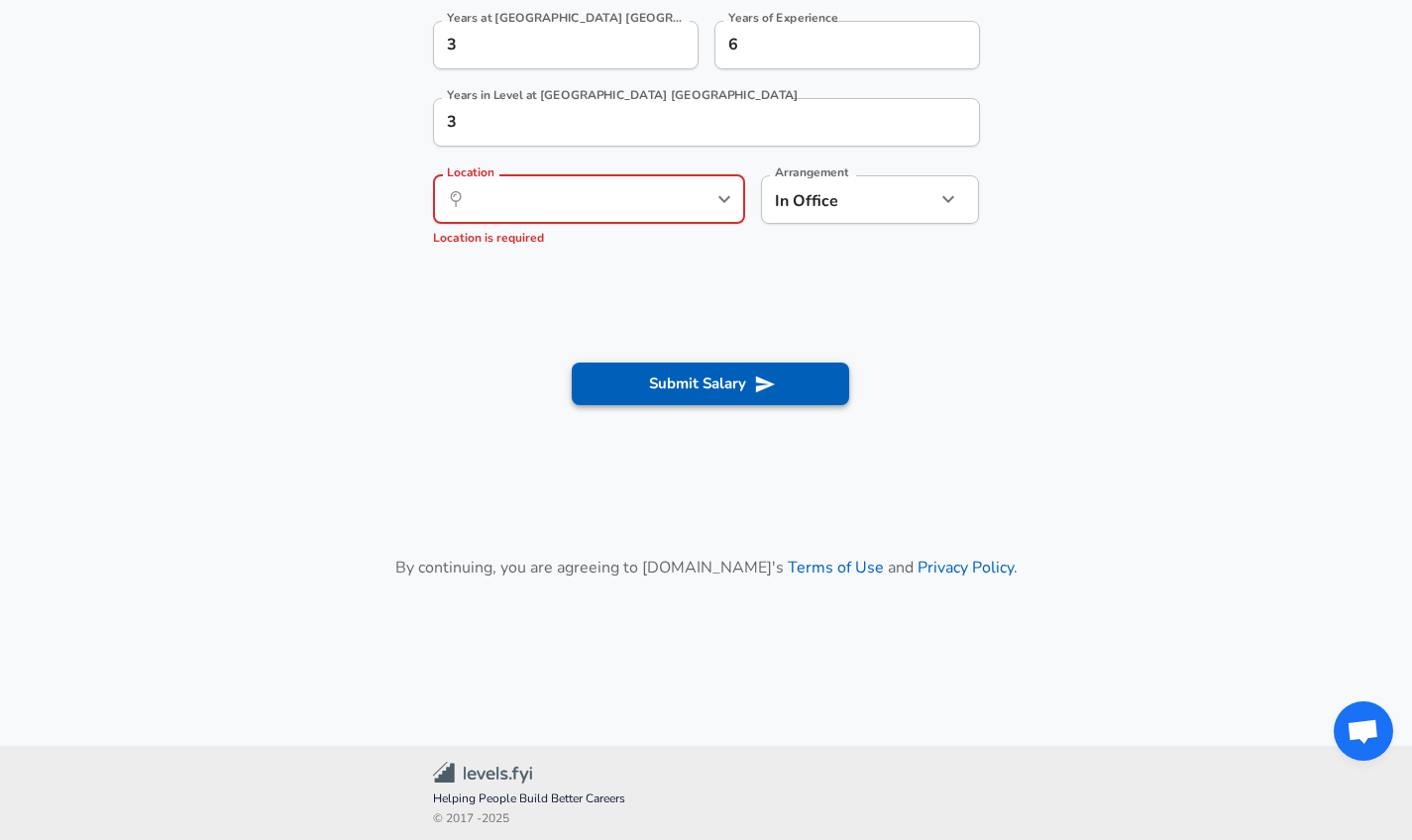 click on "Submit Salary" at bounding box center [710, 383] 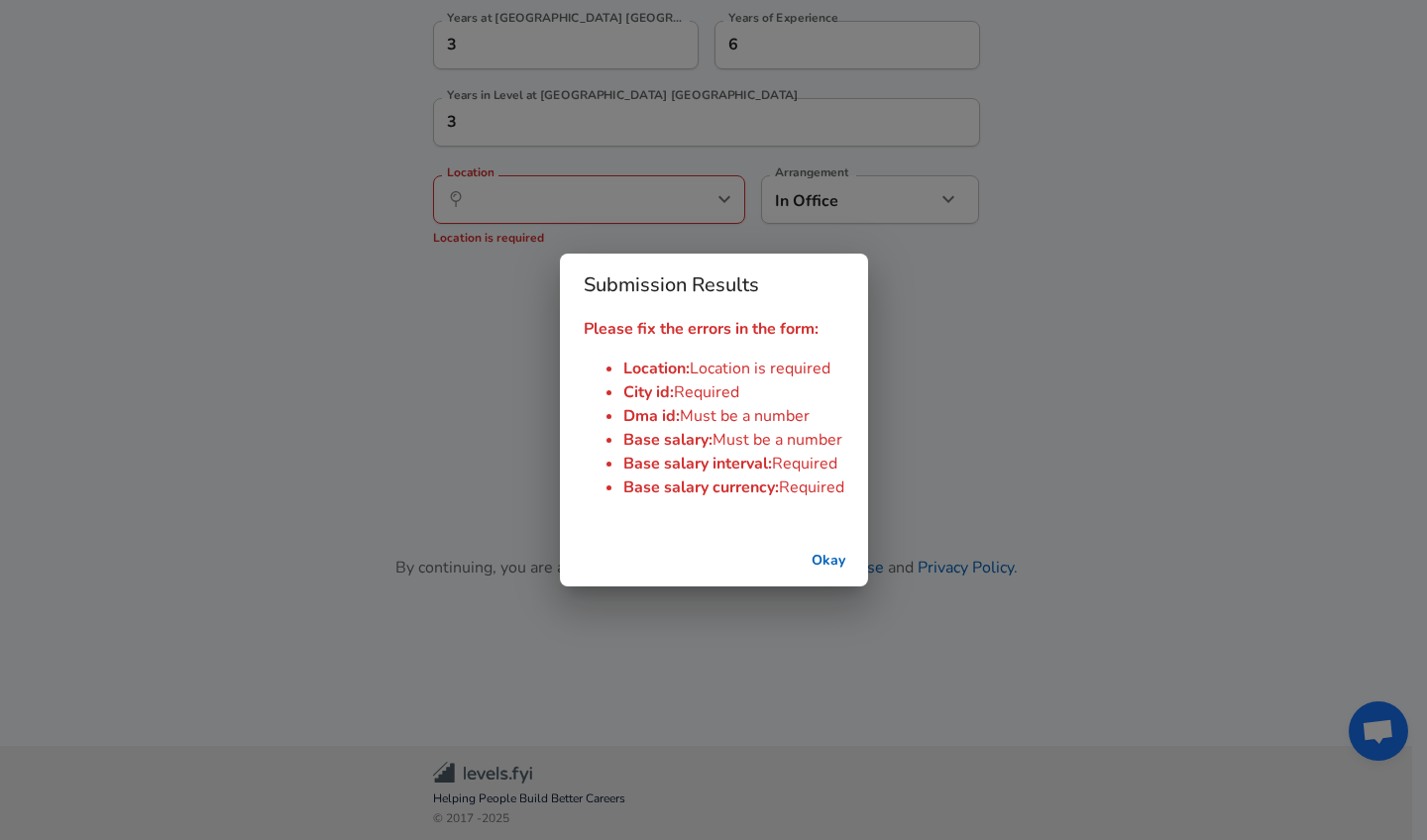 click on "Submission Results Please fix the errors in the form: Location :  Location is required City  id :  Required Dma  id :  Must be a number Base  salary :  Must be a number Base  salary  interval :  Required Base  salary  currency :  Required Okay" at bounding box center (714, 420) 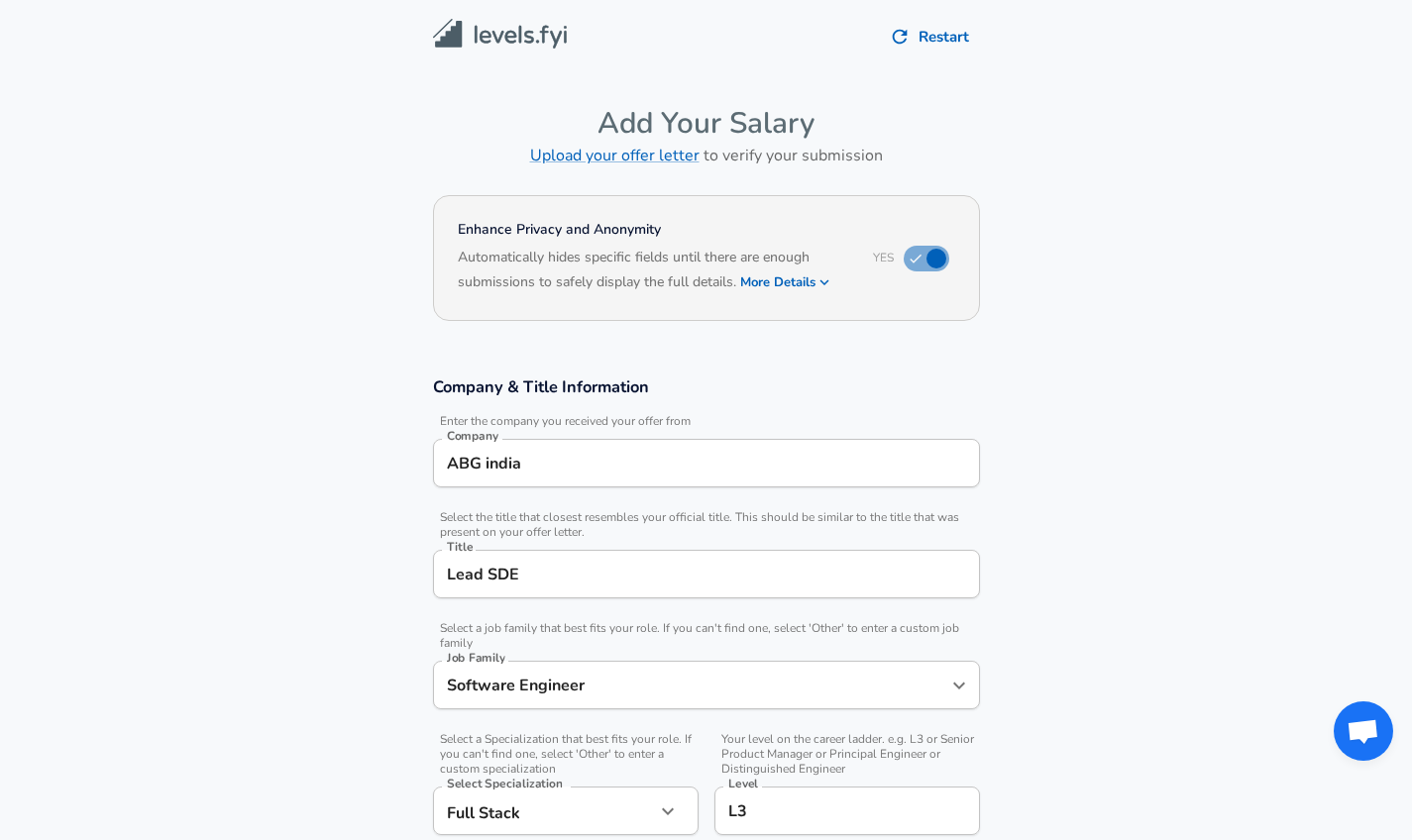 scroll, scrollTop: 0, scrollLeft: 0, axis: both 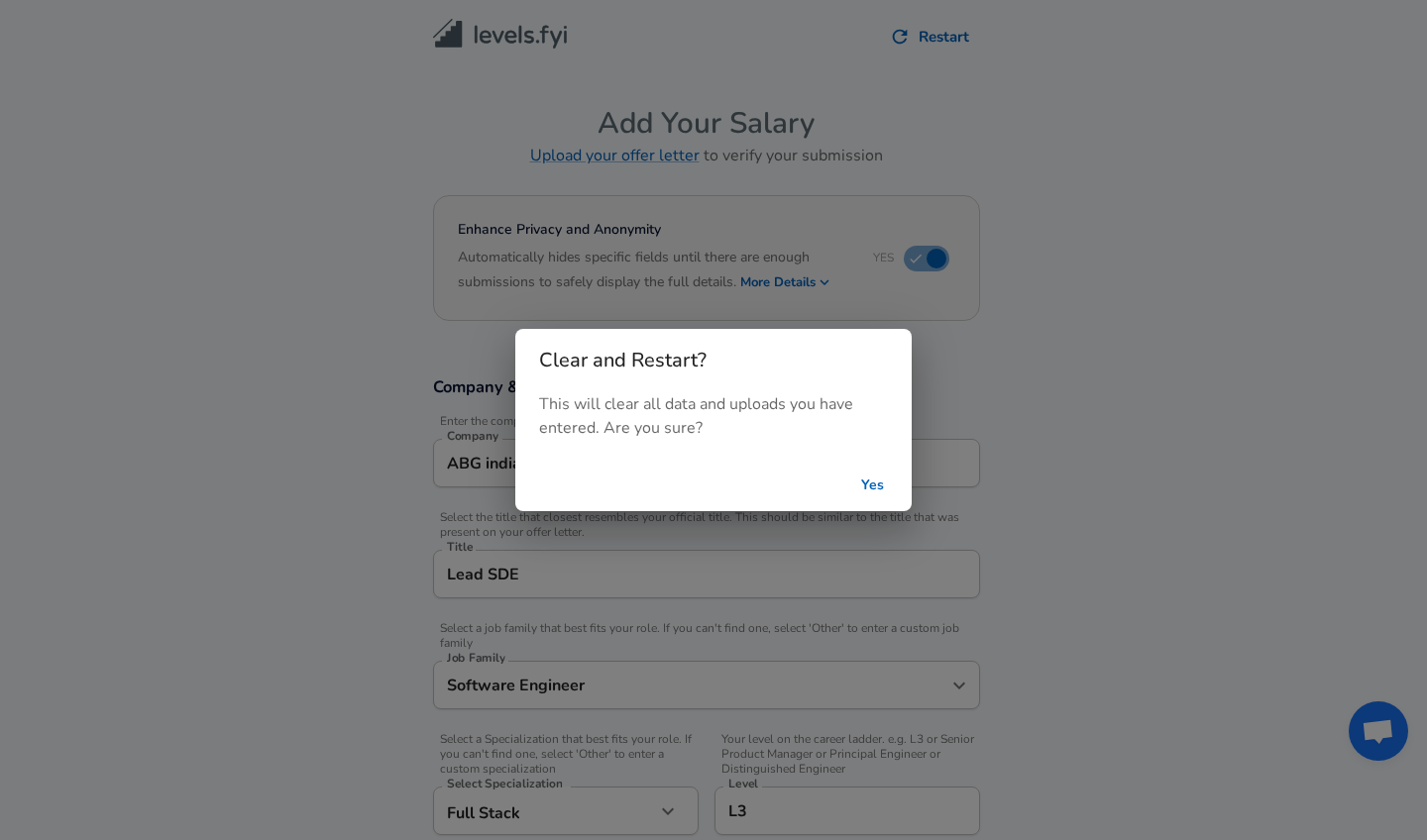 click on "Yes" at bounding box center (872, 485) 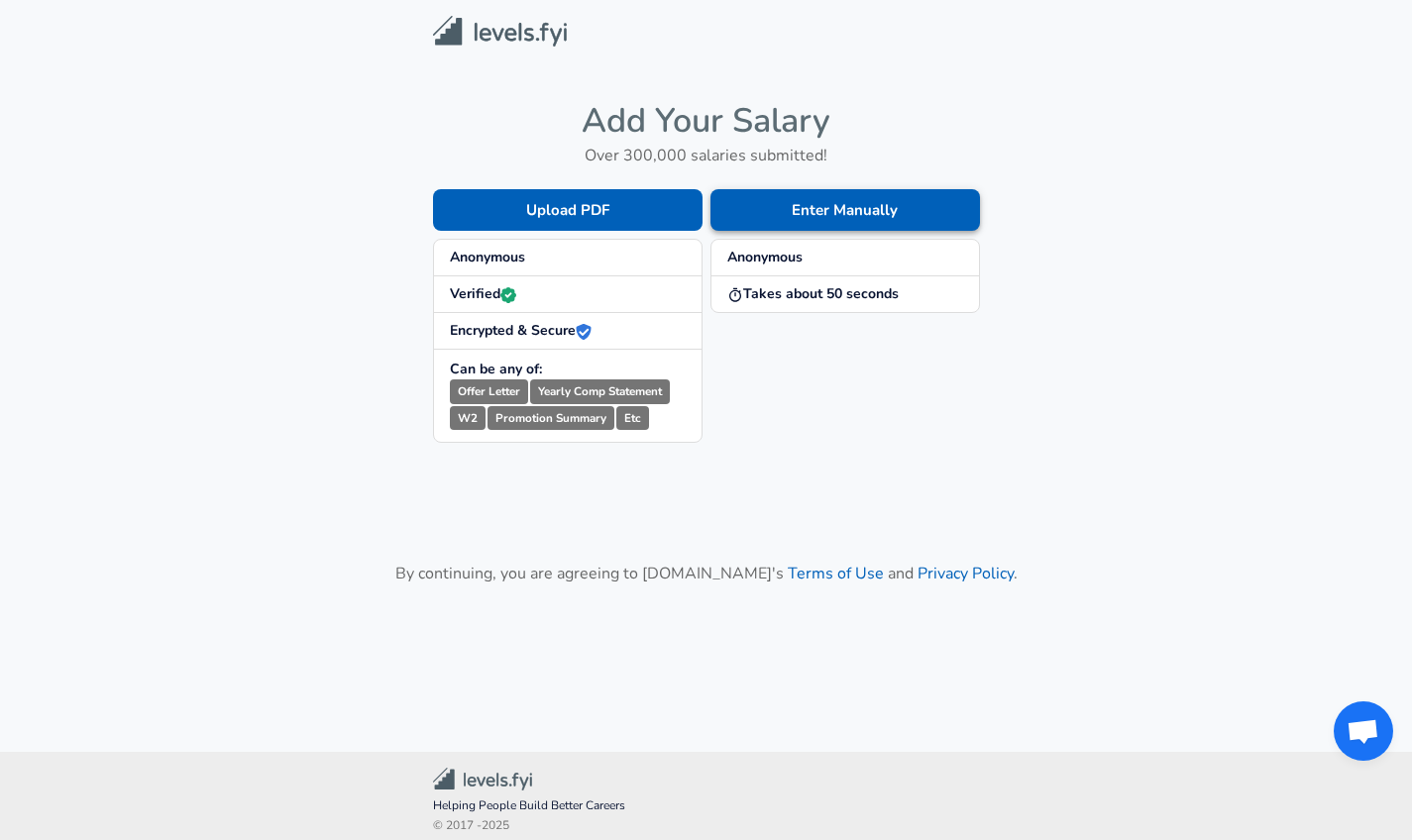 scroll, scrollTop: 0, scrollLeft: 0, axis: both 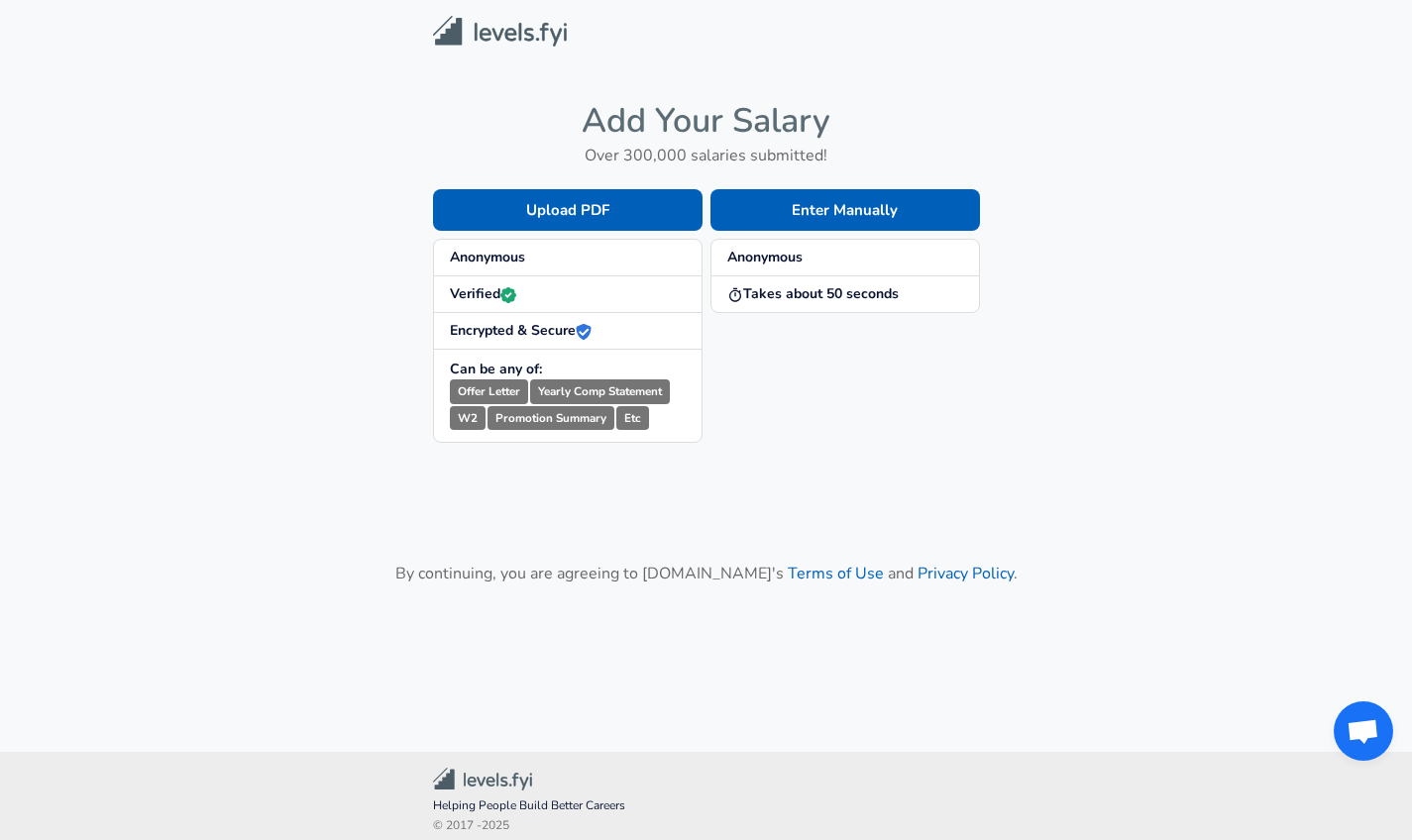 click on "Takes about 50 seconds" at bounding box center [813, 293] 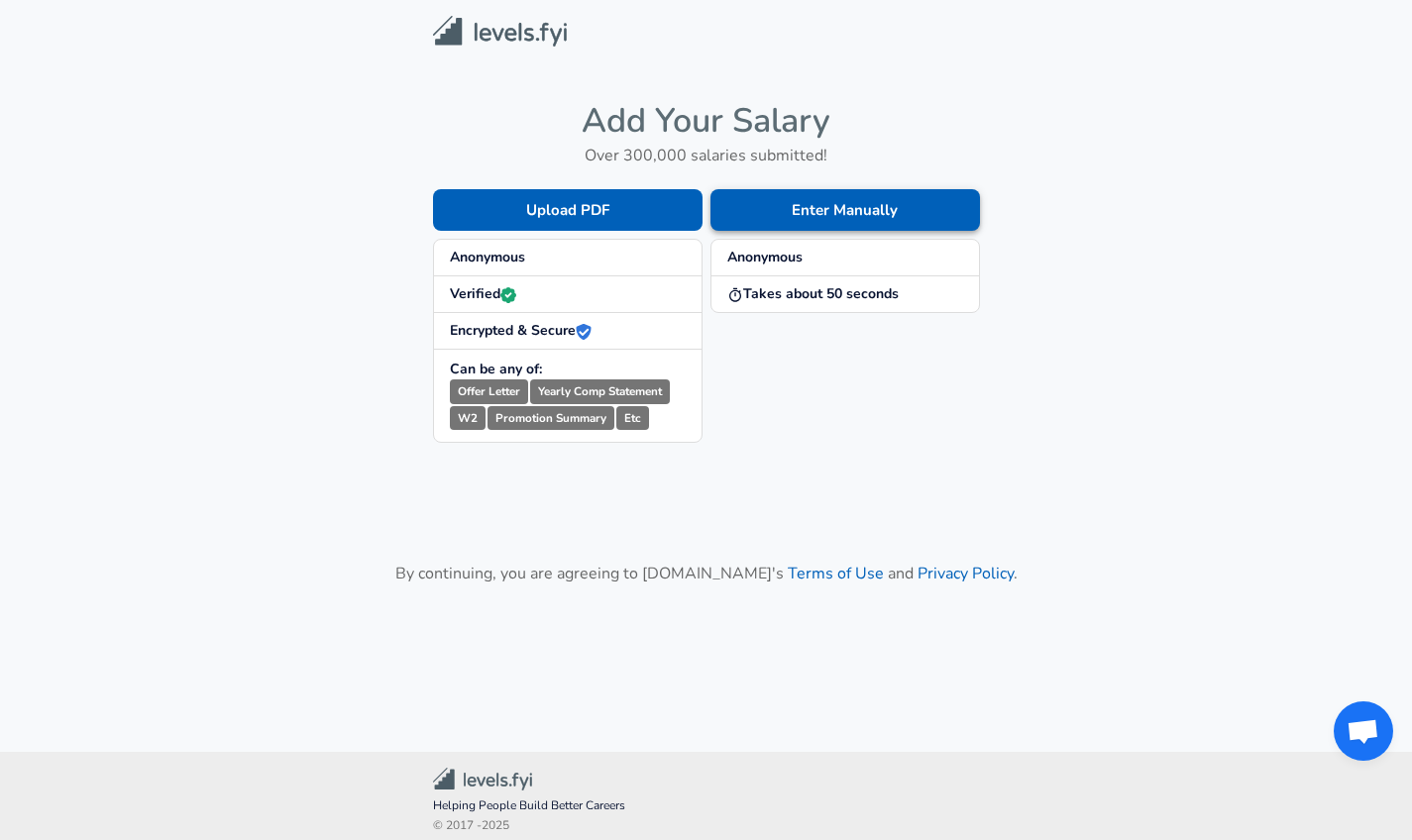 click on "Enter Manually" at bounding box center (845, 210) 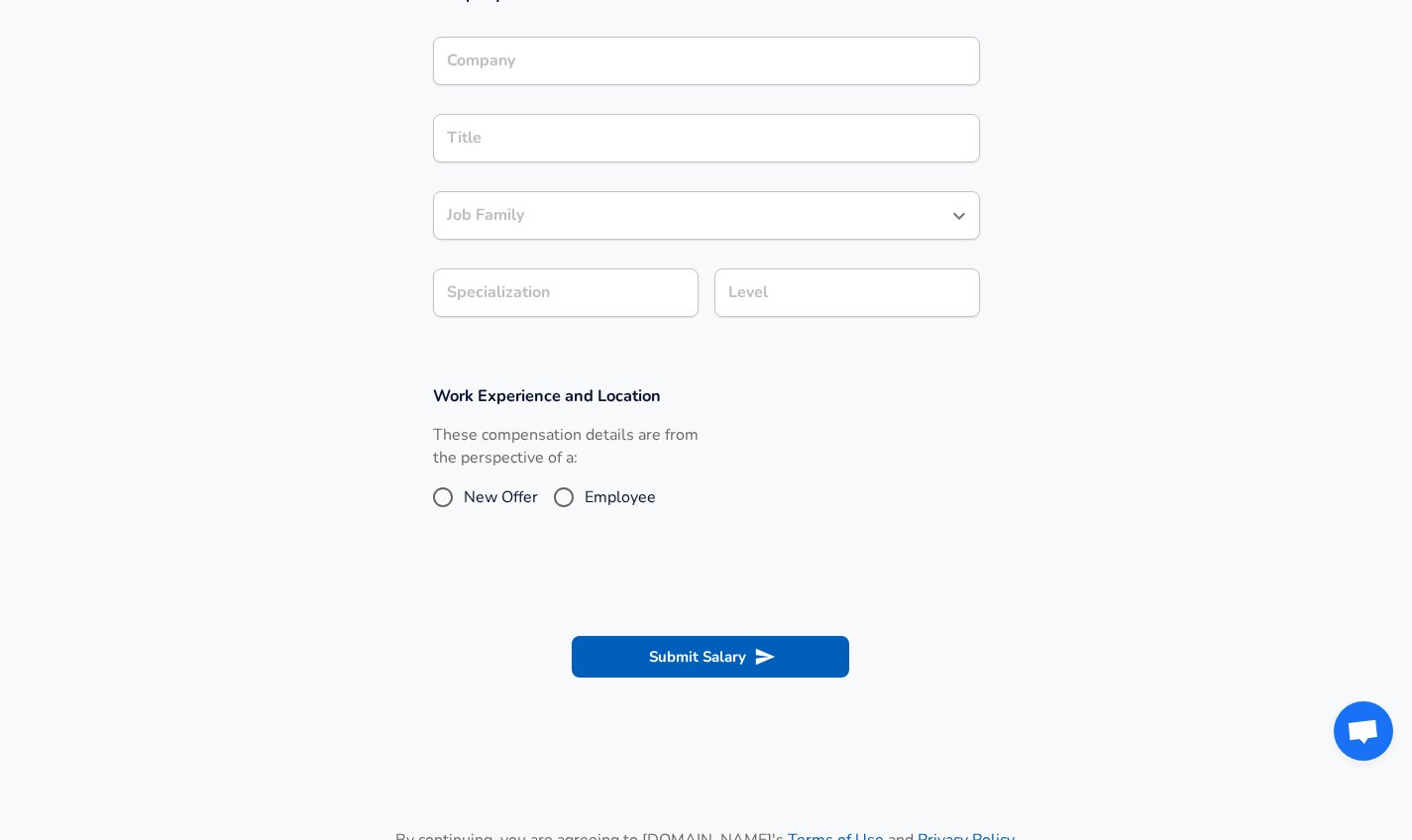 scroll, scrollTop: 415, scrollLeft: 0, axis: vertical 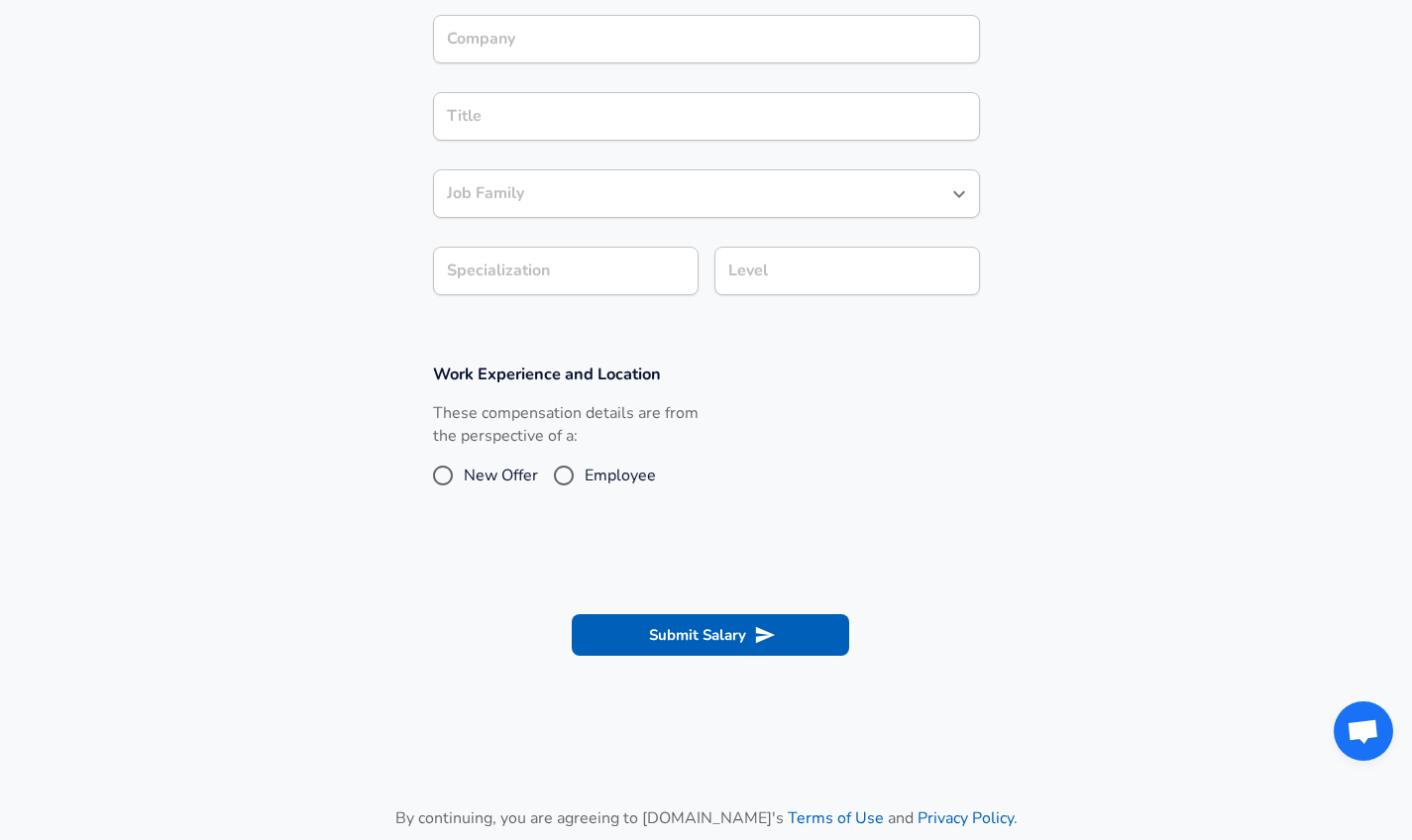click on "Employee" at bounding box center [564, 475] 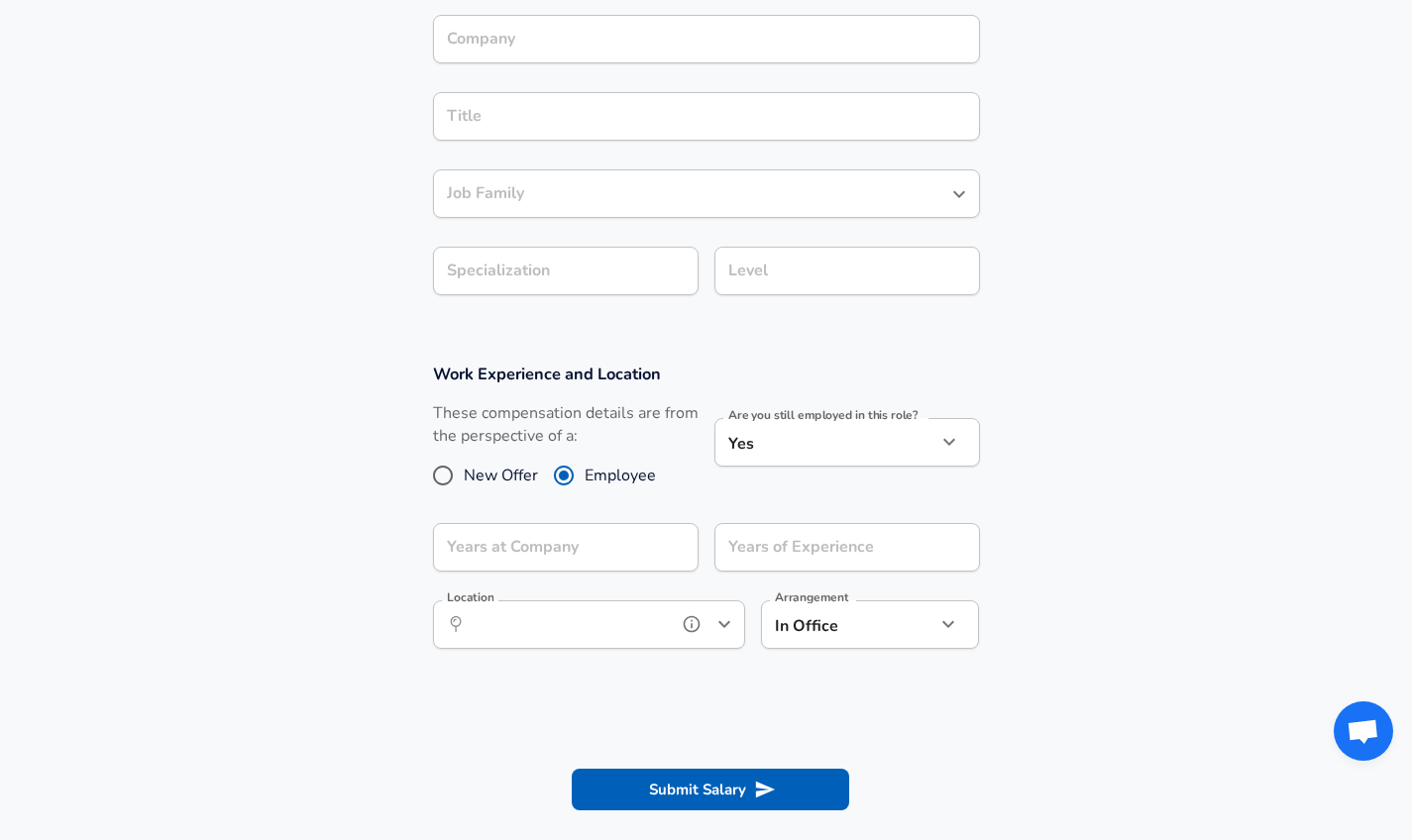 click on "Location" at bounding box center (567, 624) 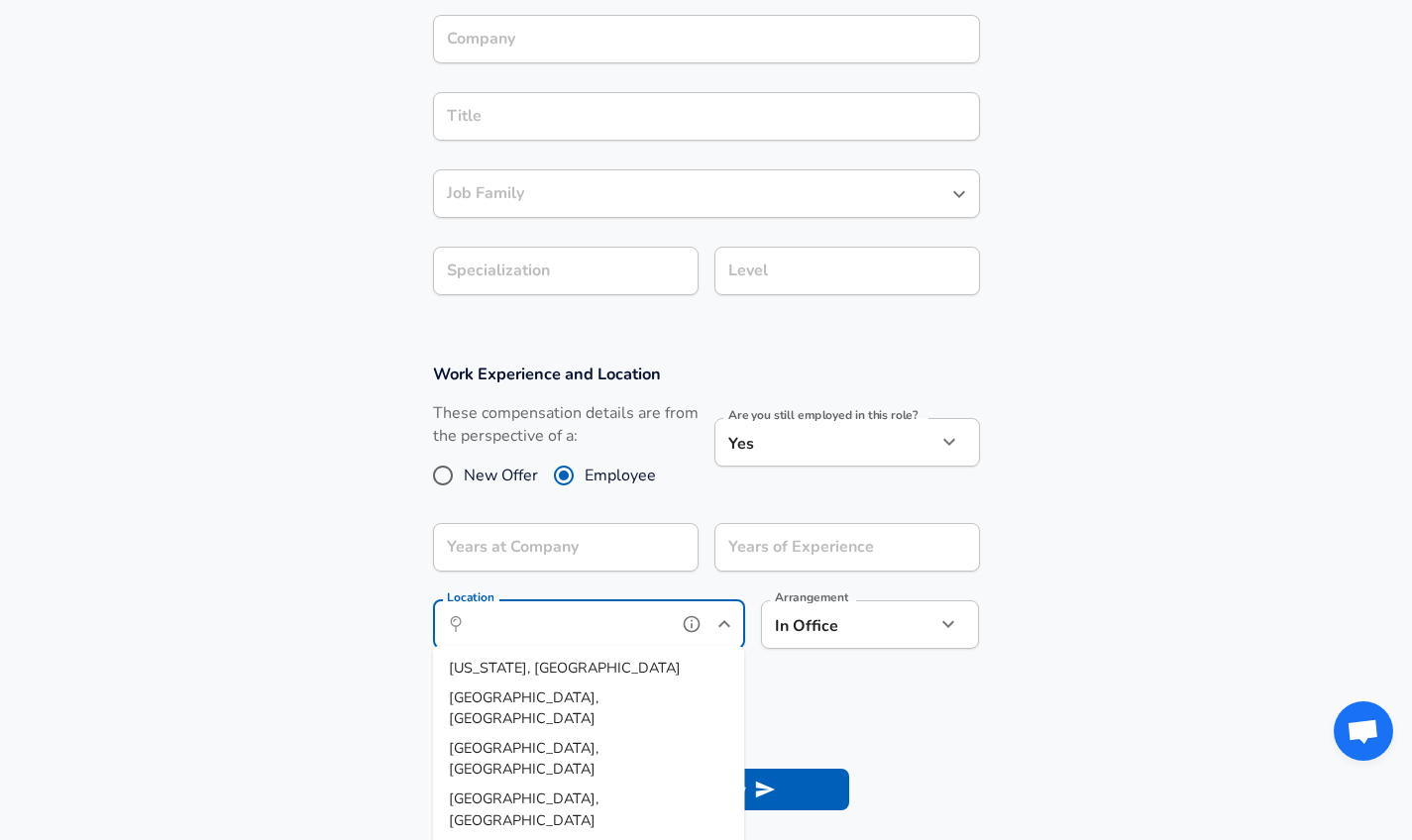 click 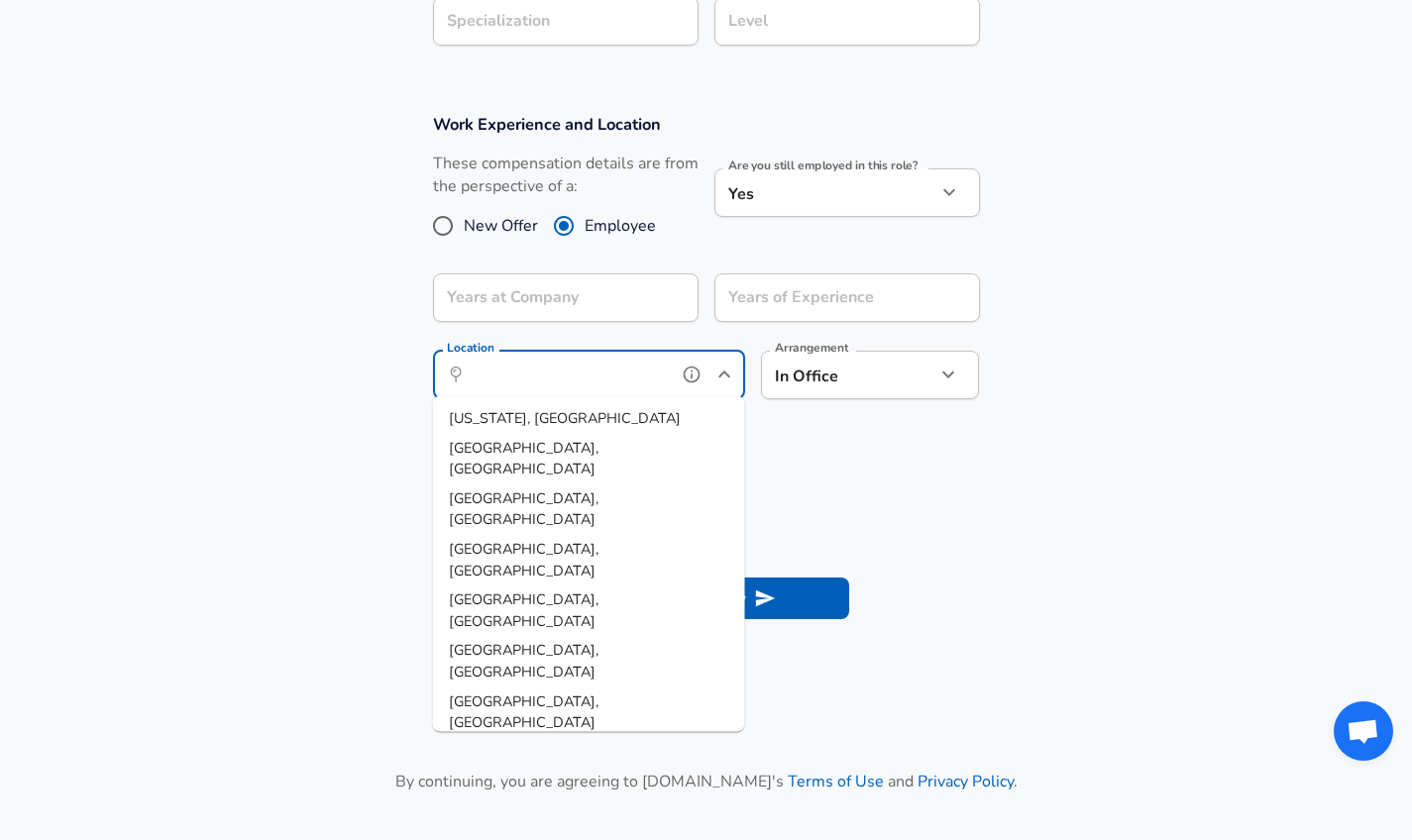 scroll, scrollTop: 664, scrollLeft: 0, axis: vertical 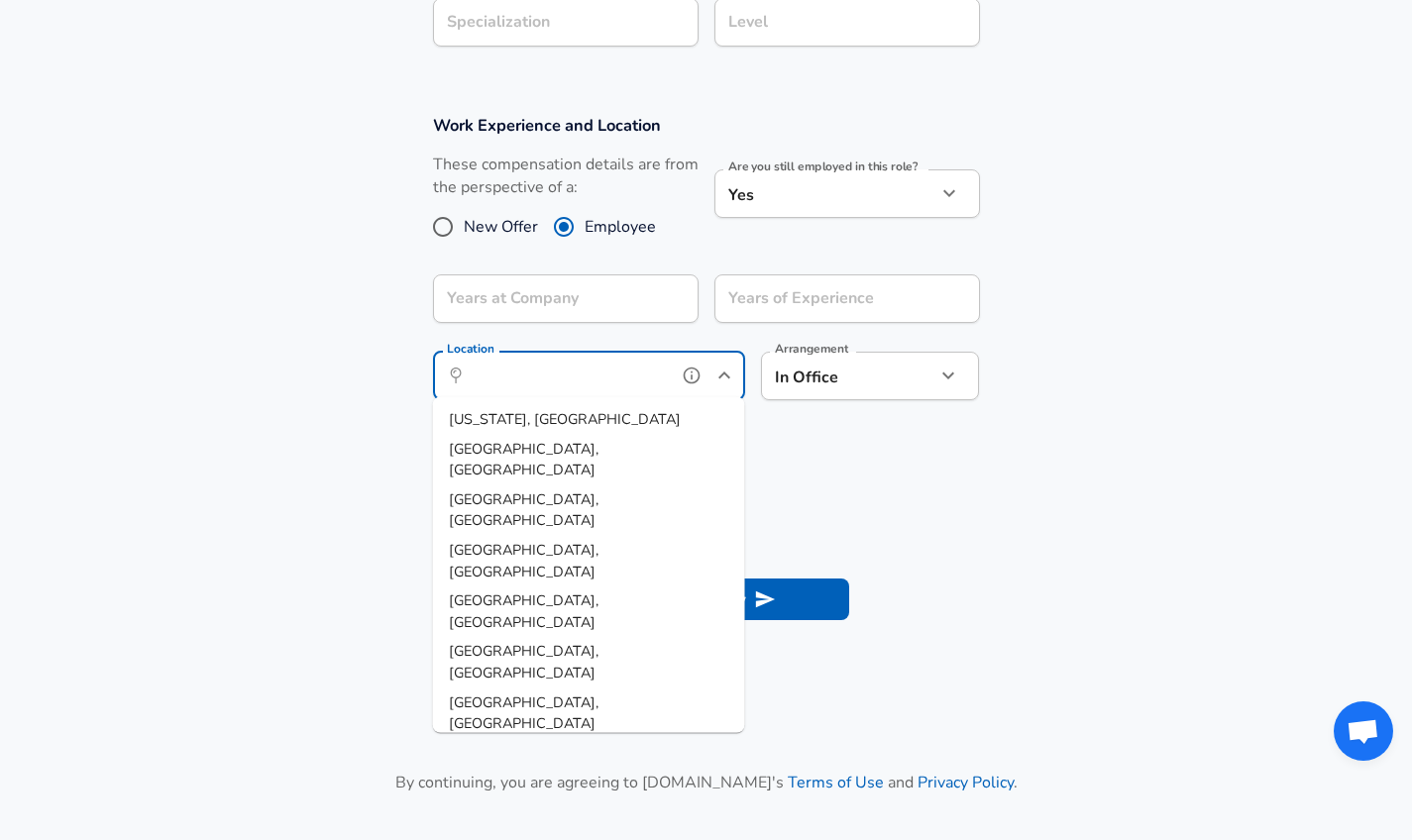 click on "[US_STATE], [GEOGRAPHIC_DATA]" at bounding box center (565, 419) 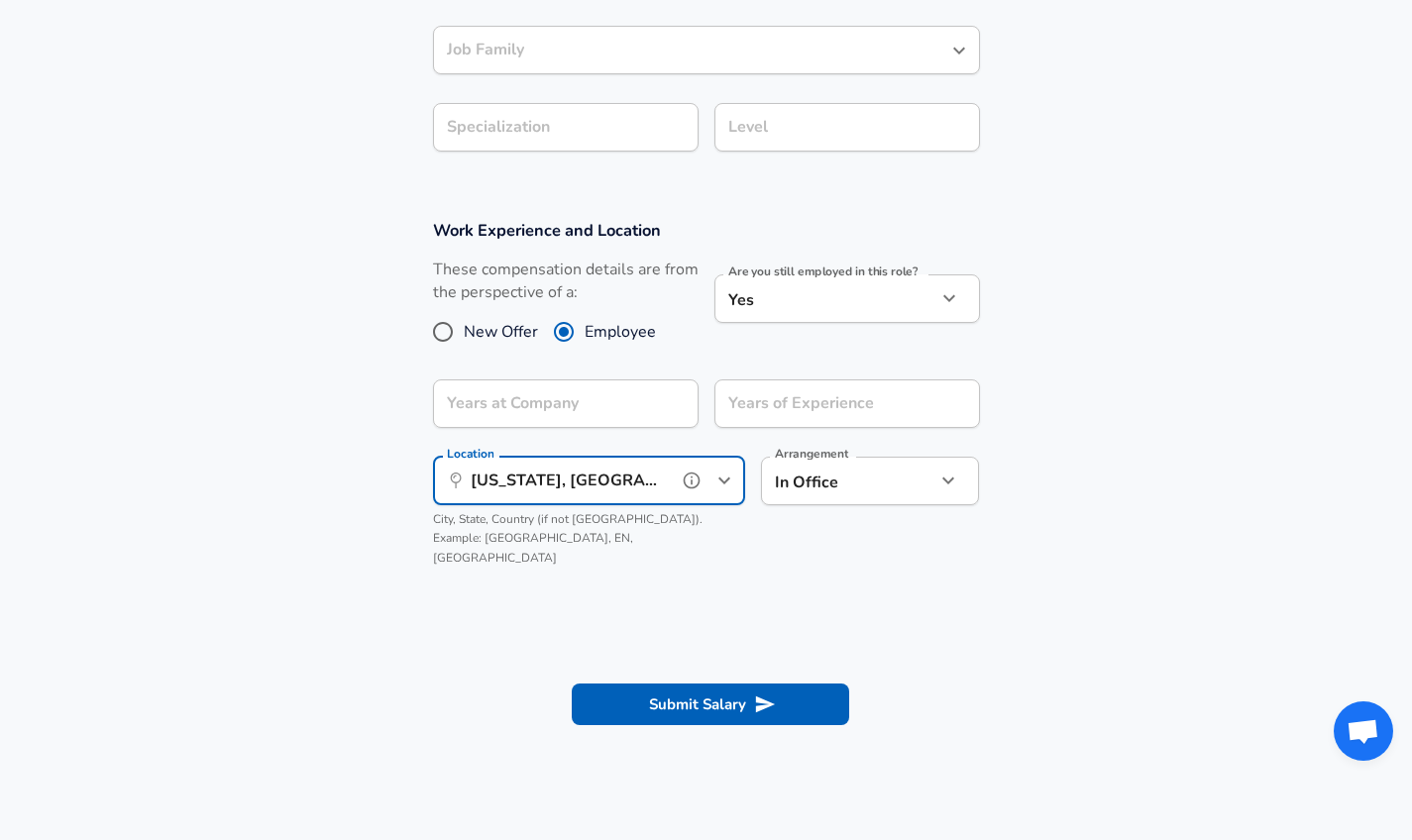 scroll, scrollTop: 559, scrollLeft: 0, axis: vertical 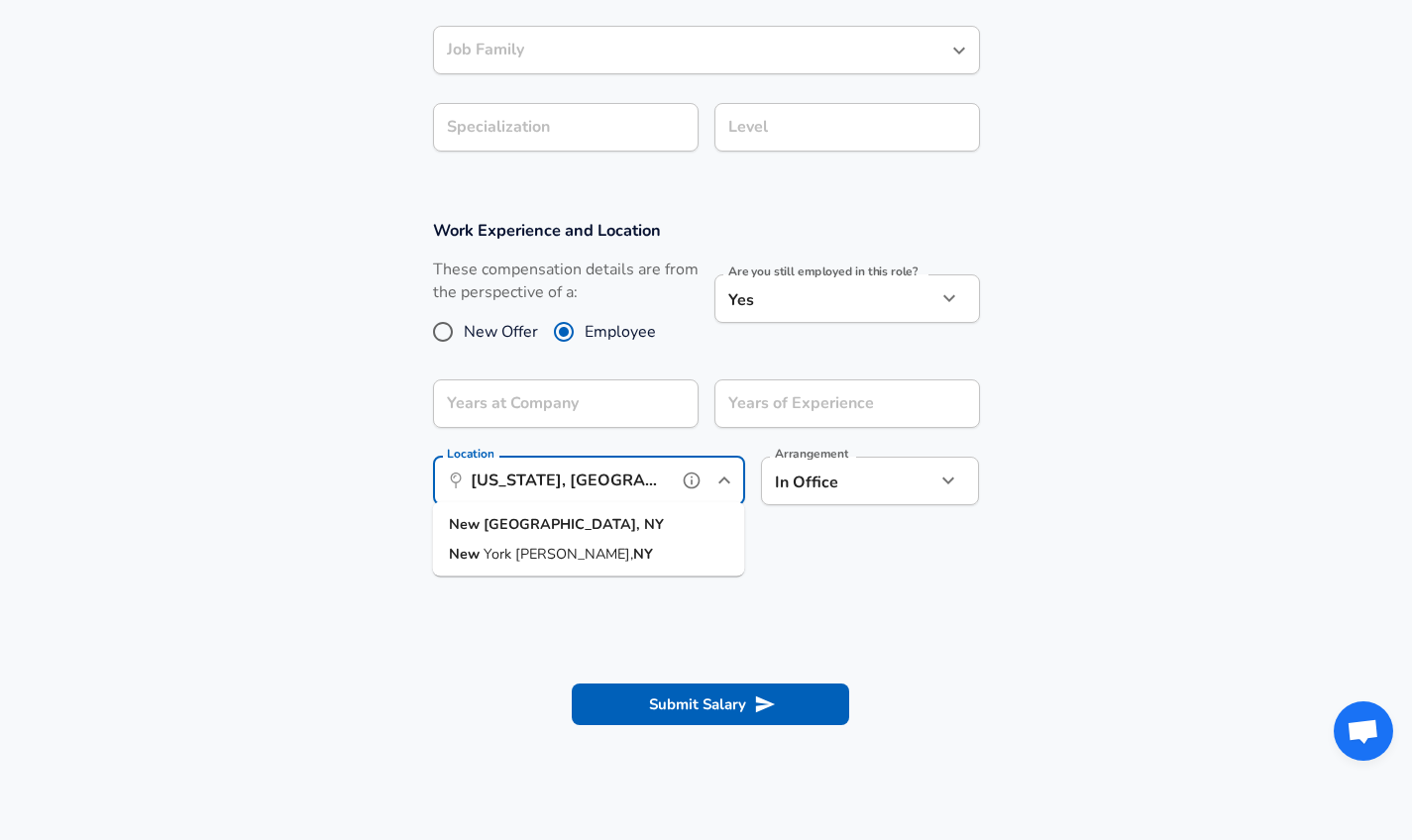 drag, startPoint x: 597, startPoint y: 472, endPoint x: 400, endPoint y: 452, distance: 198.01263 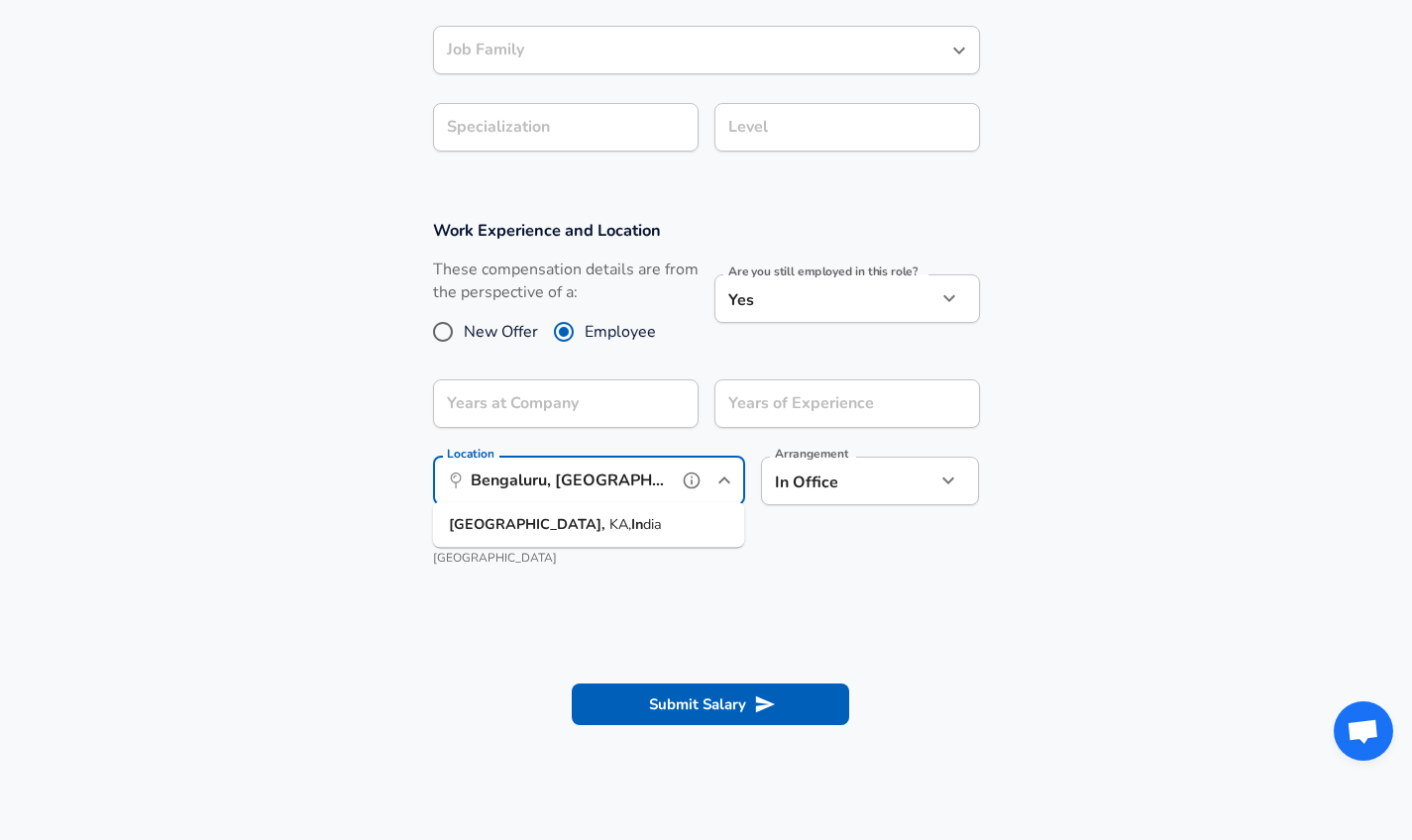 click on "[GEOGRAPHIC_DATA]," at bounding box center [529, 524] 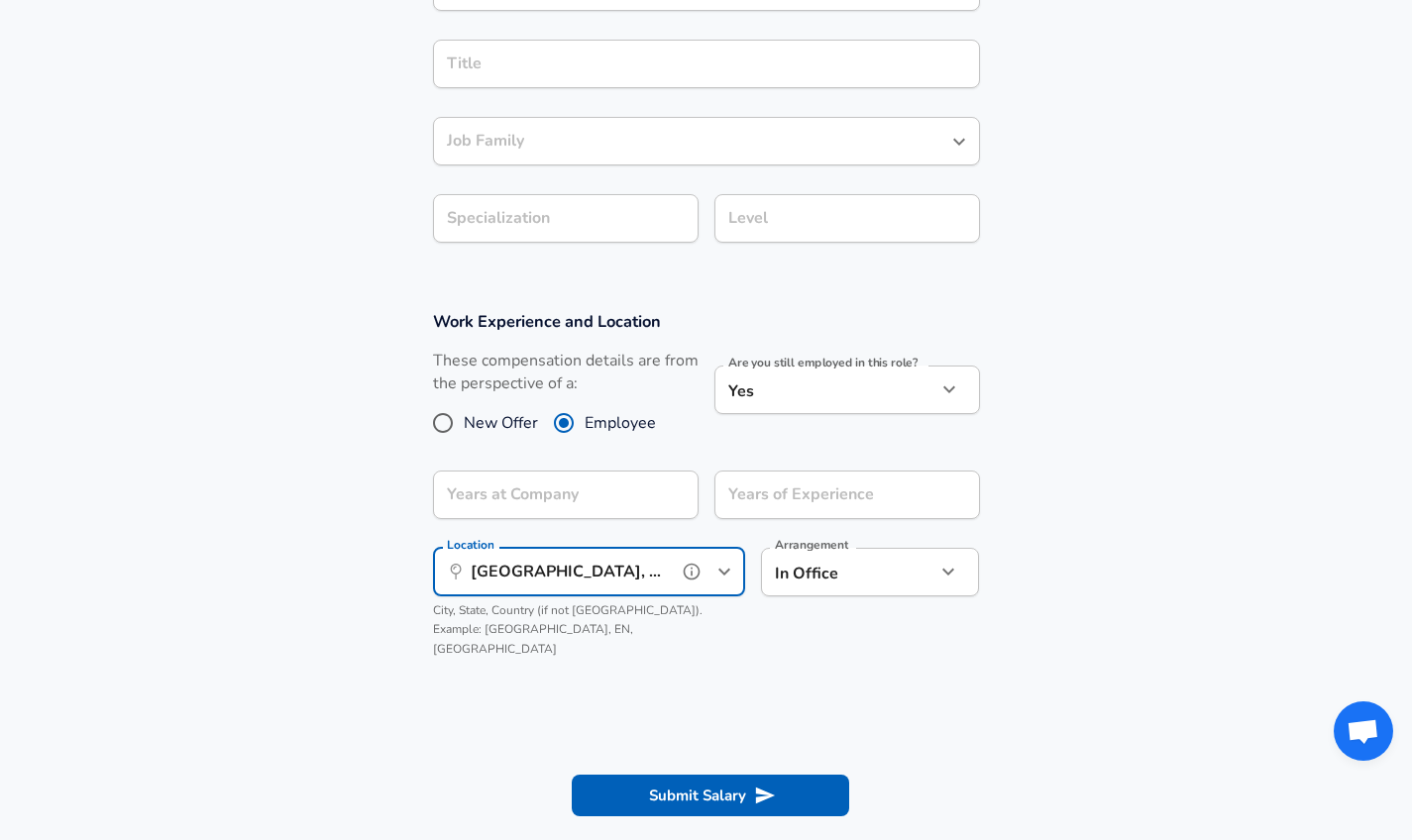 scroll, scrollTop: 391, scrollLeft: 0, axis: vertical 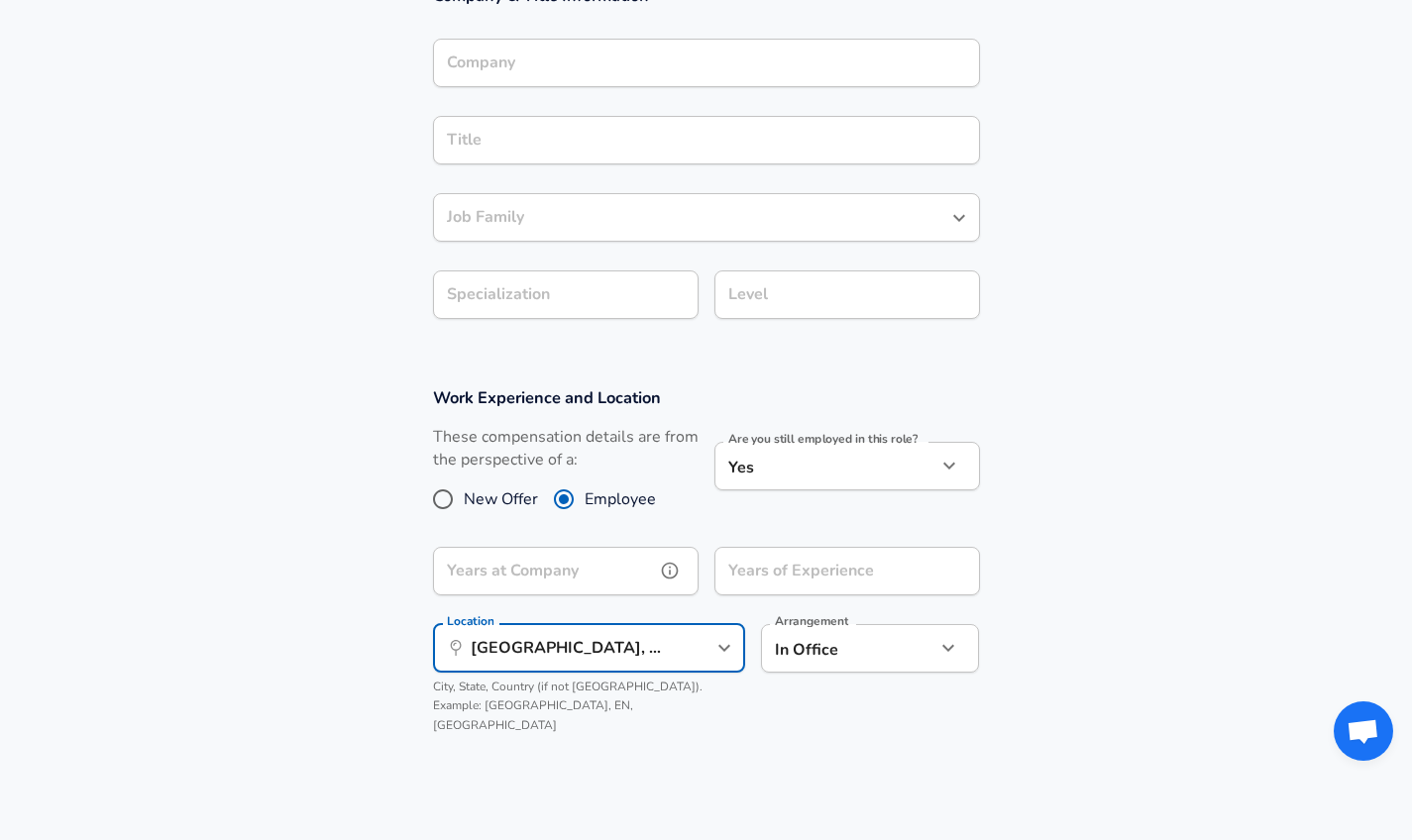 click on "Years at Company Years at Company" at bounding box center (566, 574) 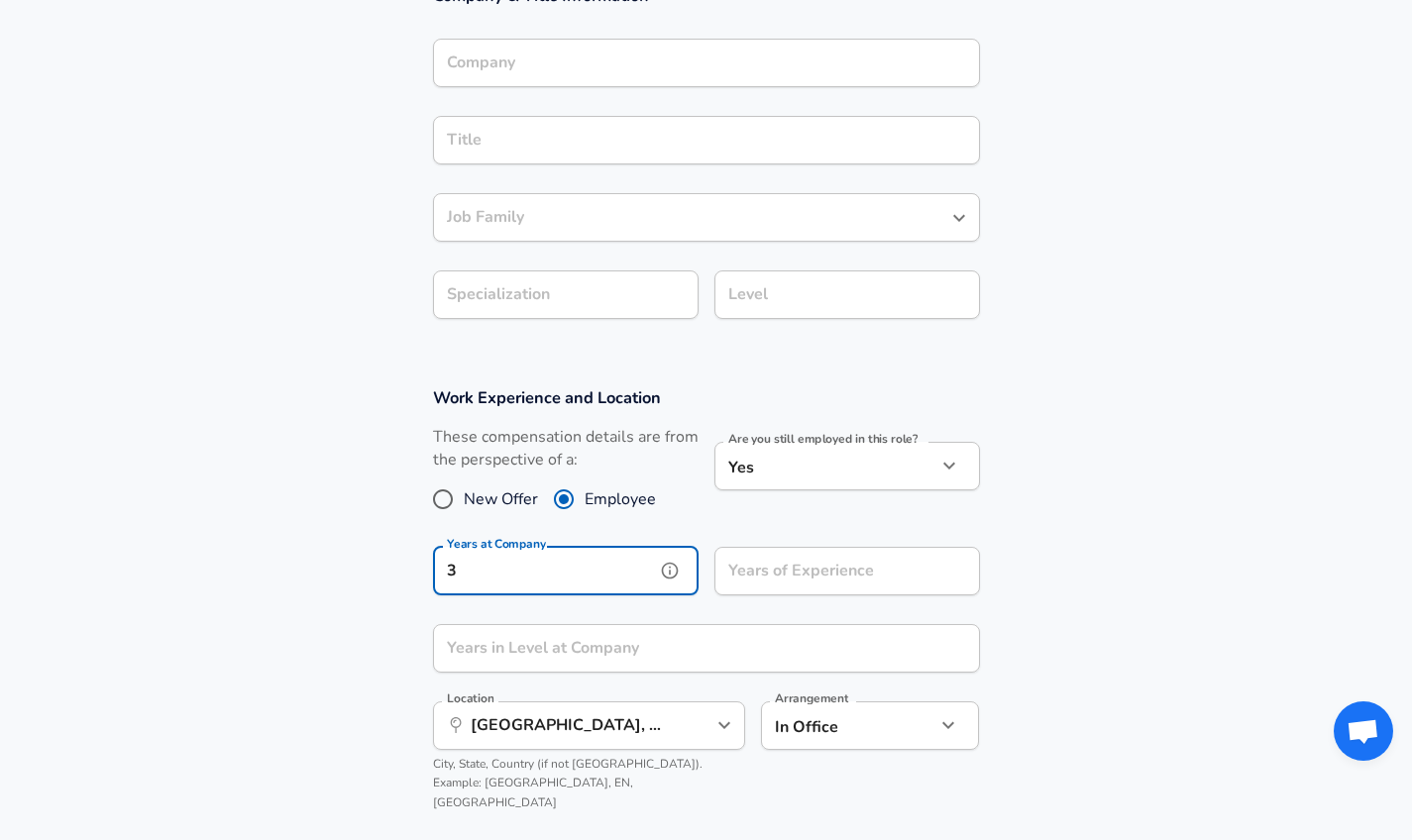 type on "3" 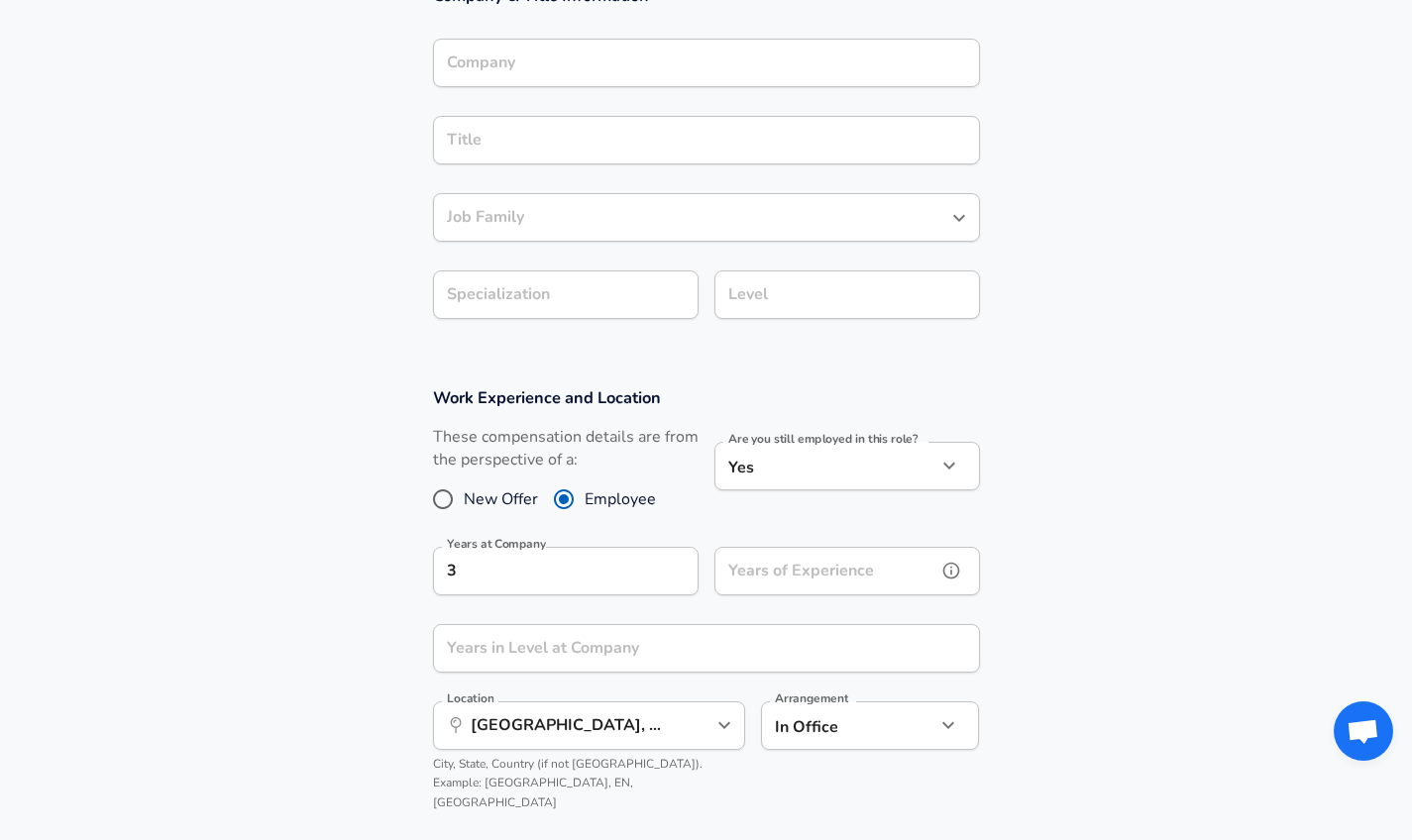 click on "Years of Experience" at bounding box center (825, 571) 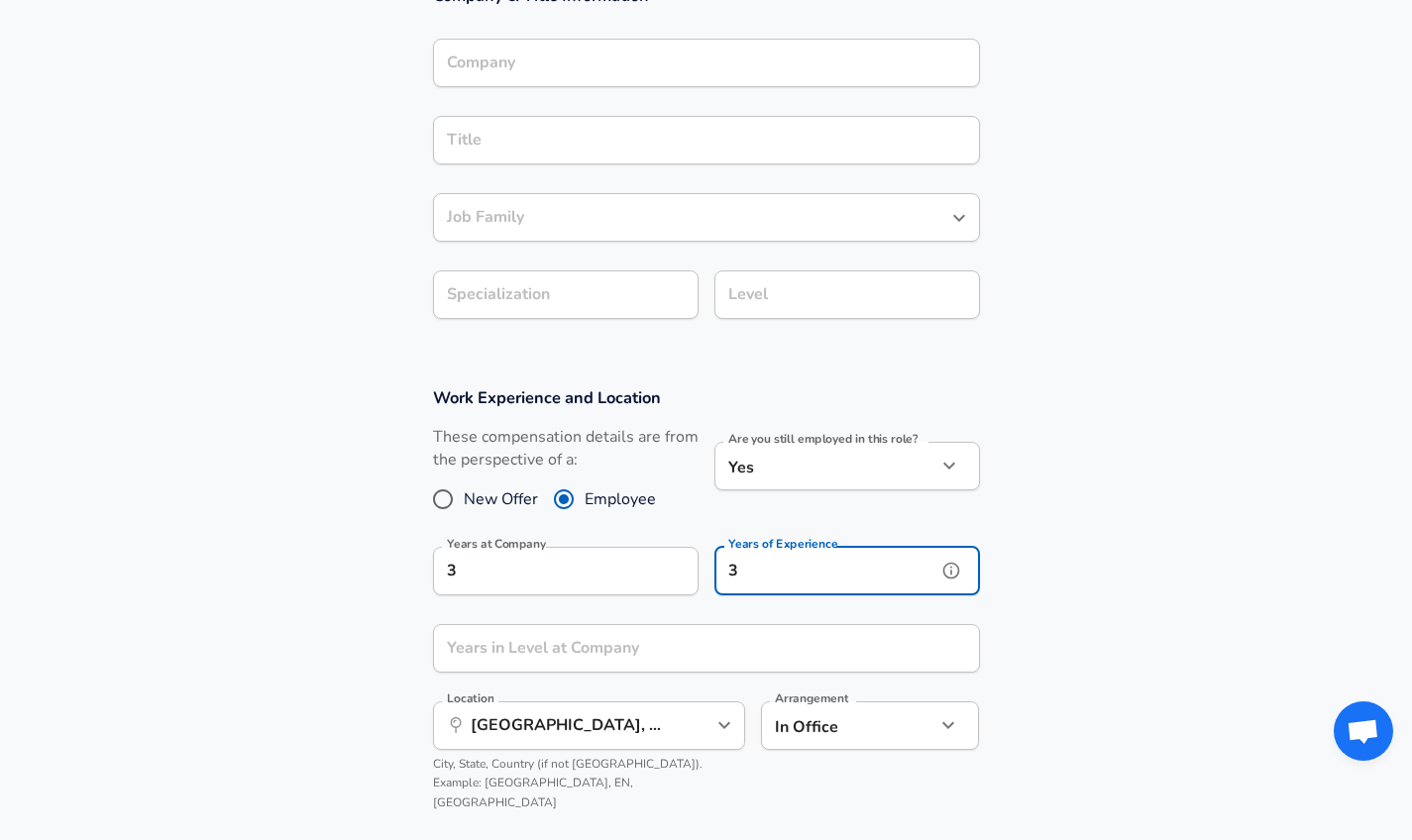 type on "3" 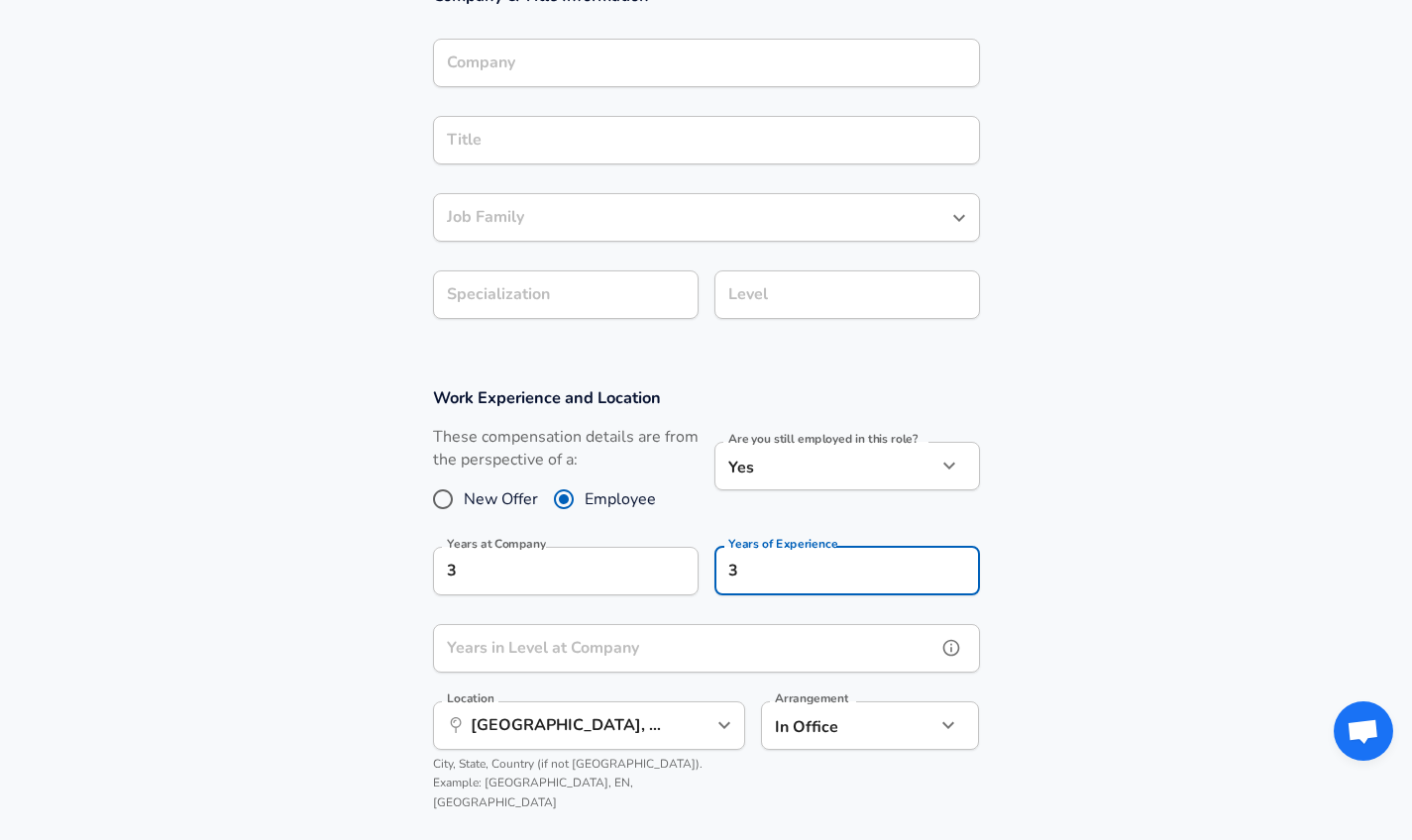 click on "Years in Level at Company Years in Level at Company" at bounding box center [706, 651] 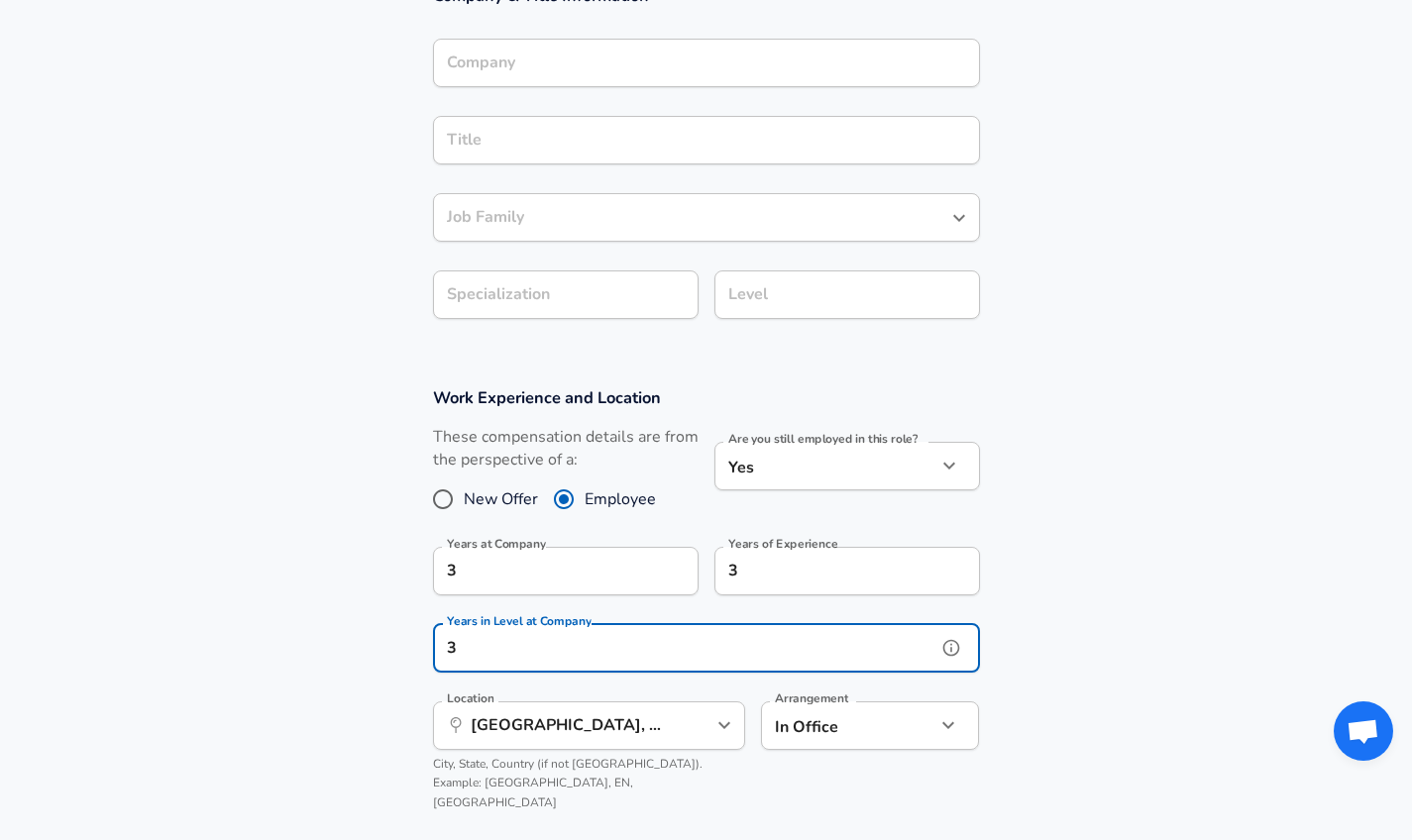 type on "3" 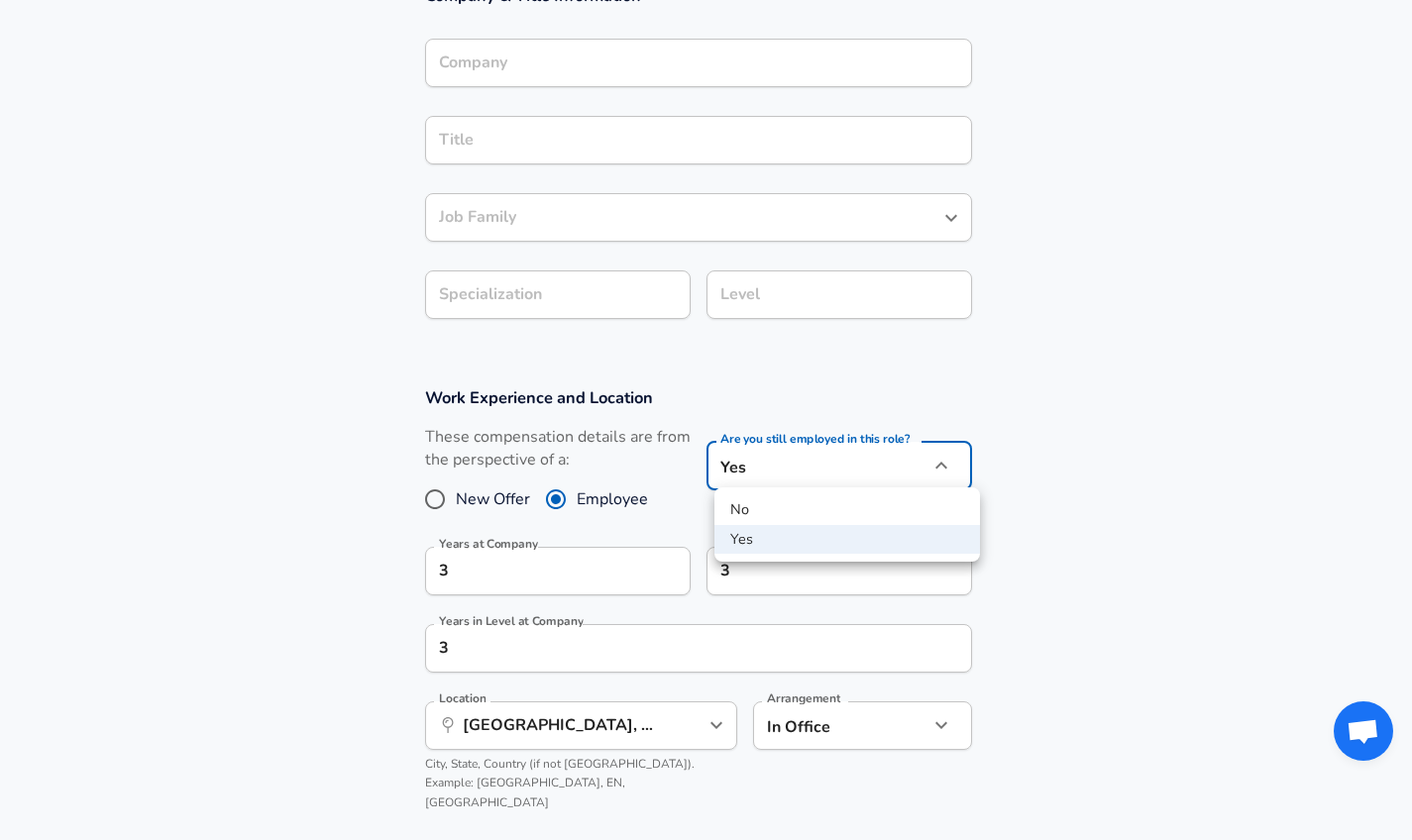 click on "Restart Add Your Salary Upload your offer letter   to verify your submission Enhance Privacy and Anonymity No Automatically hides specific fields until there are enough submissions to safely display the full details.   More Details Based on your submission and the data points that we have already collected, we will automatically hide and anonymize specific fields if there aren't enough data points to remain sufficiently anonymous. Company & Title Information Company Company Title Title Job Family Job Family Specialization Specialization Level Level Work Experience and Location These compensation details are from the perspective of a: New Offer Employee Are you still employed in this role? Yes yes Are you still employed in this role? Years at Company 3 Years at Company Years of Experience 3 Years of Experience Years in Level at Company 3 Years in Level at Company Location ​ [GEOGRAPHIC_DATA], [GEOGRAPHIC_DATA], [GEOGRAPHIC_DATA] Location   City, State, Country (if not [GEOGRAPHIC_DATA]). Example: [GEOGRAPHIC_DATA], EN, [GEOGRAPHIC_DATA] Arrangement In Office office" at bounding box center [706, 29] 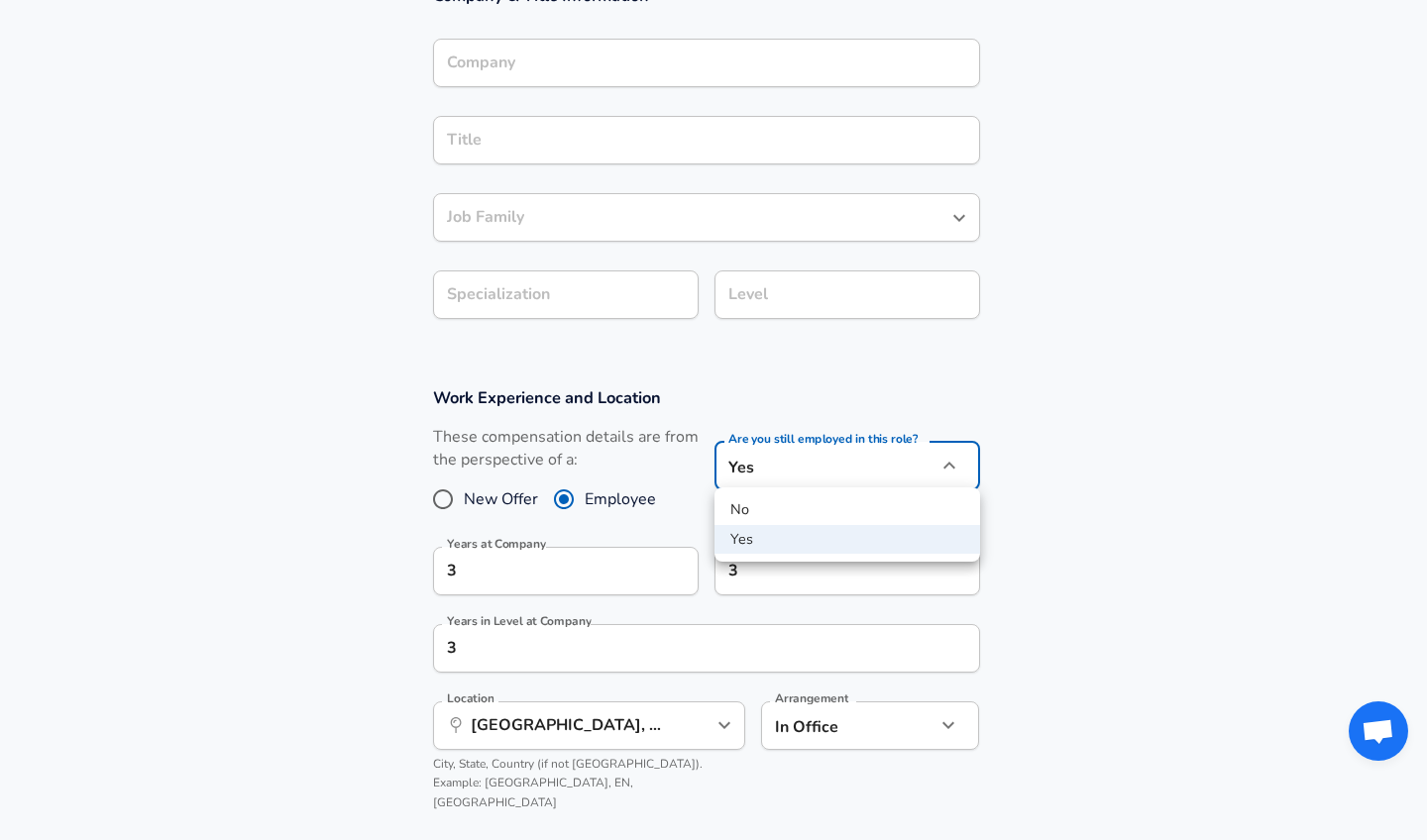 click at bounding box center (714, 420) 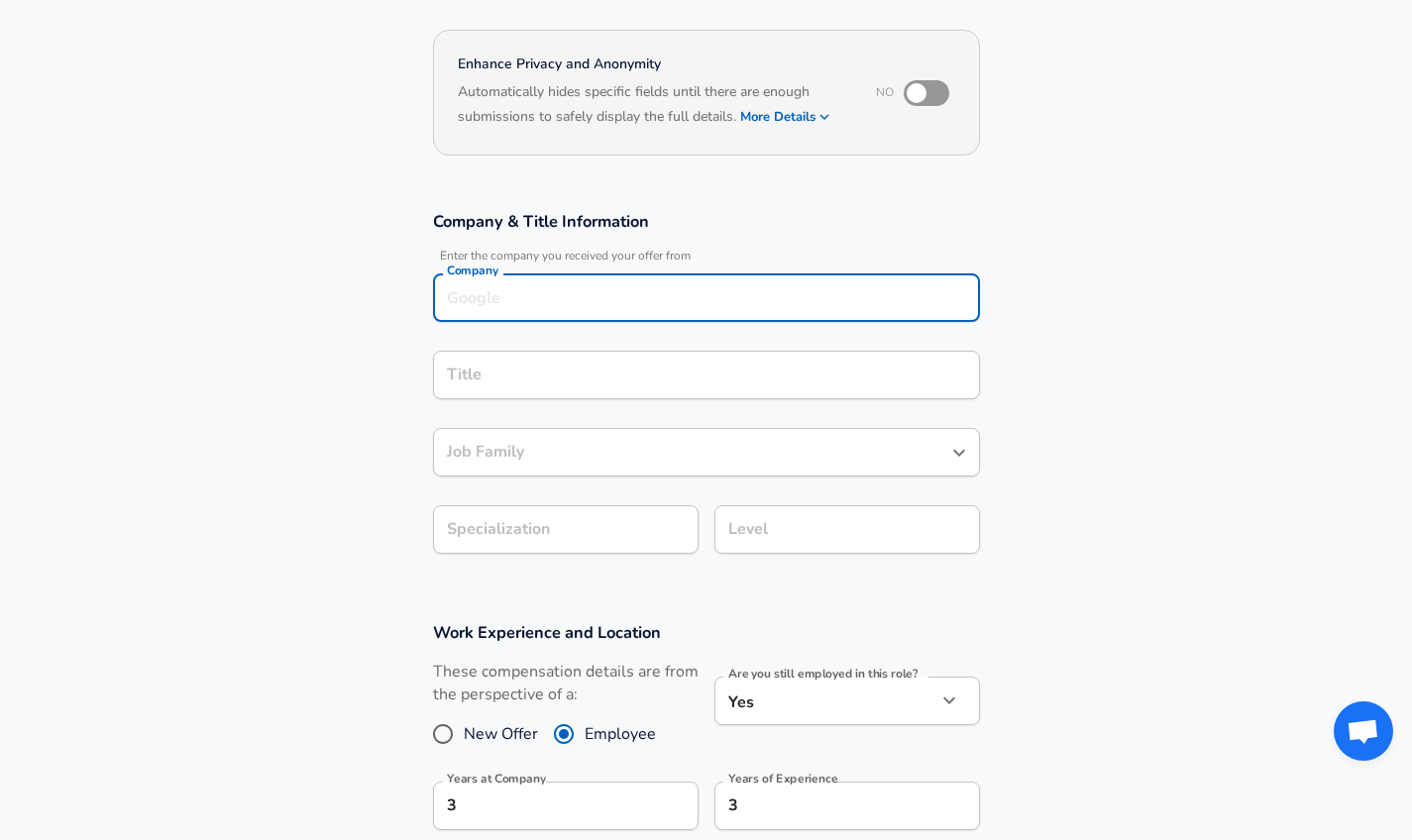 click on "Company" at bounding box center (706, 297) 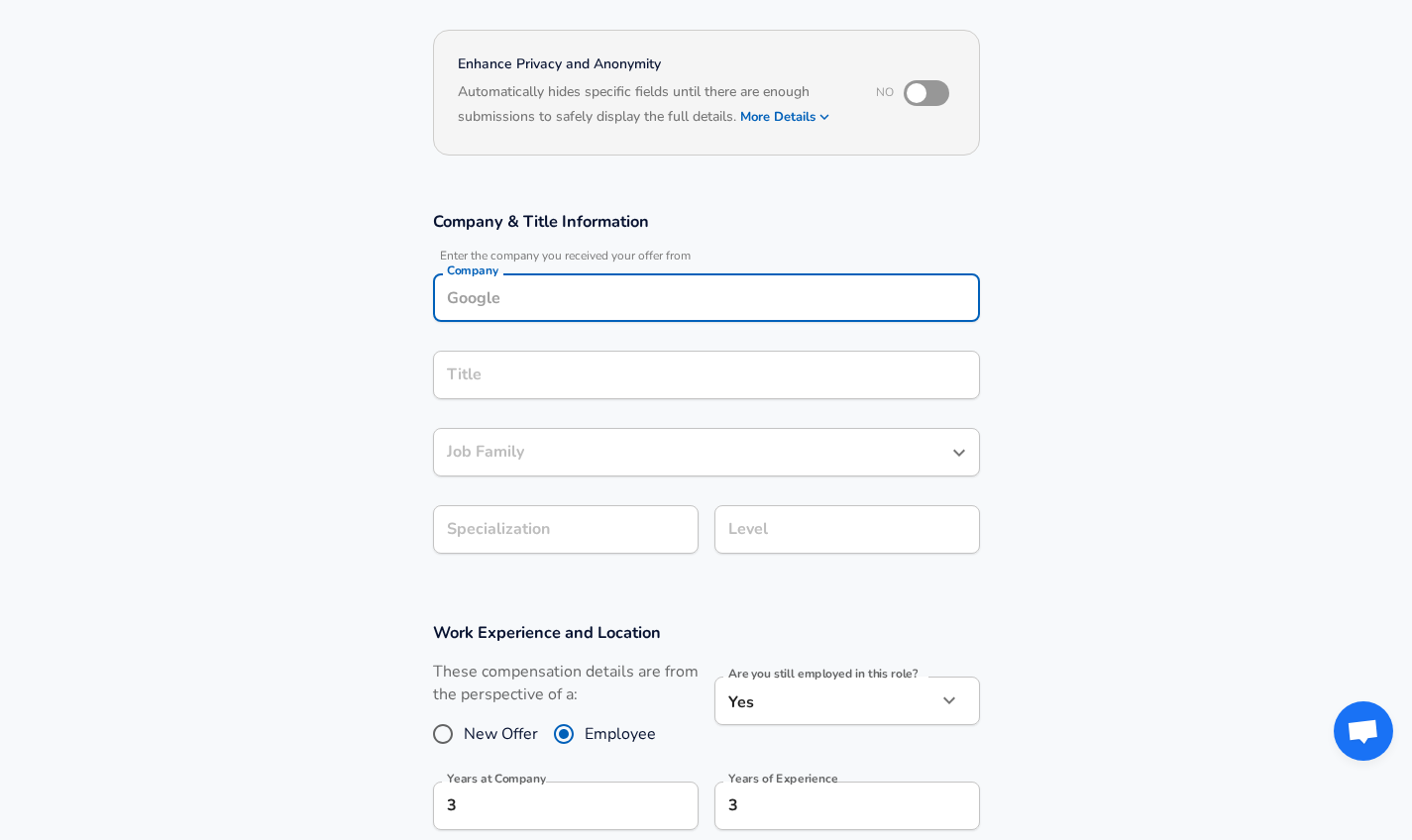 scroll, scrollTop: 185, scrollLeft: 0, axis: vertical 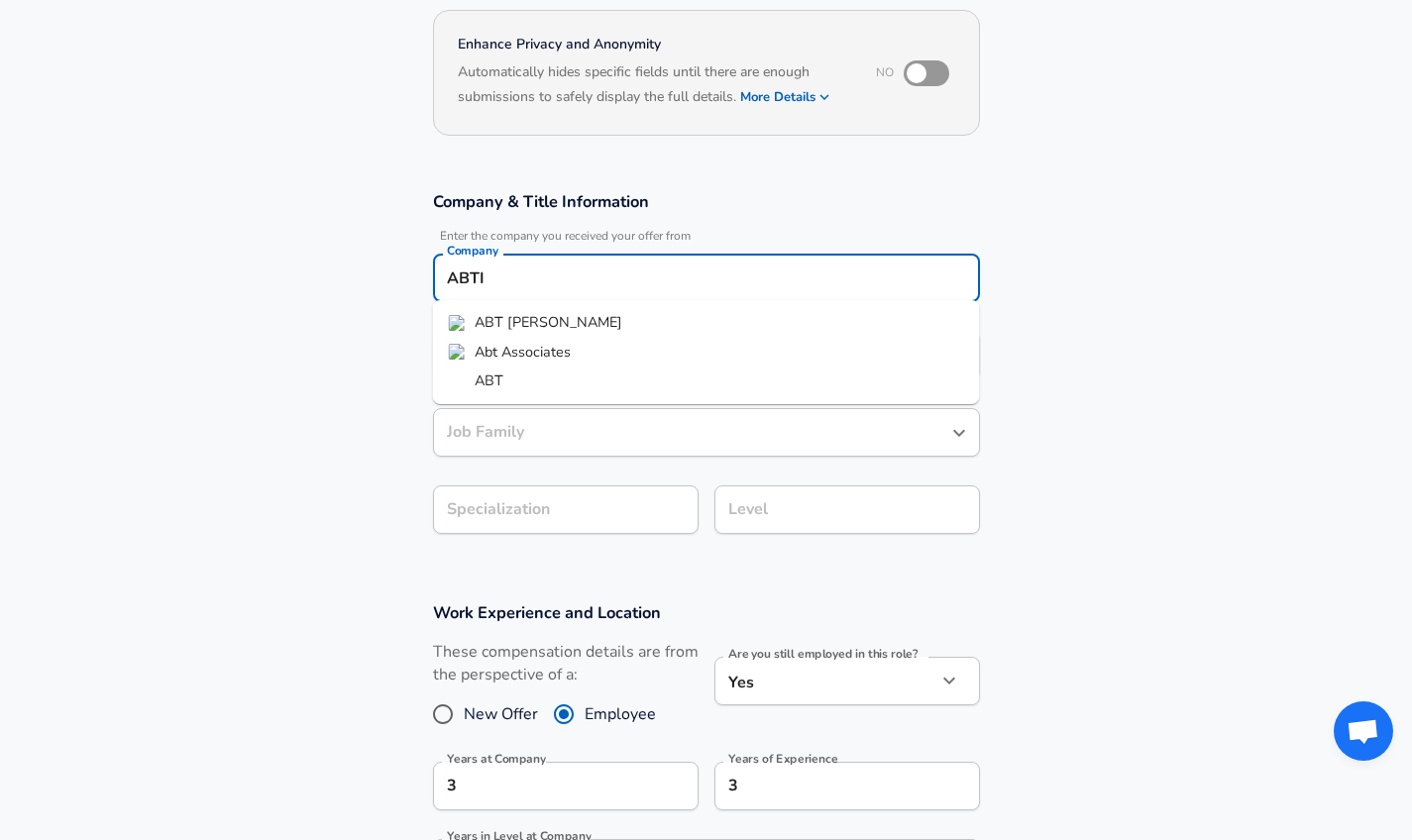type on "ABTI" 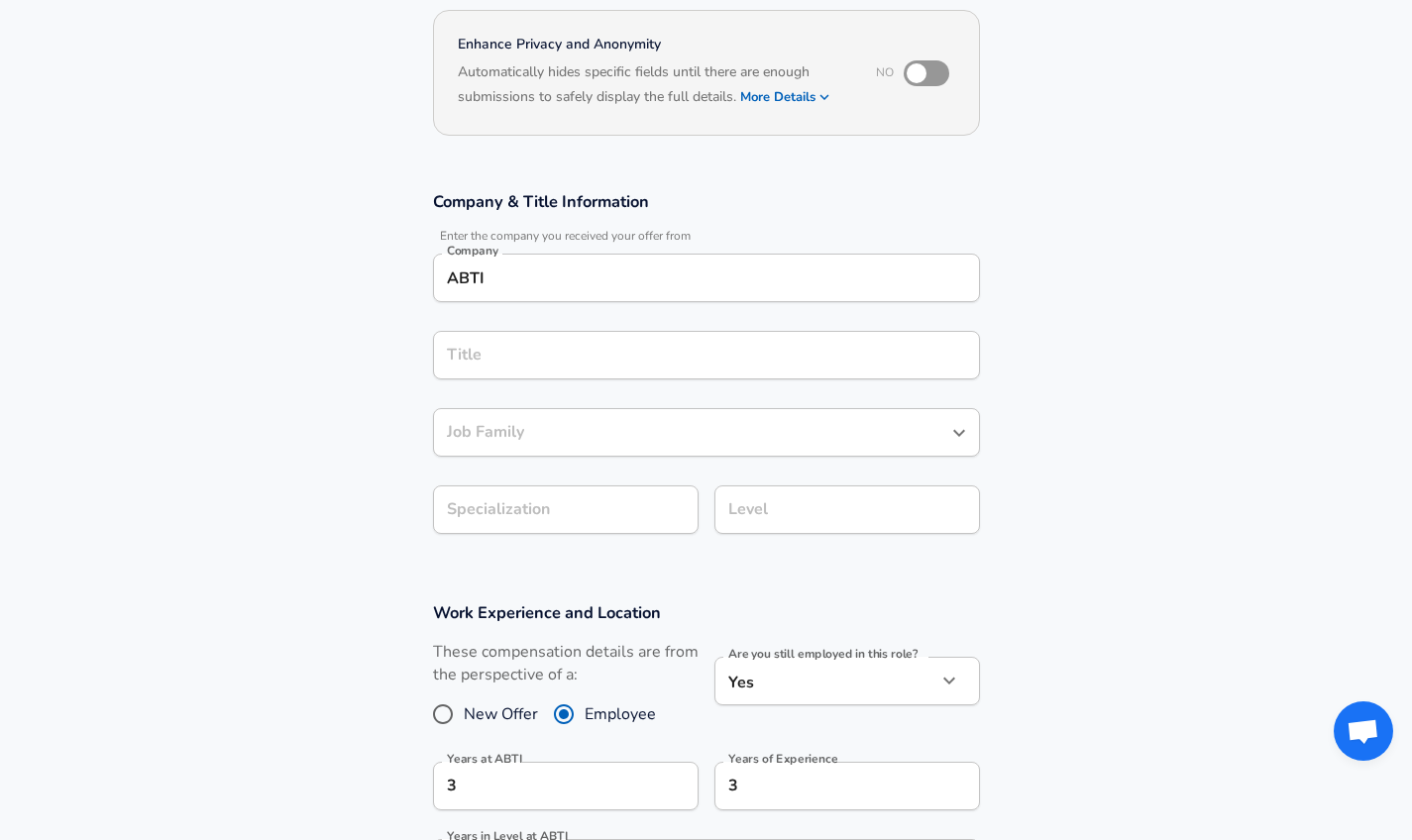 click on "Company & Title Information   Enter the company you received your offer from Company ABTI Company Title Title Job Family Job Family Specialization Specialization Level Level" at bounding box center [706, 372] 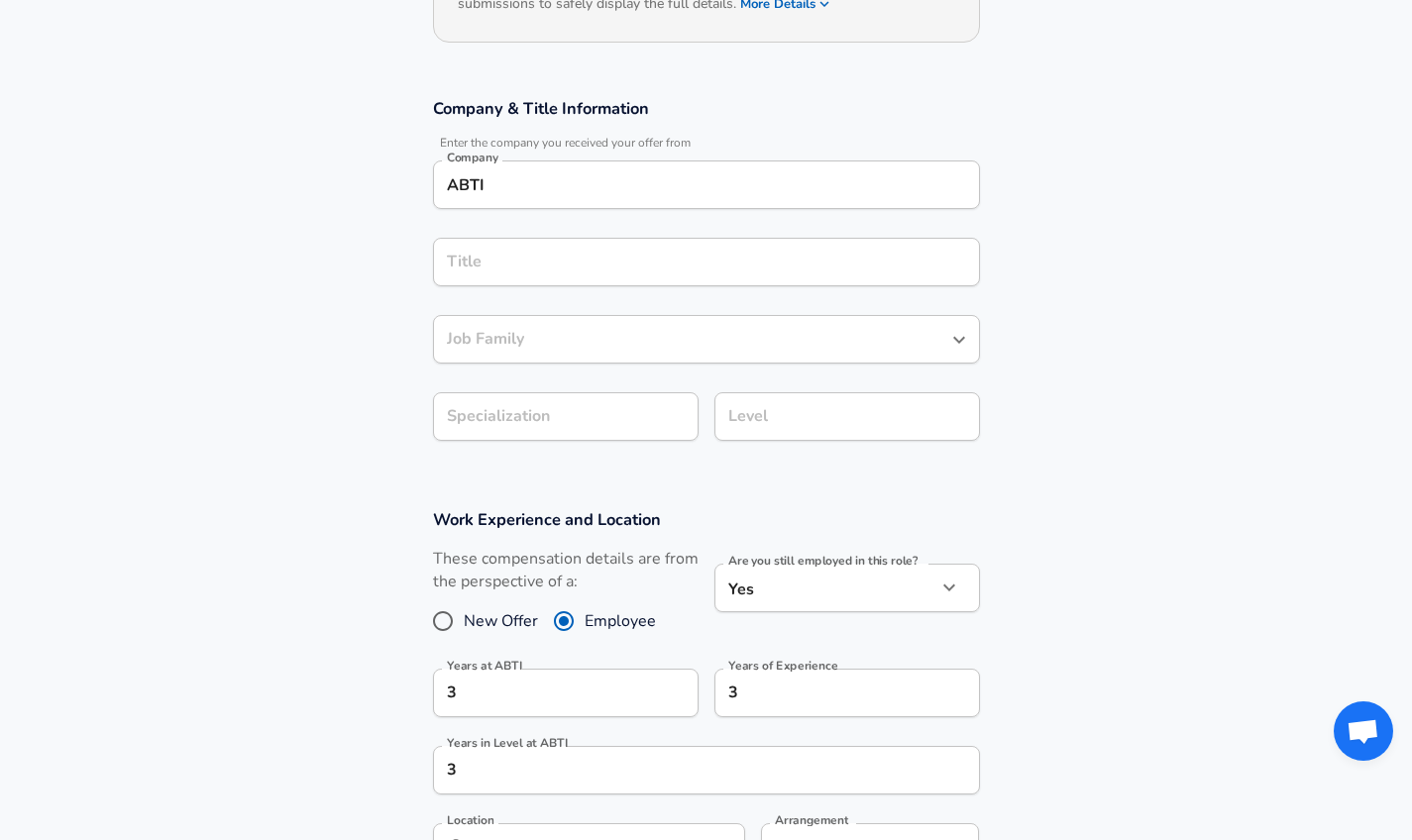 click on "Title" at bounding box center [706, 262] 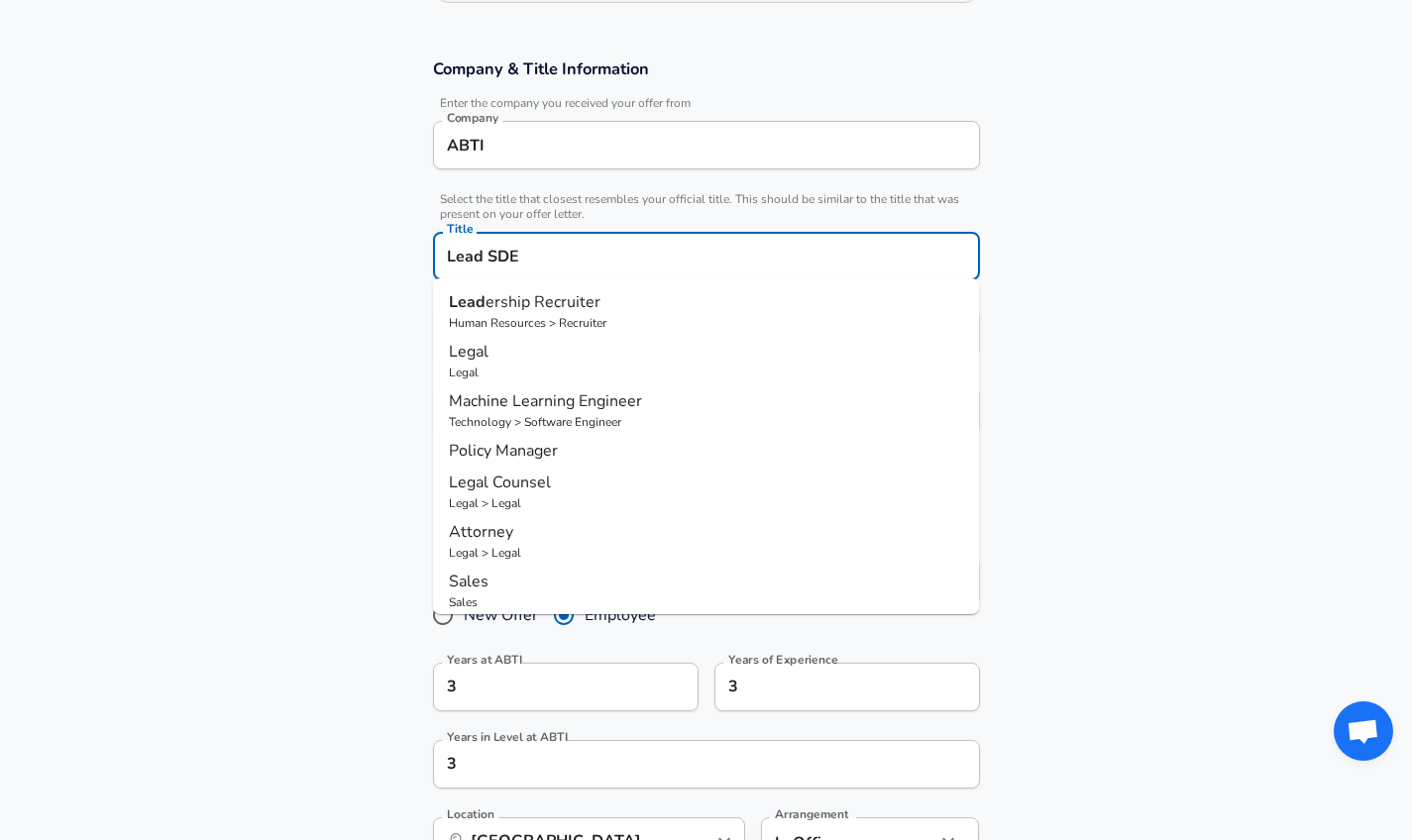 type on "Lead SDE" 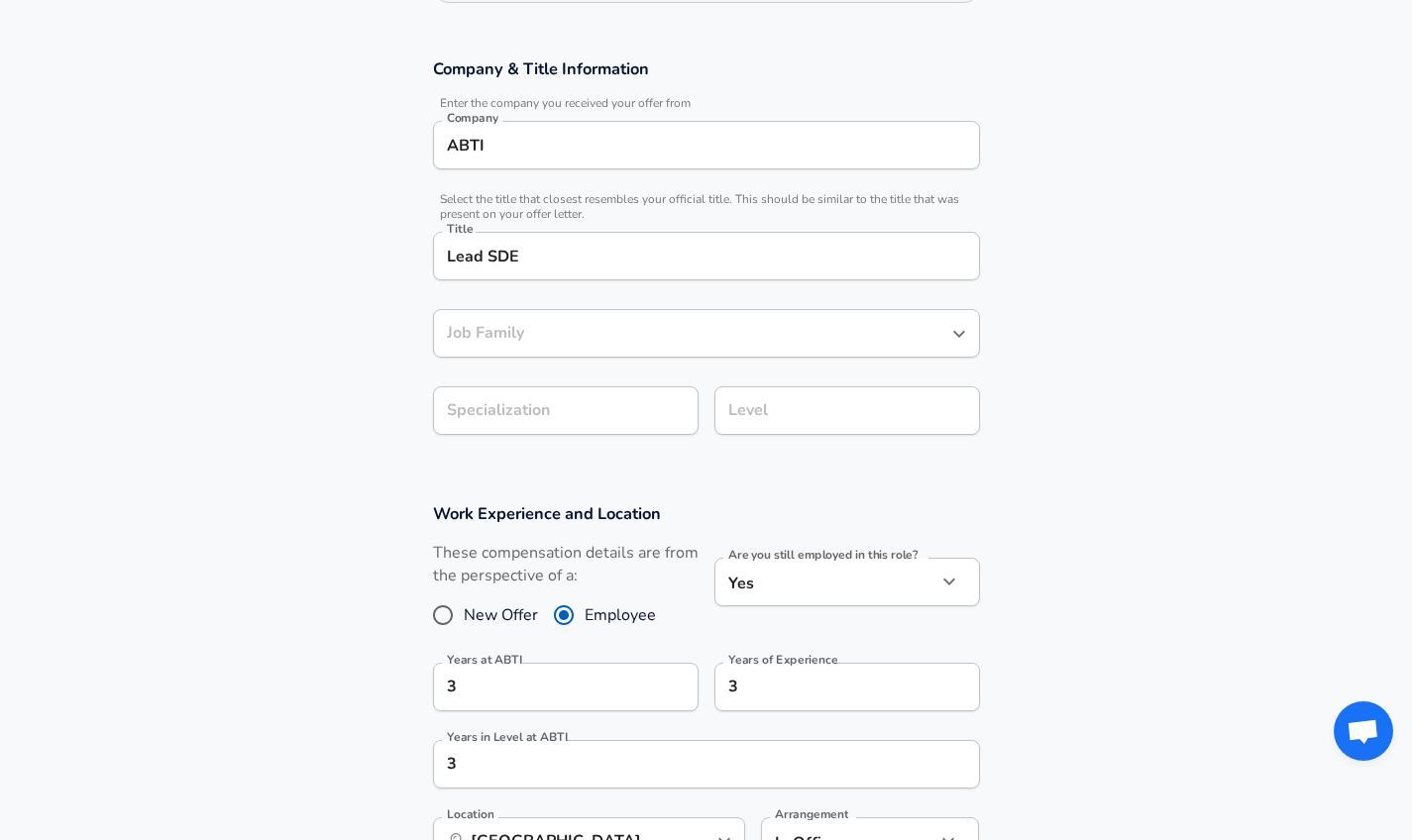 click on "Company & Title Information   Enter the company you received your offer from Company ABTI Company   Select the title that closest resembles your official title. This should be similar to the title that was present on your offer letter. Title Lead SDE Title Job Family Job Family Specialization Specialization Level Level" at bounding box center [706, 257] 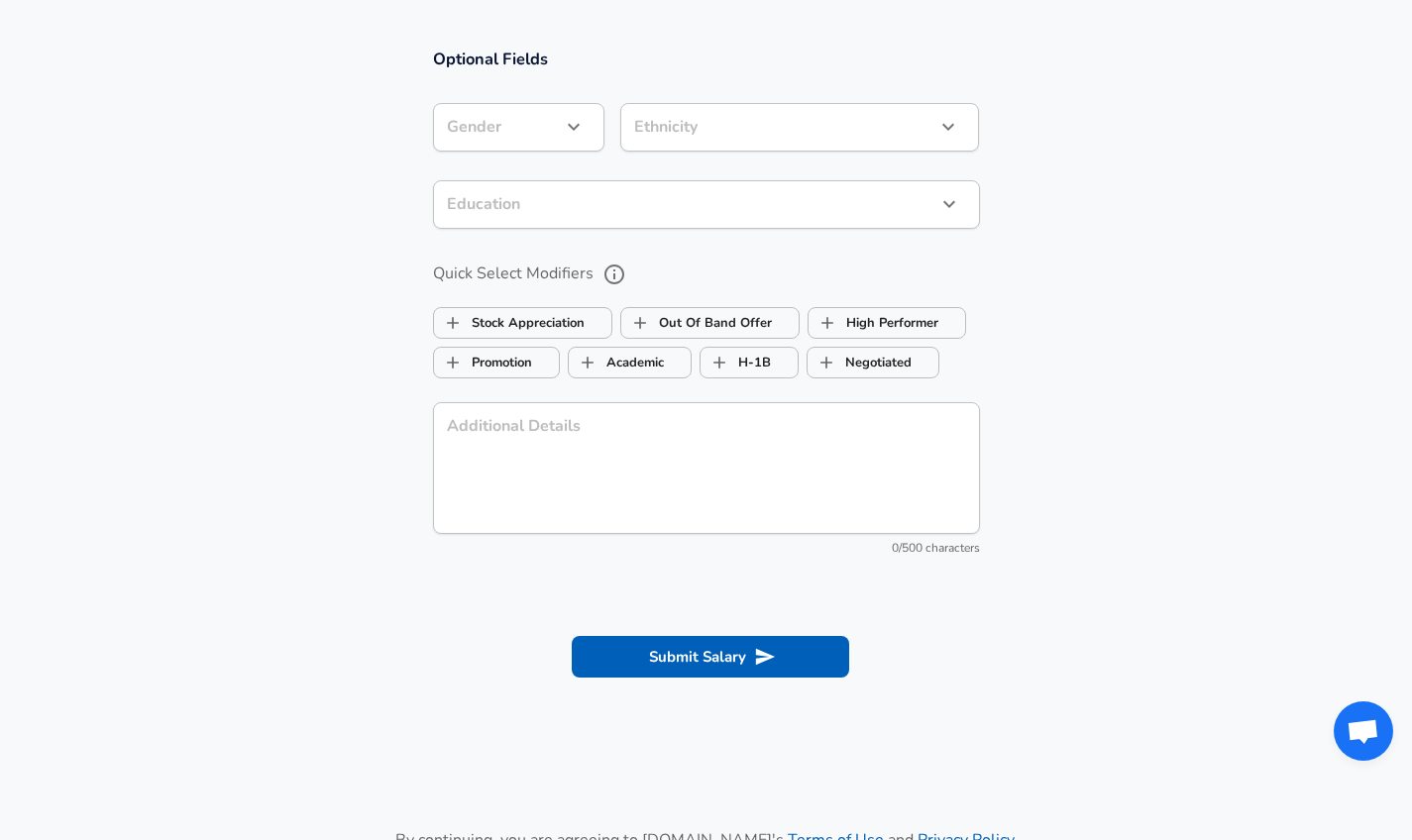 scroll, scrollTop: 1663, scrollLeft: 0, axis: vertical 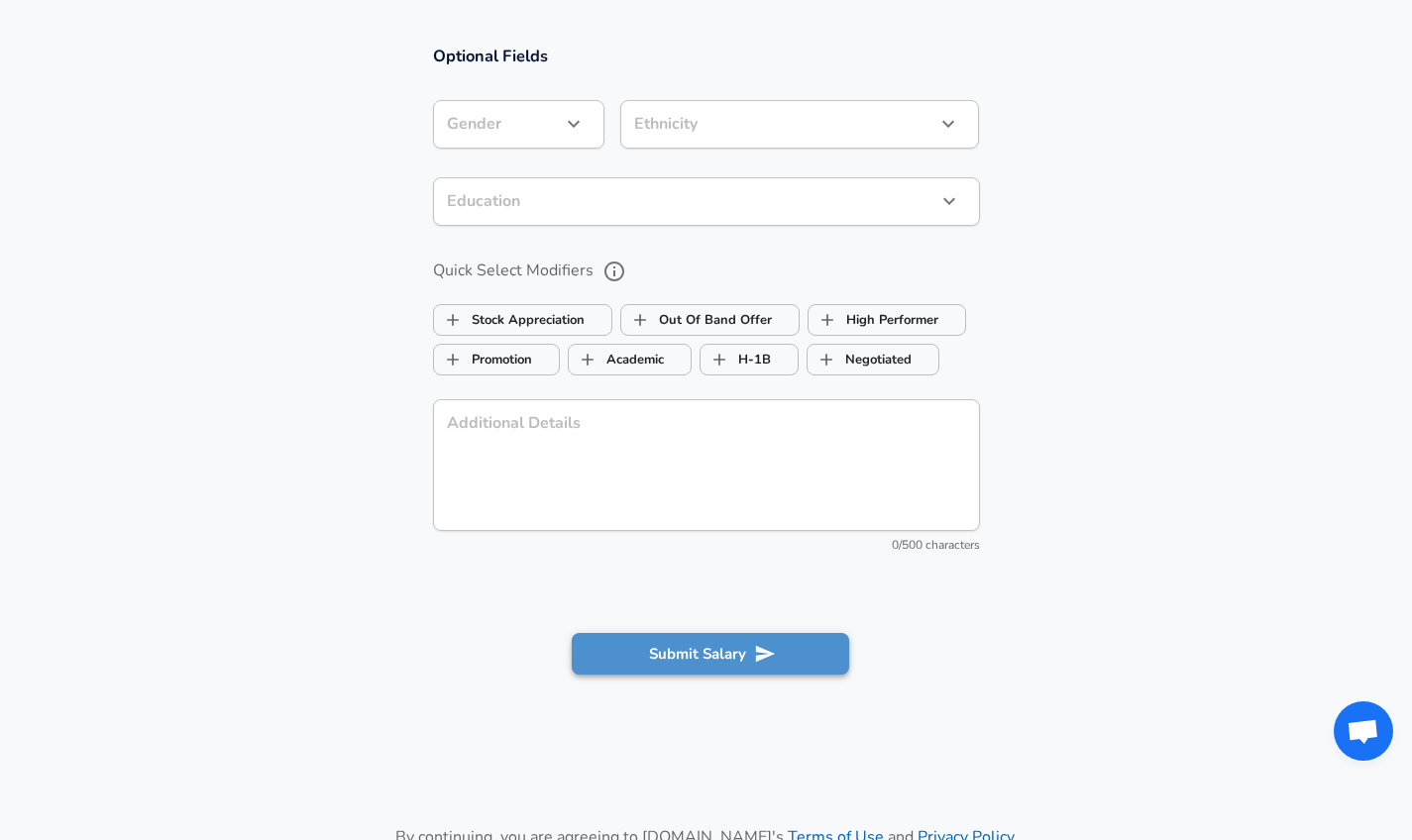click on "Submit Salary" at bounding box center (710, 654) 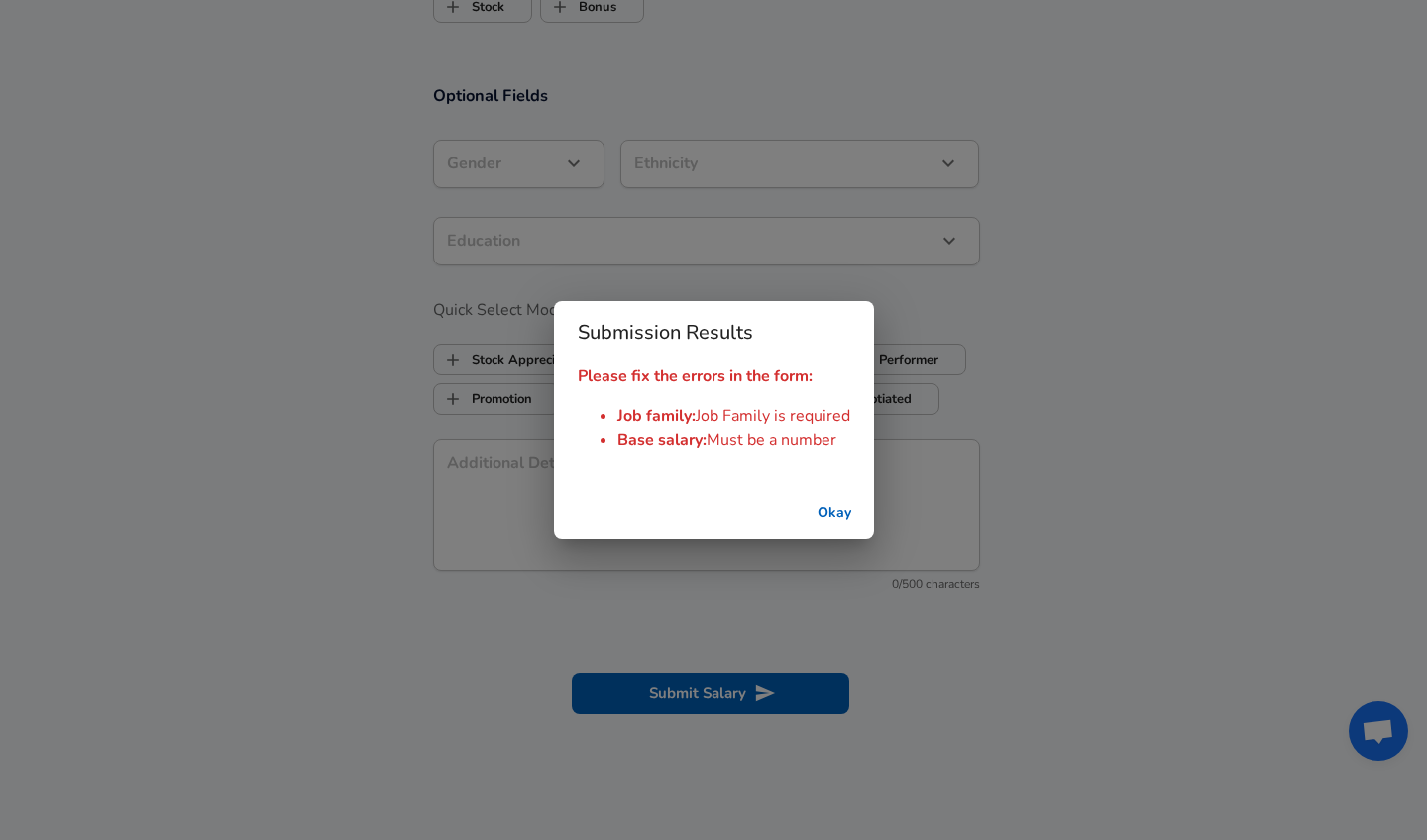 click on "Okay" at bounding box center (834, 513) 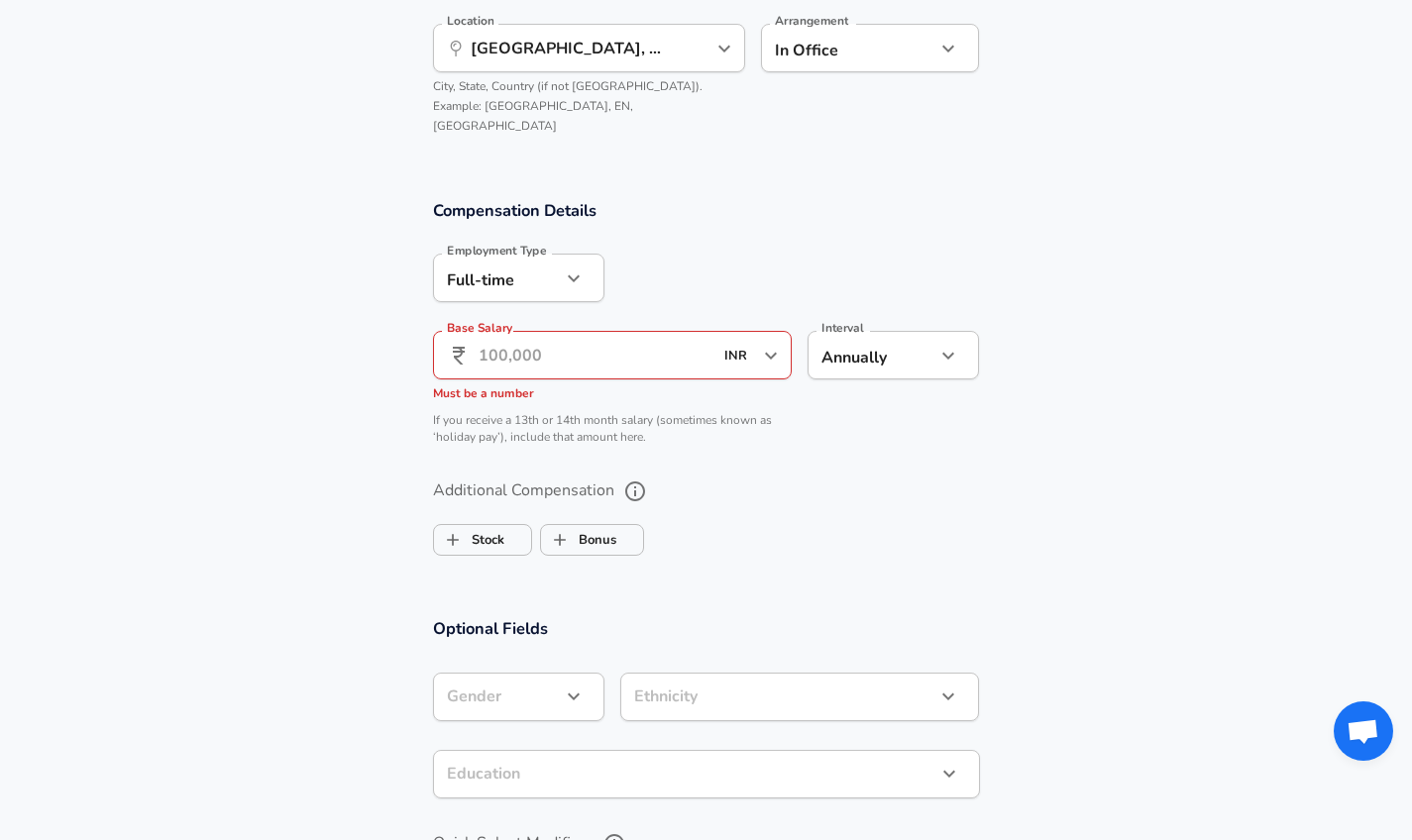 scroll, scrollTop: 1119, scrollLeft: 0, axis: vertical 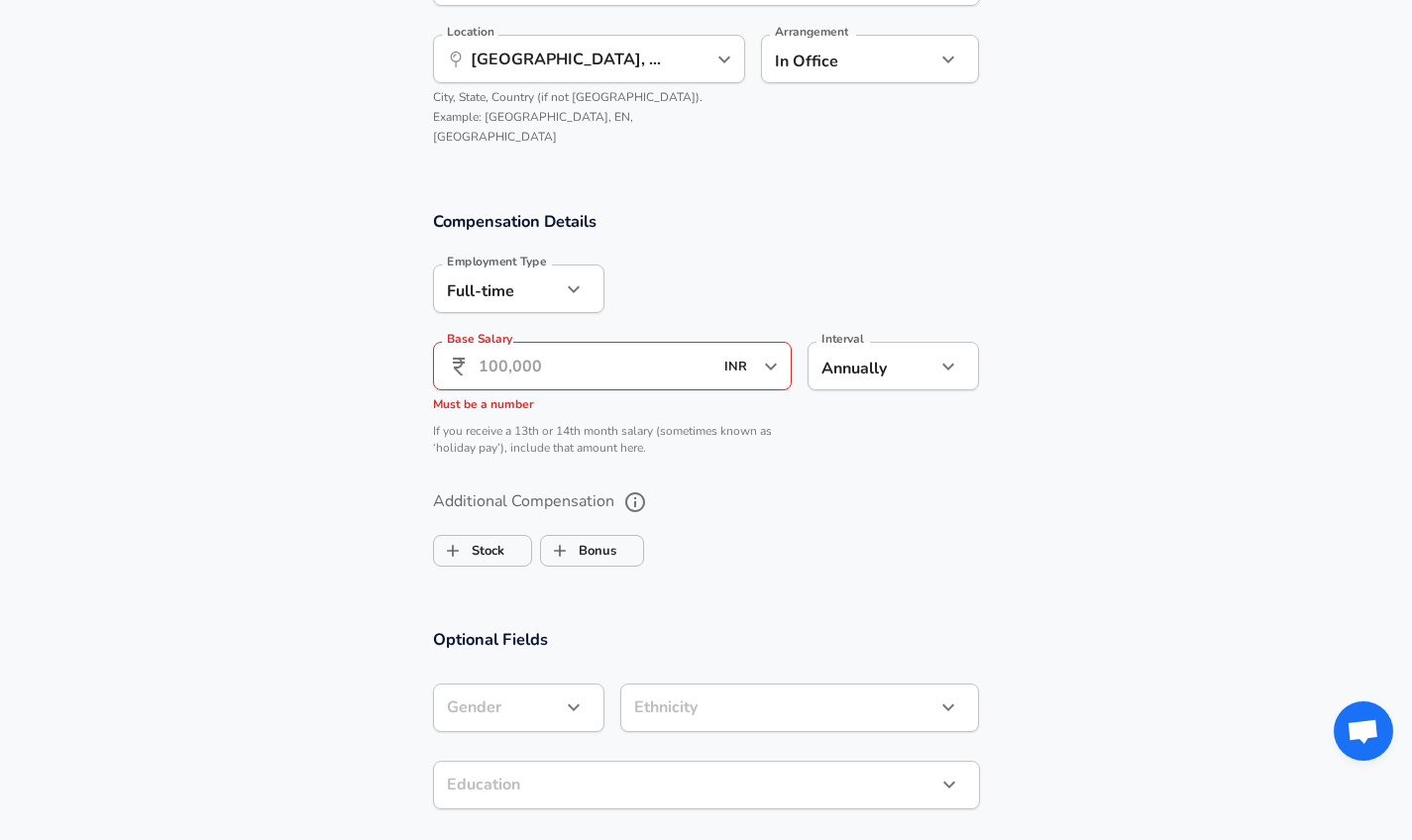 click on "Base Salary" at bounding box center (596, 366) 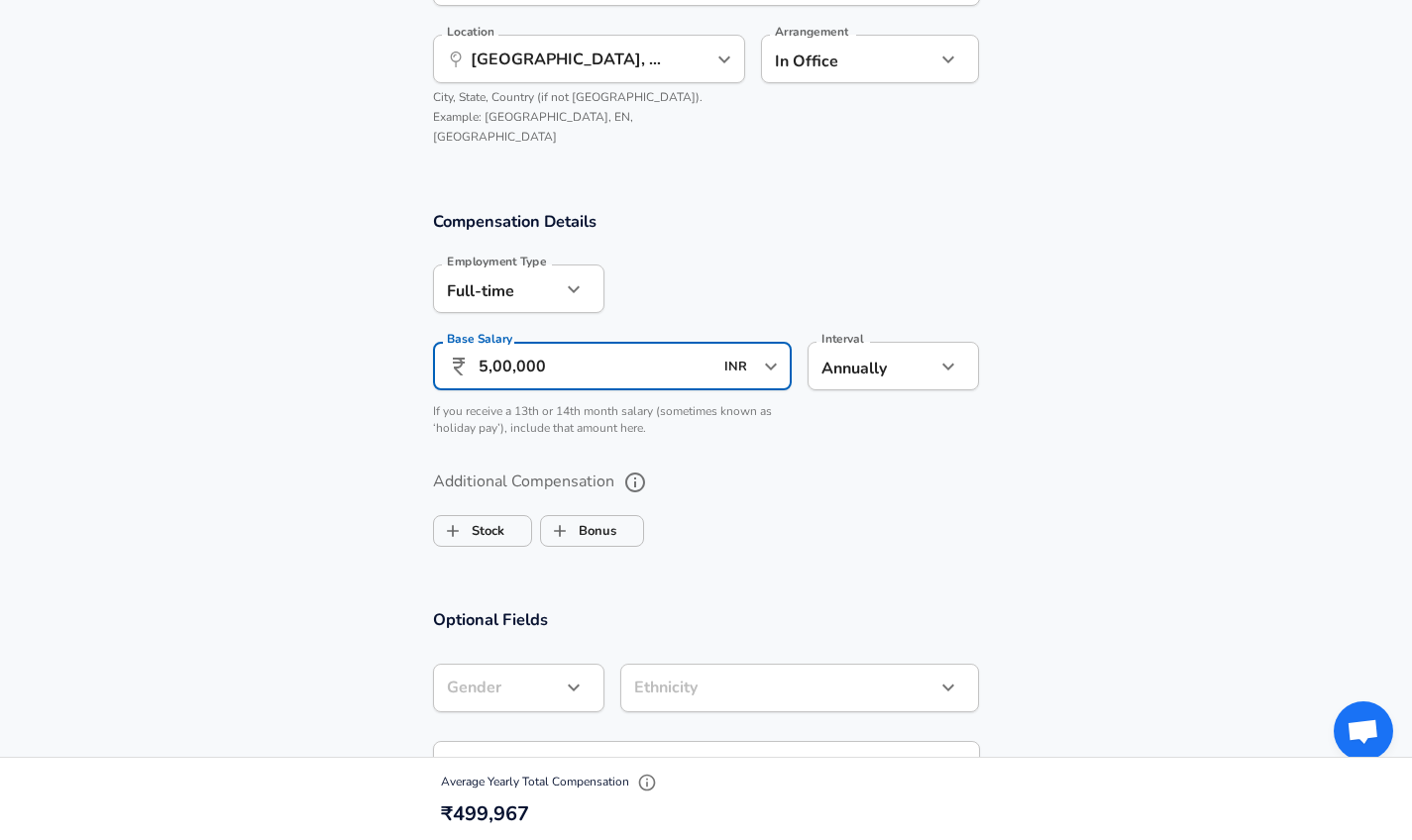 type on "50,00,000" 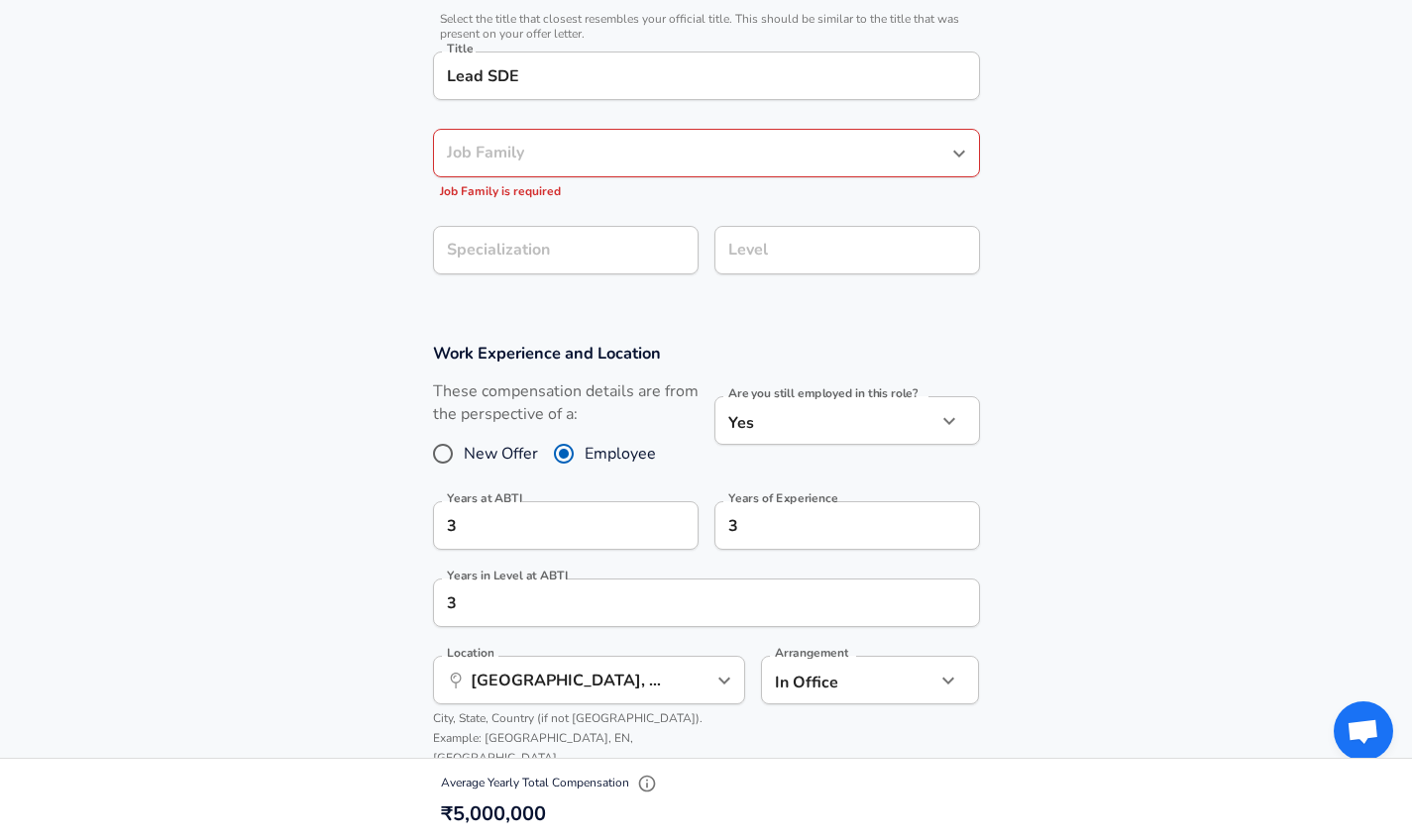 click on "Job Family is required" at bounding box center (500, 191) 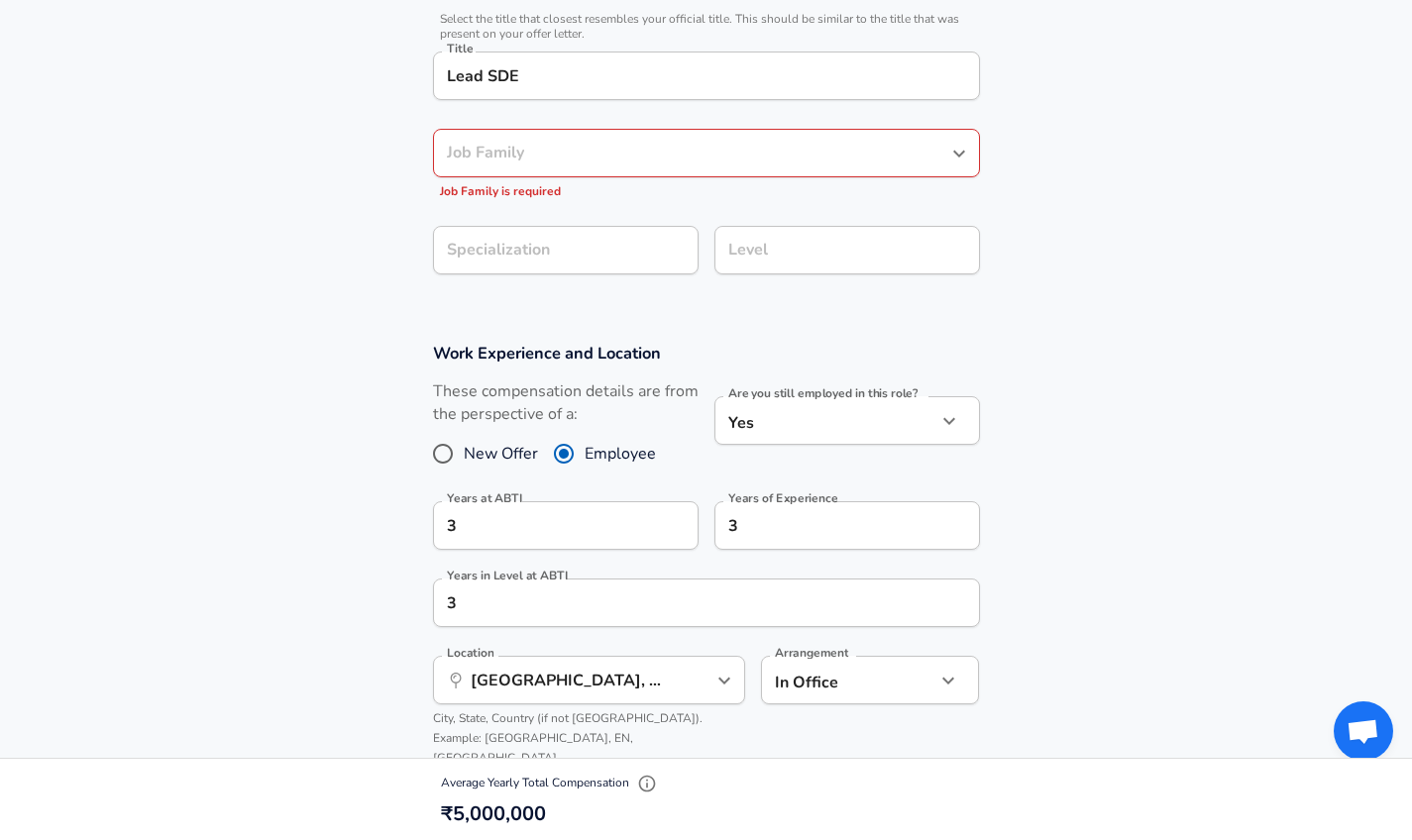 scroll, scrollTop: 538, scrollLeft: 0, axis: vertical 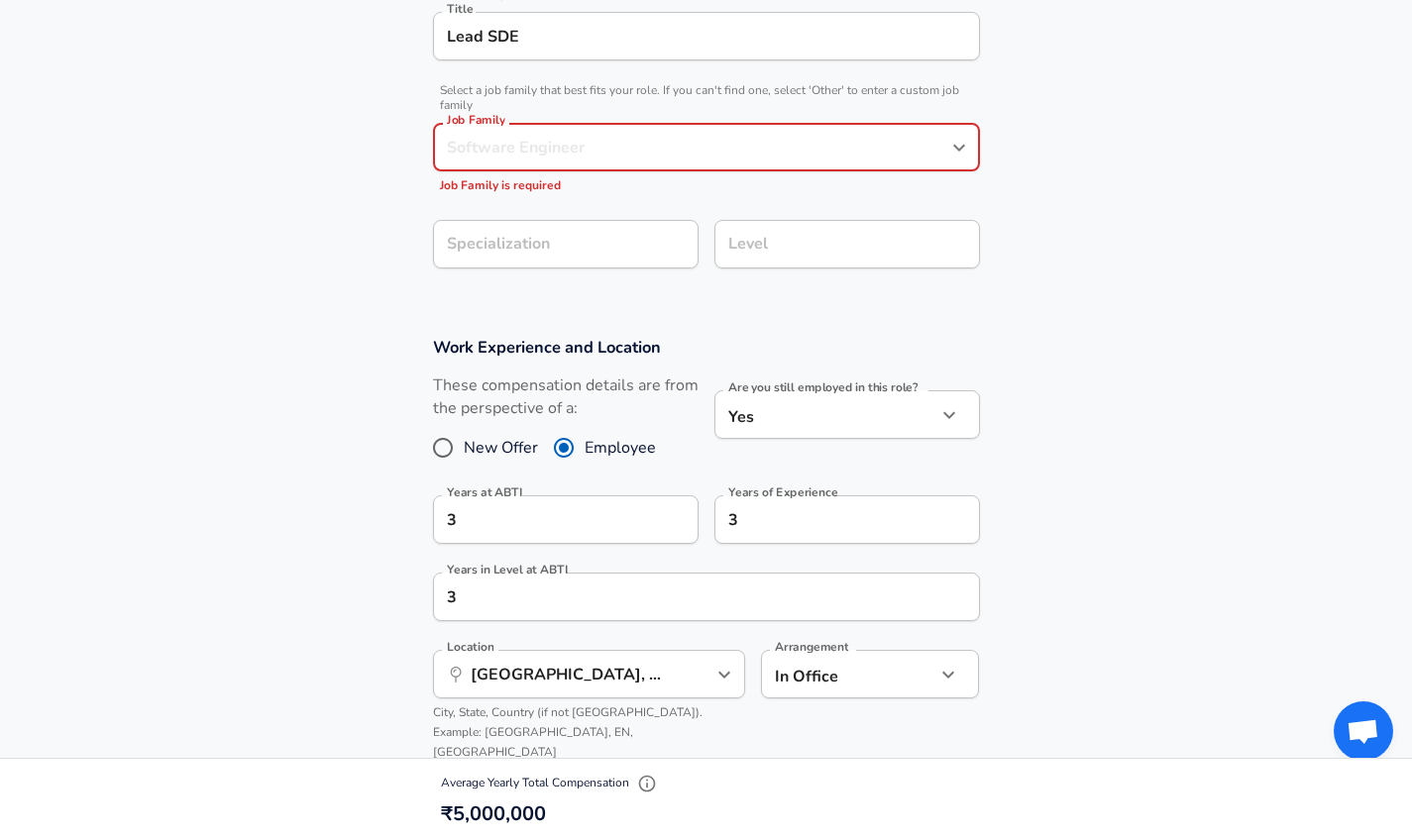 click on "Job Family" at bounding box center (692, 147) 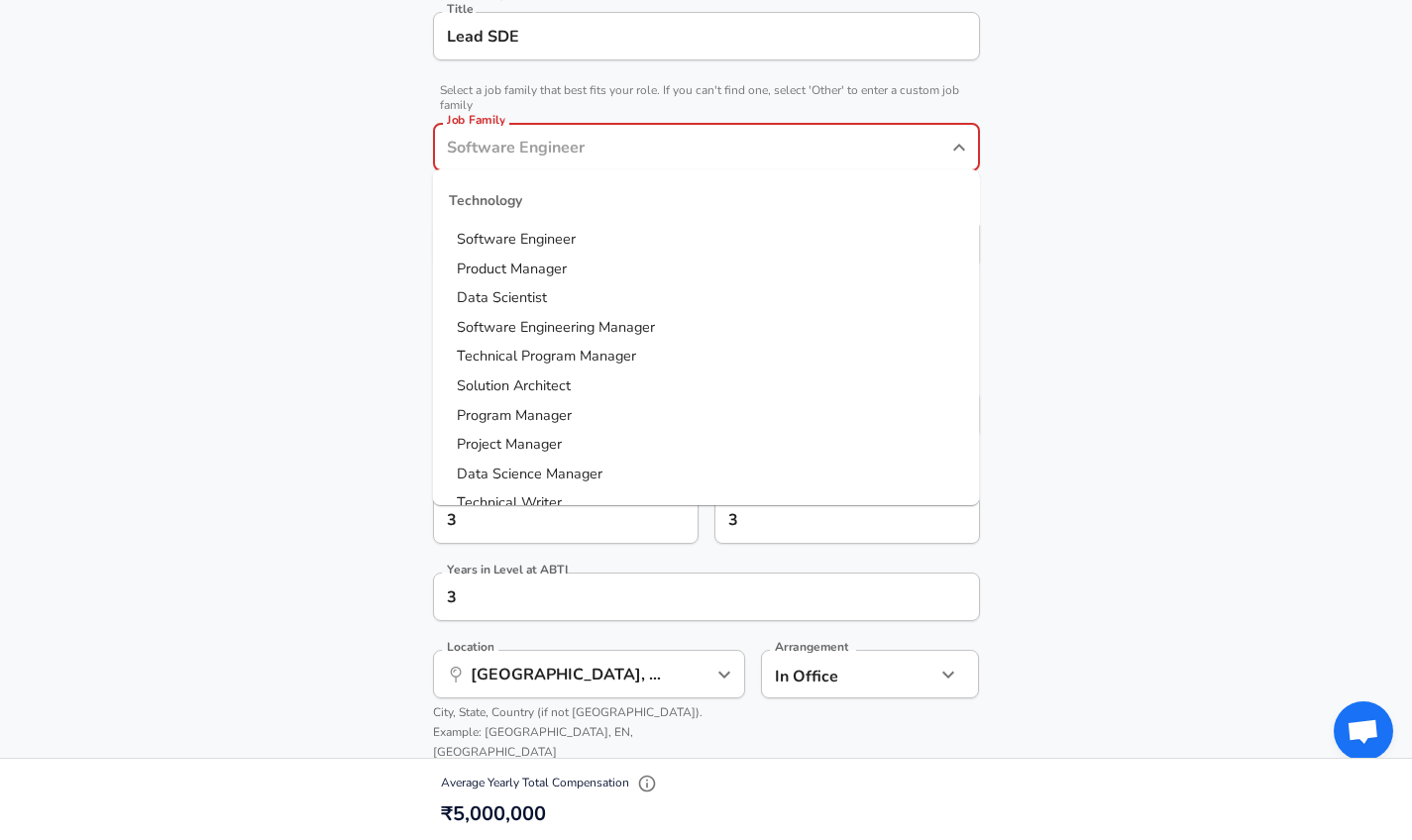 click on "Software Engineer" at bounding box center (516, 239) 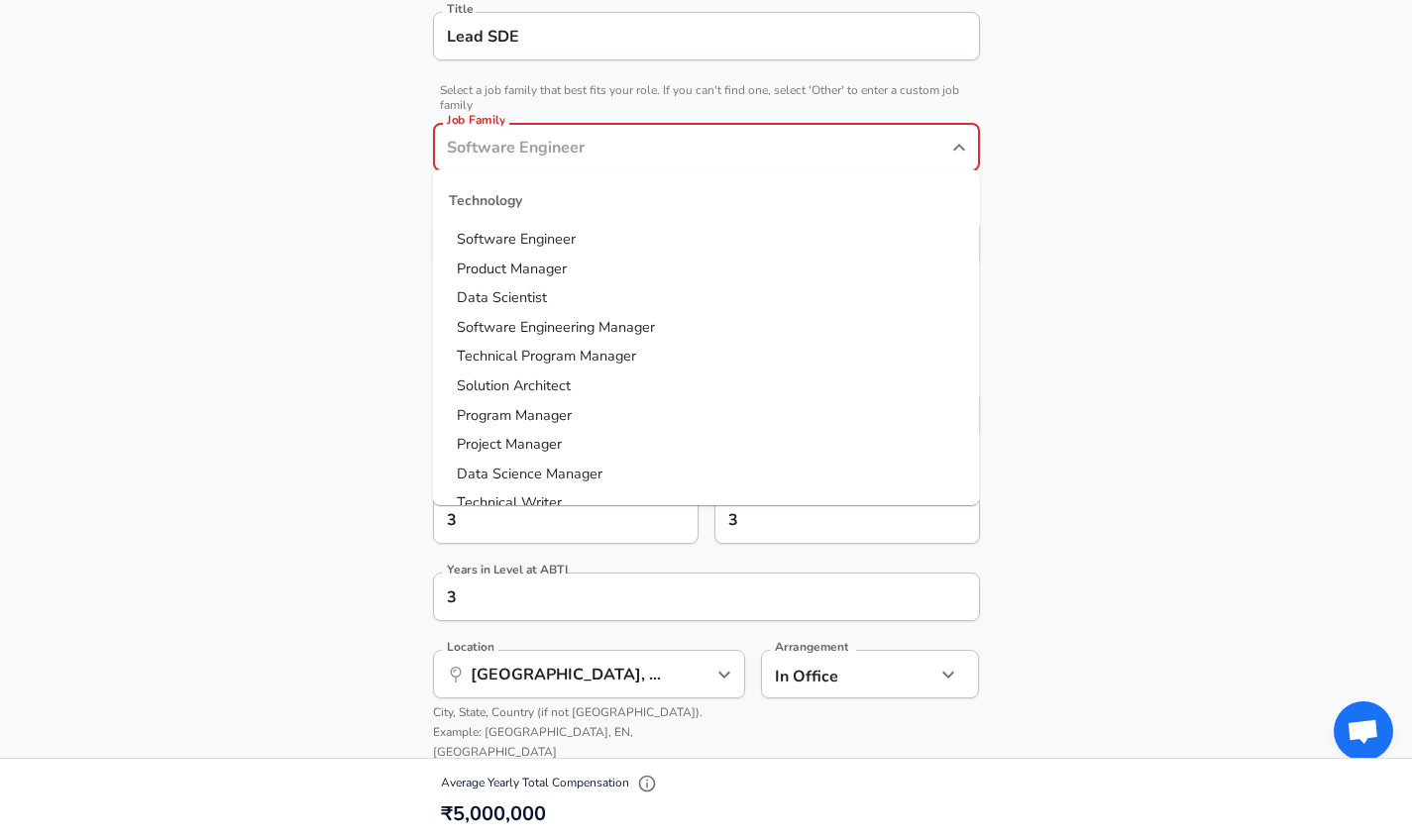 type on "Software Engineer" 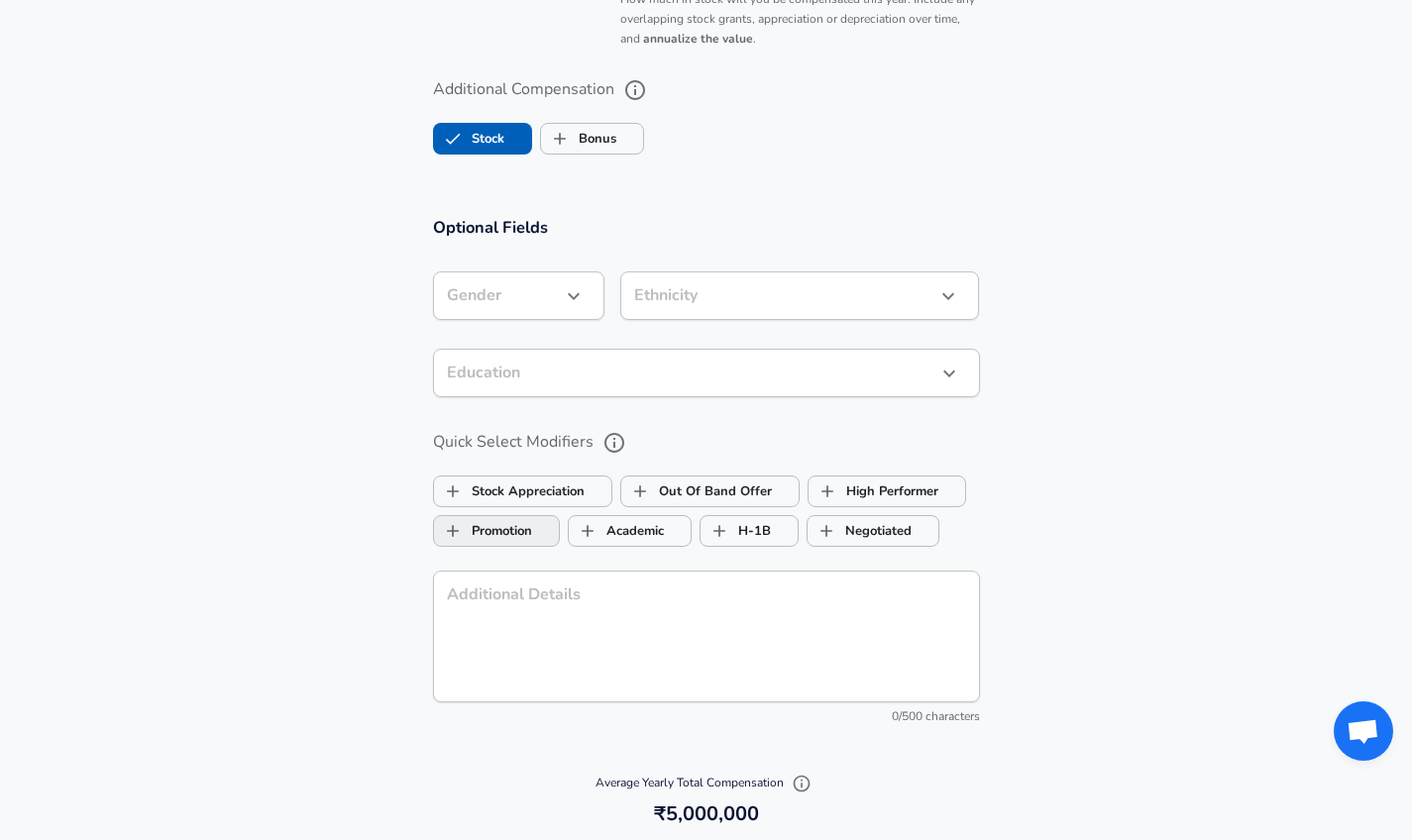 scroll, scrollTop: 1865, scrollLeft: 0, axis: vertical 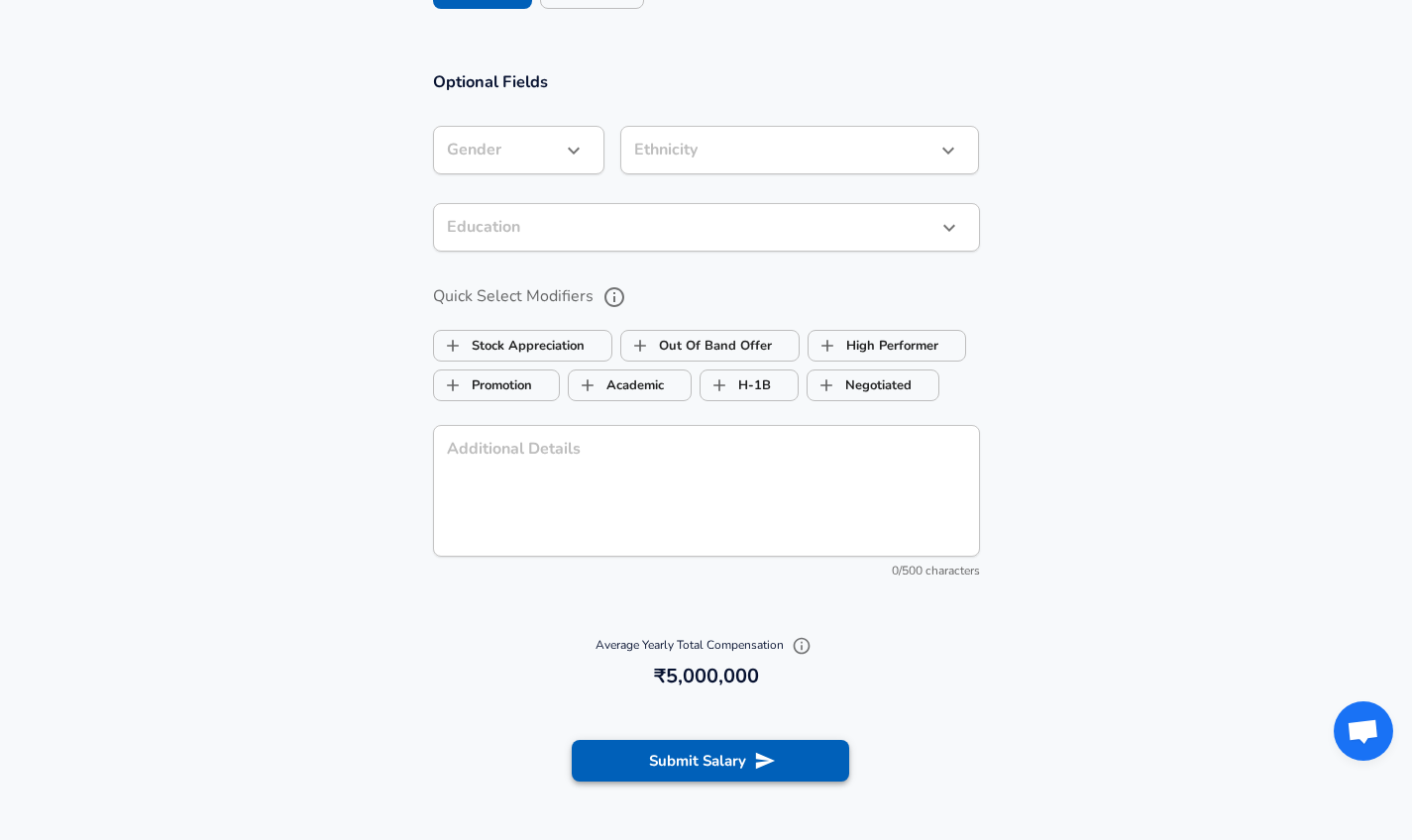 click on "Submit Salary" at bounding box center [710, 761] 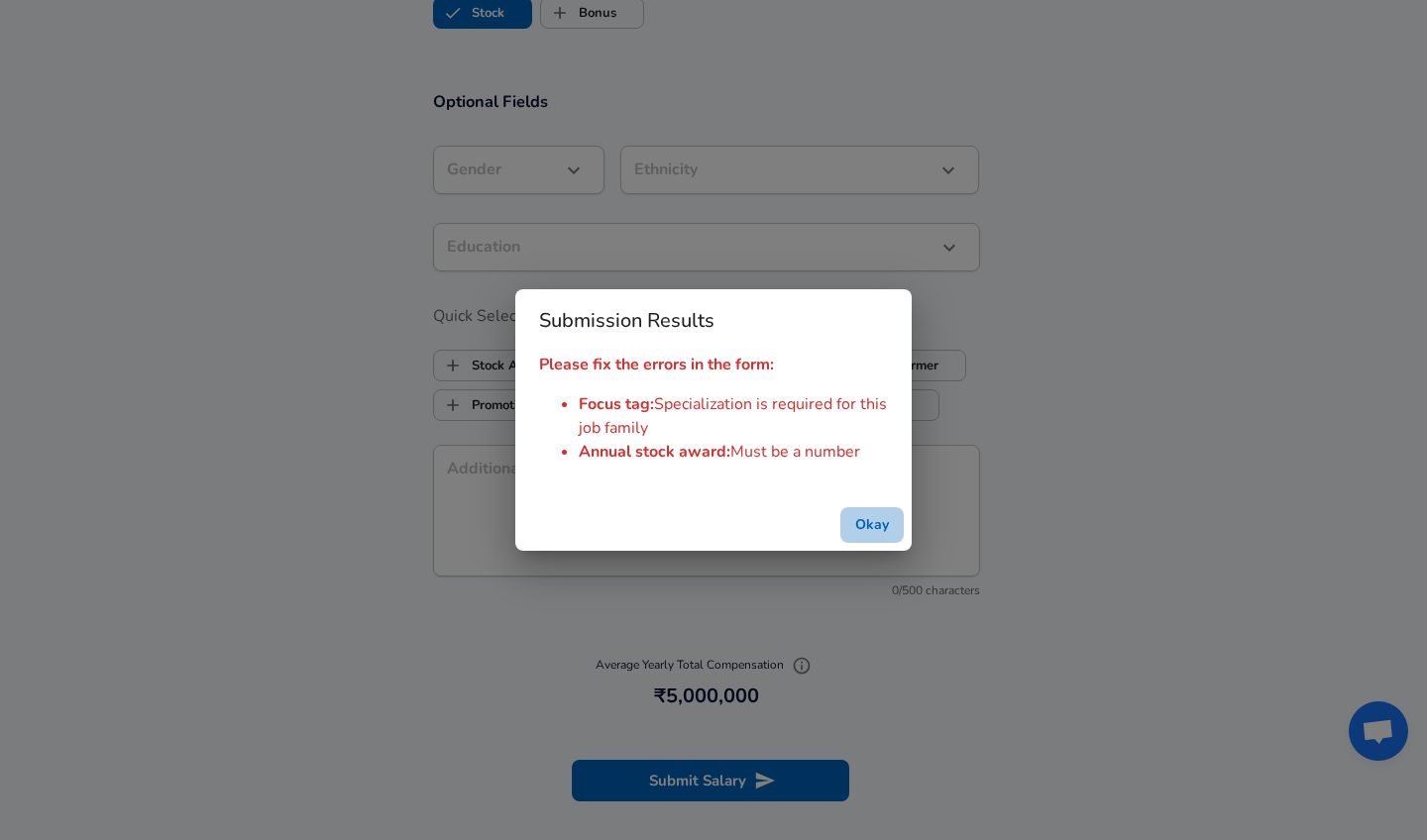 click on "Okay" at bounding box center (872, 525) 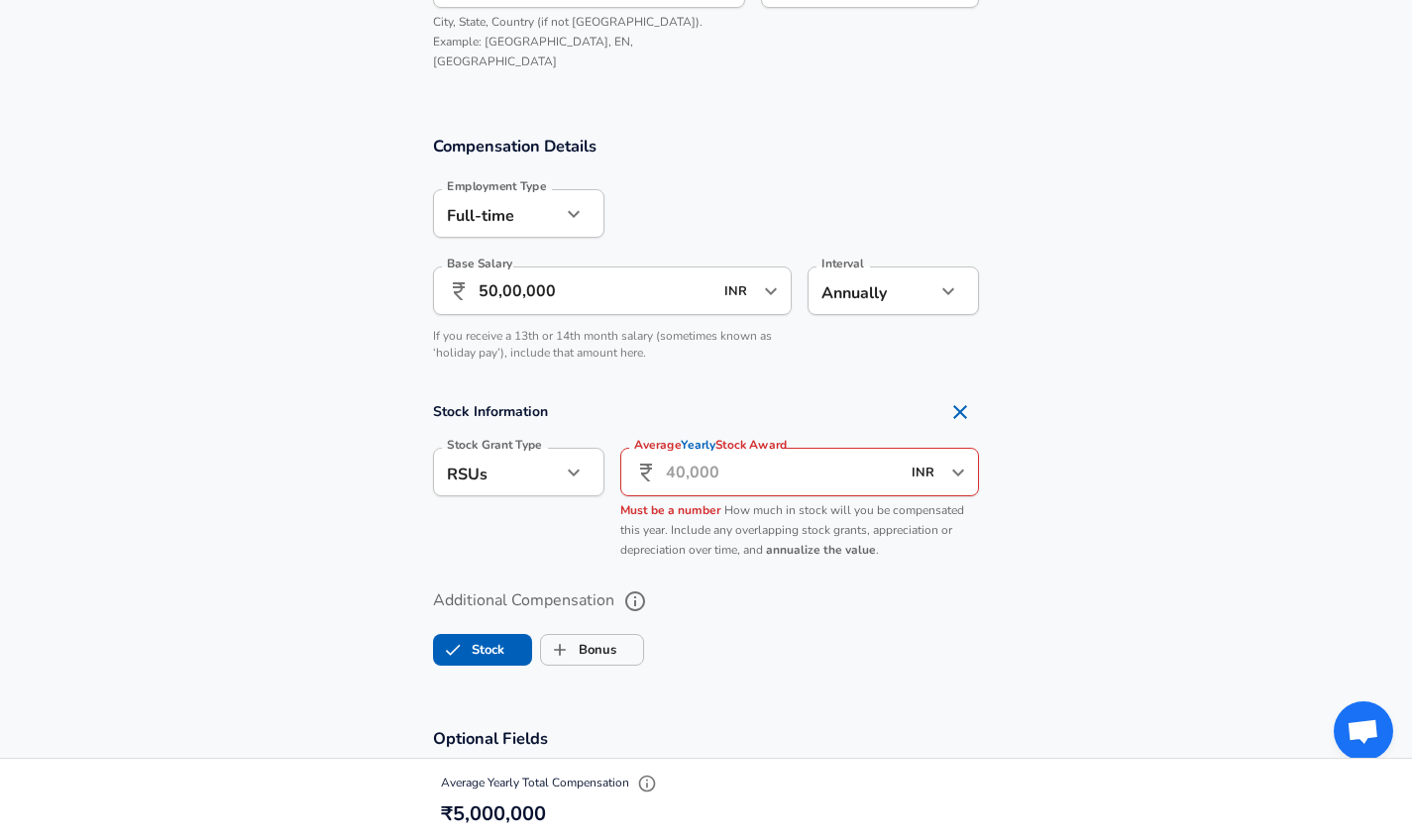 scroll, scrollTop: 1281, scrollLeft: 0, axis: vertical 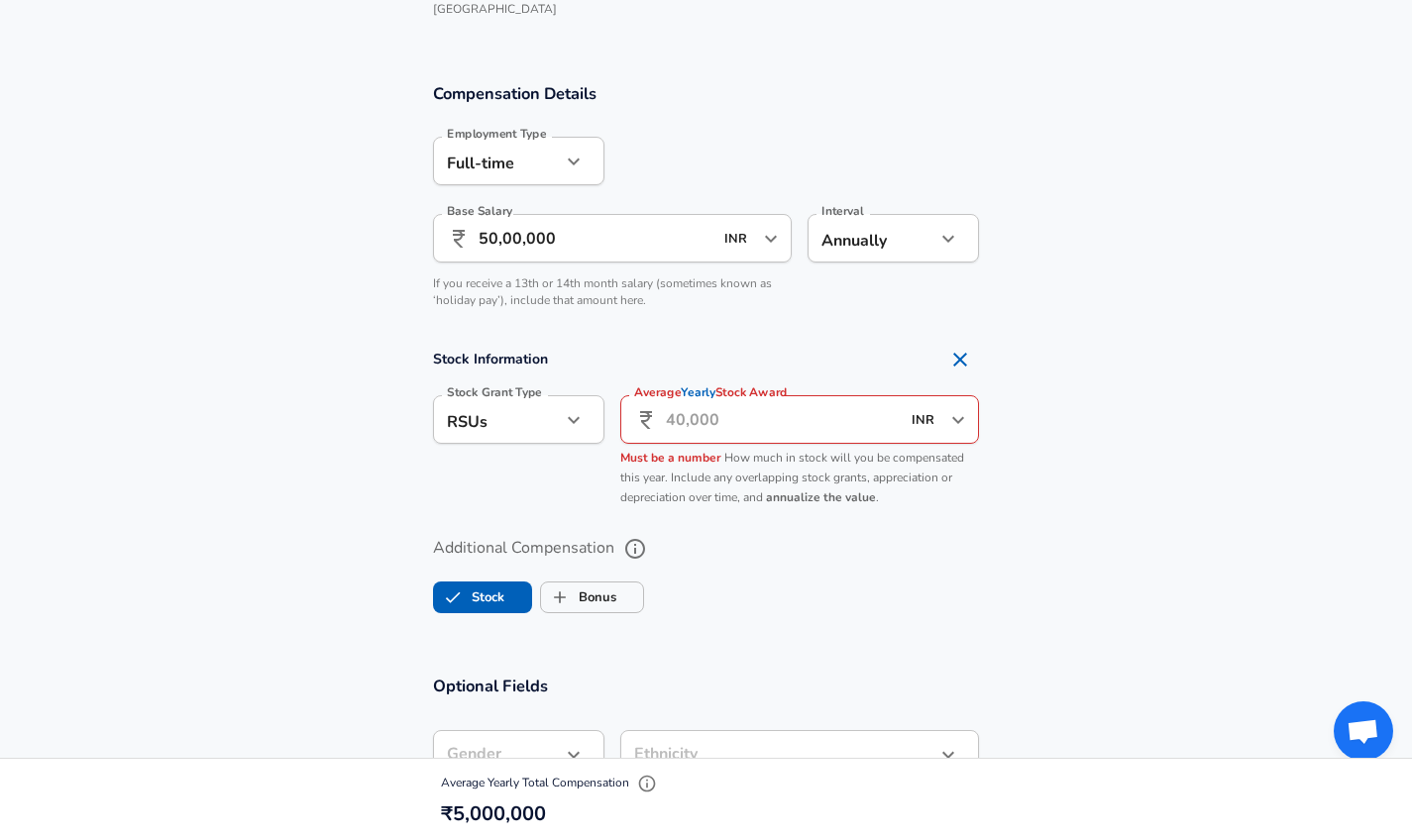 click on "Average  Yearly  Stock Award" at bounding box center [783, 419] 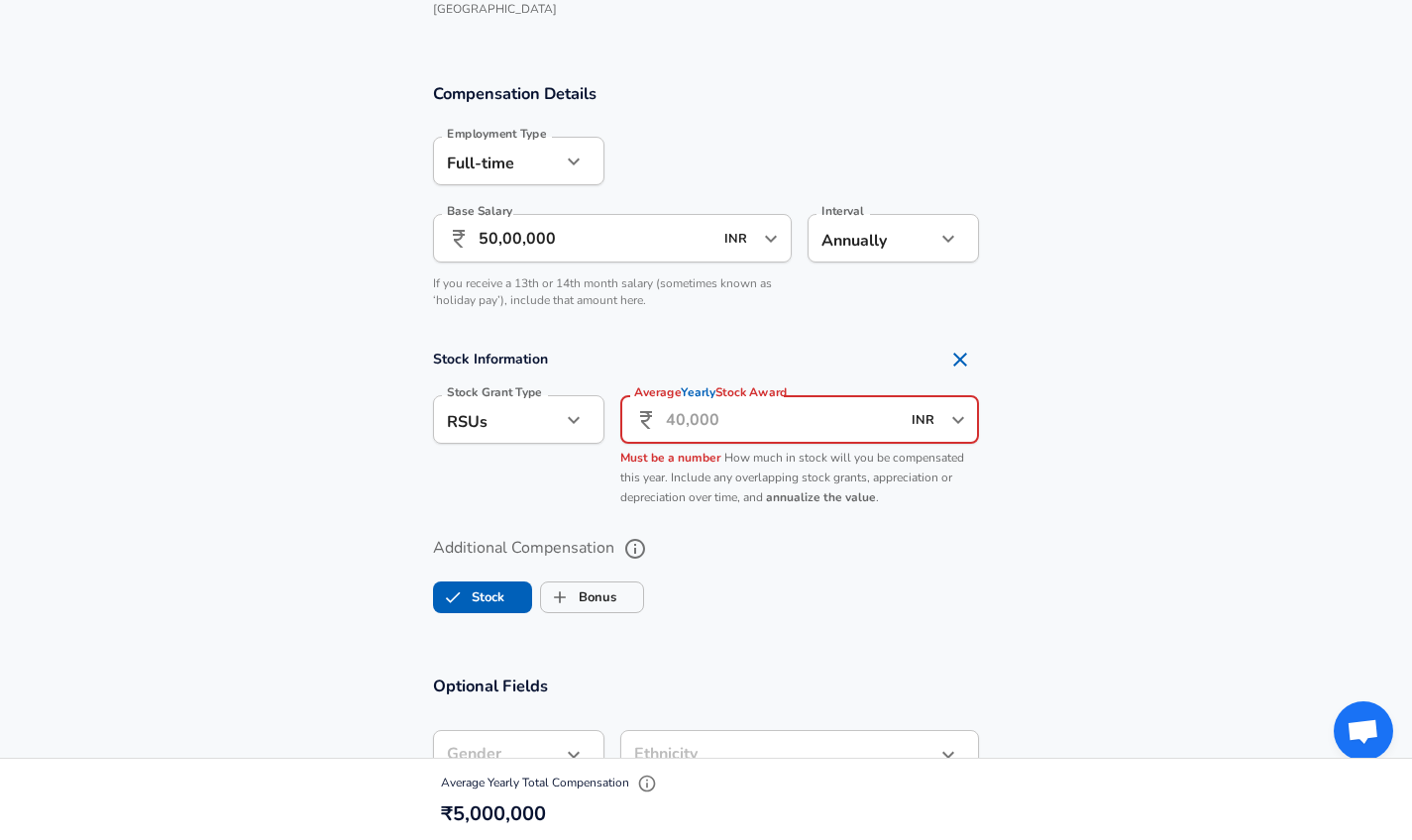 click on "Restart Add Your Salary Upload your offer letter   to verify your submission Enhance Privacy and Anonymity No Automatically hides specific fields until there are enough submissions to safely display the full details.   More Details Based on your submission and the data points that we have already collected, we will automatically hide and anonymize specific fields if there aren't enough data points to remain sufficiently anonymous. Company & Title Information   Enter the company you received your offer from Company ABTI Company   Select the title that closest resembles your official title. This should be similar to the title that was present on your offer letter. Title Lead SDE Title   Select a job family that best fits your role. If you can't find one, select 'Other' to enter a custom job family Job Family Software Engineer Job Family Select Specialization ​ Select Specialization Specialization is required for this job family Level Level Work Experience and Location New Offer Employee Yes yes Years at ABTI" at bounding box center [706, -861] 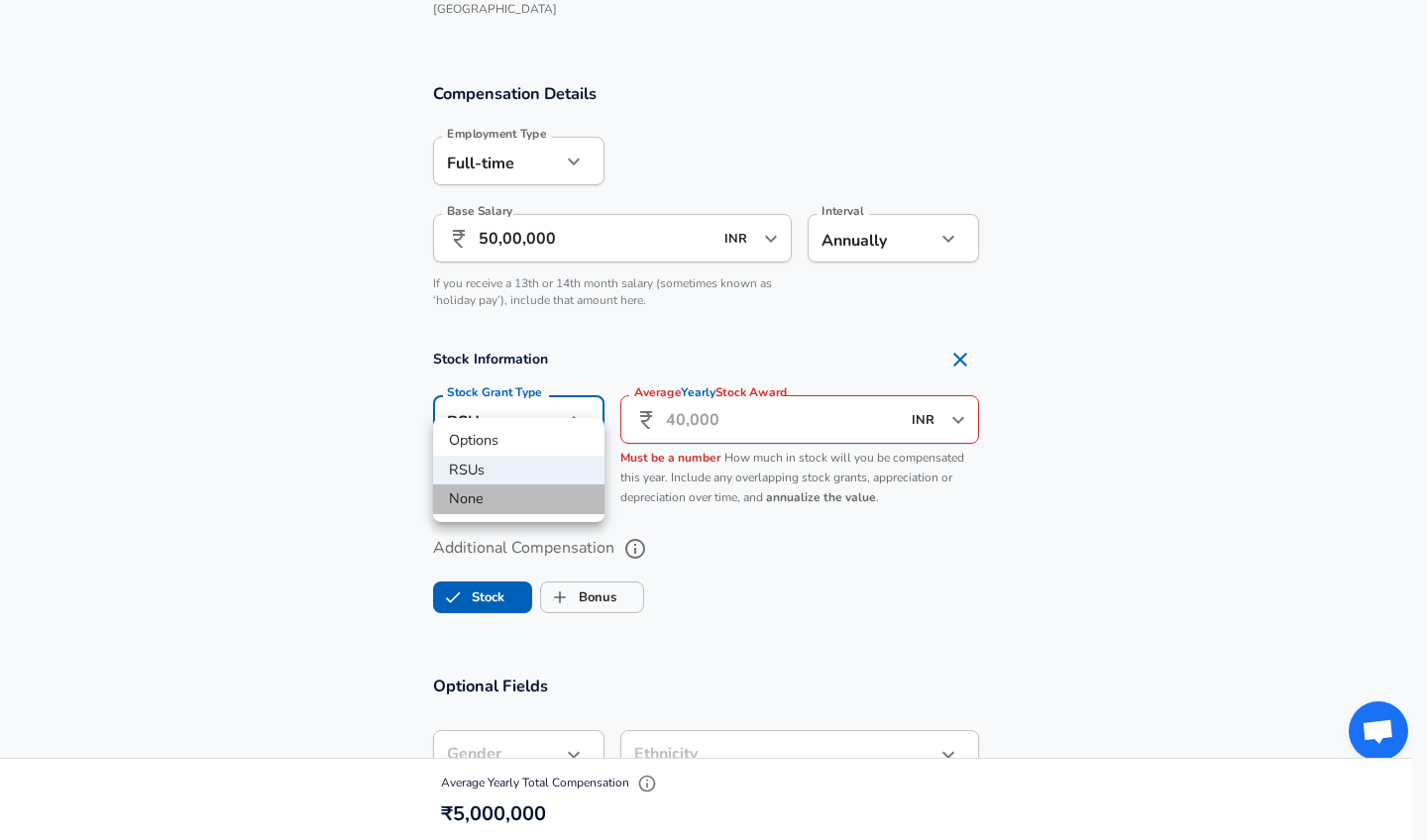 click on "None" at bounding box center (518, 499) 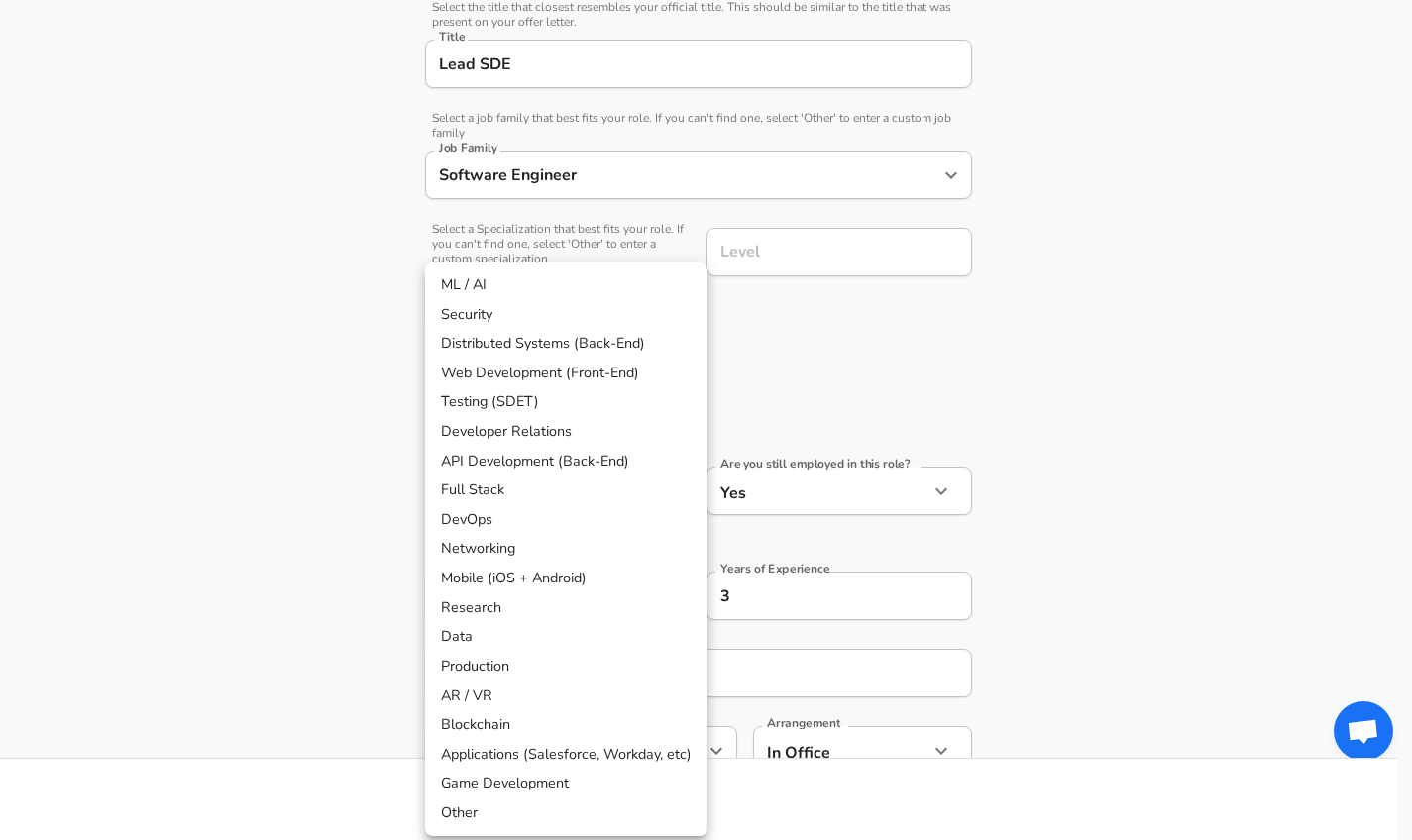click on "Restart Add Your Salary Upload your offer letter   to verify your submission Enhance Privacy and Anonymity No Automatically hides specific fields until there are enough submissions to safely display the full details.   More Details Based on your submission and the data points that we have already collected, we will automatically hide and anonymize specific fields if there aren't enough data points to remain sufficiently anonymous. Company & Title Information   Enter the company you received your offer from Company ABTI Company   Select the title that closest resembles your official title. This should be similar to the title that was present on your offer letter. Title Lead SDE Title   Select a job family that best fits your role. If you can't find one, select 'Other' to enter a custom job family Job Family Software Engineer Job Family   Select a Specialization that best fits your role. If you can't find one, select 'Other' to enter a custom specialization Select Specialization ​ Select Specialization Level" at bounding box center [706, -90] 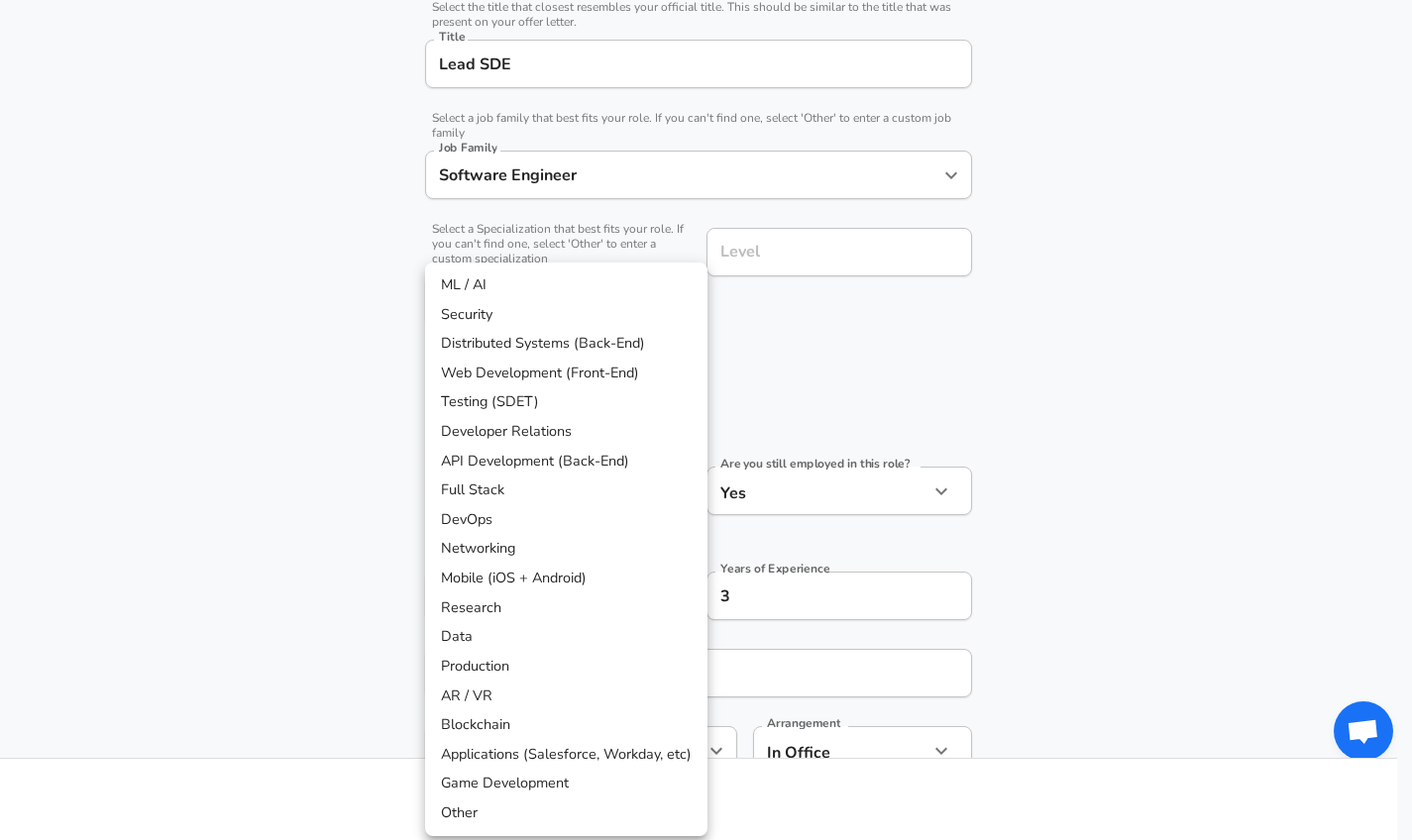 scroll, scrollTop: 570, scrollLeft: 0, axis: vertical 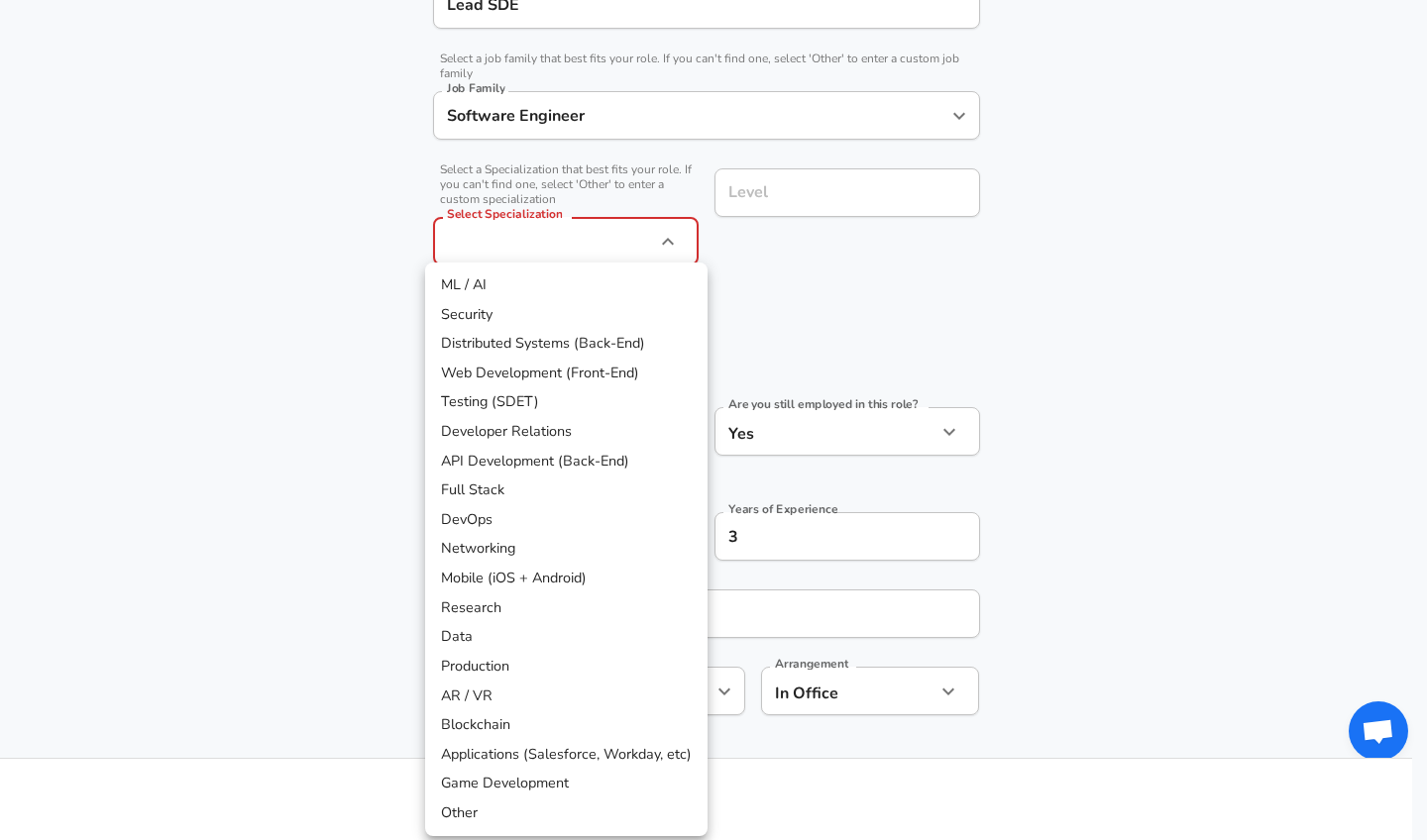 click on "API Development (Back-End)" at bounding box center [566, 462] 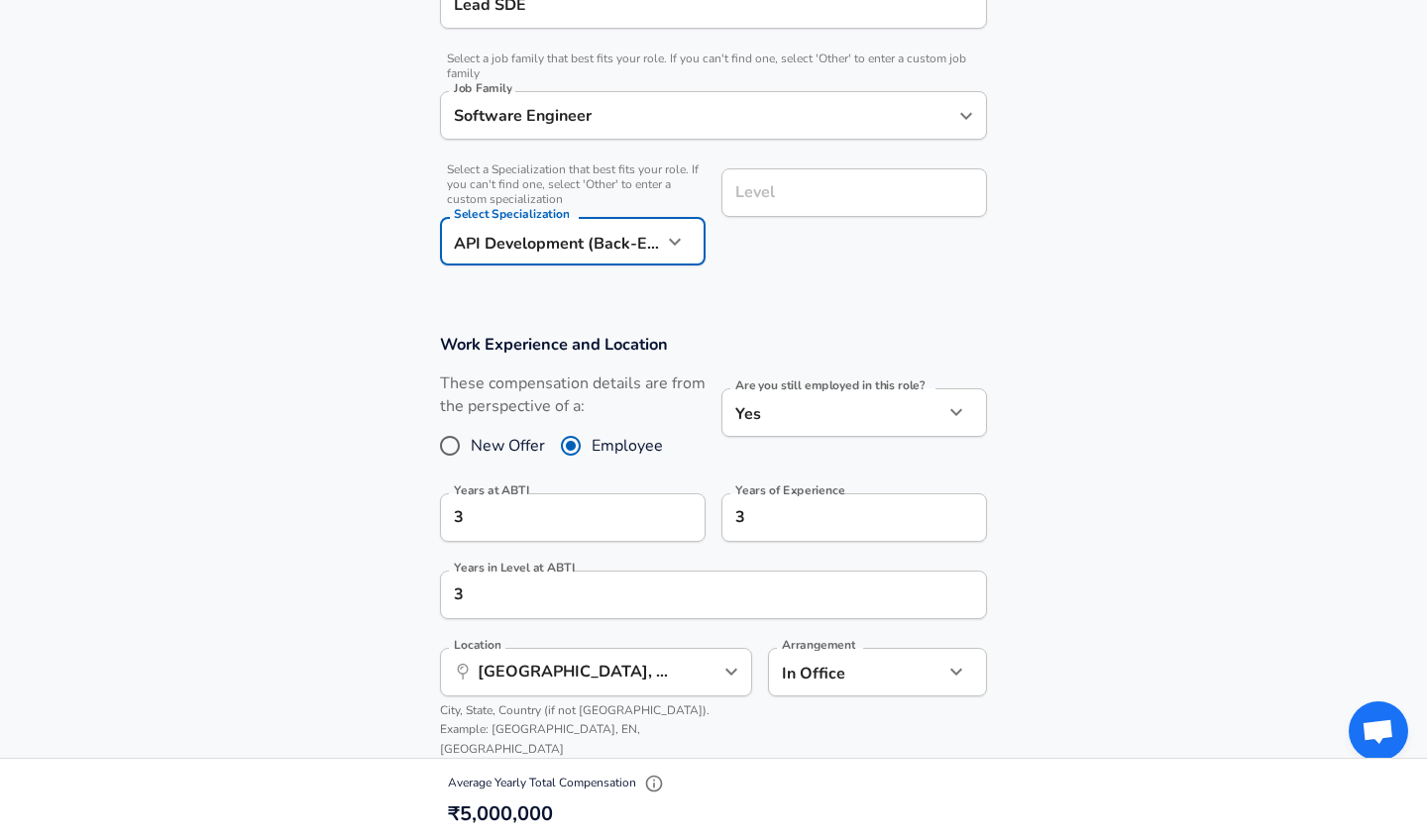 type on "API Development (Back-End)" 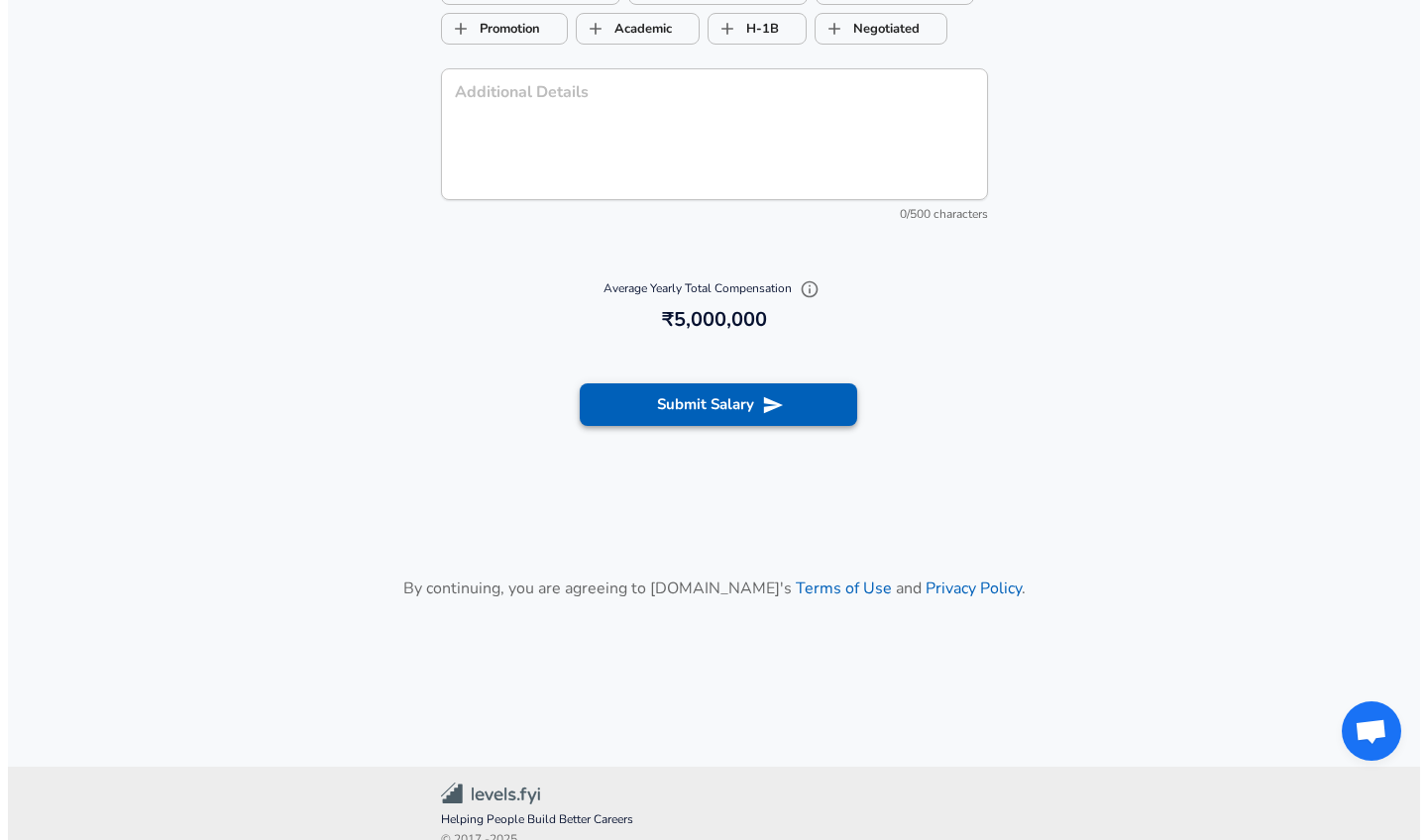 scroll, scrollTop: 2209, scrollLeft: 0, axis: vertical 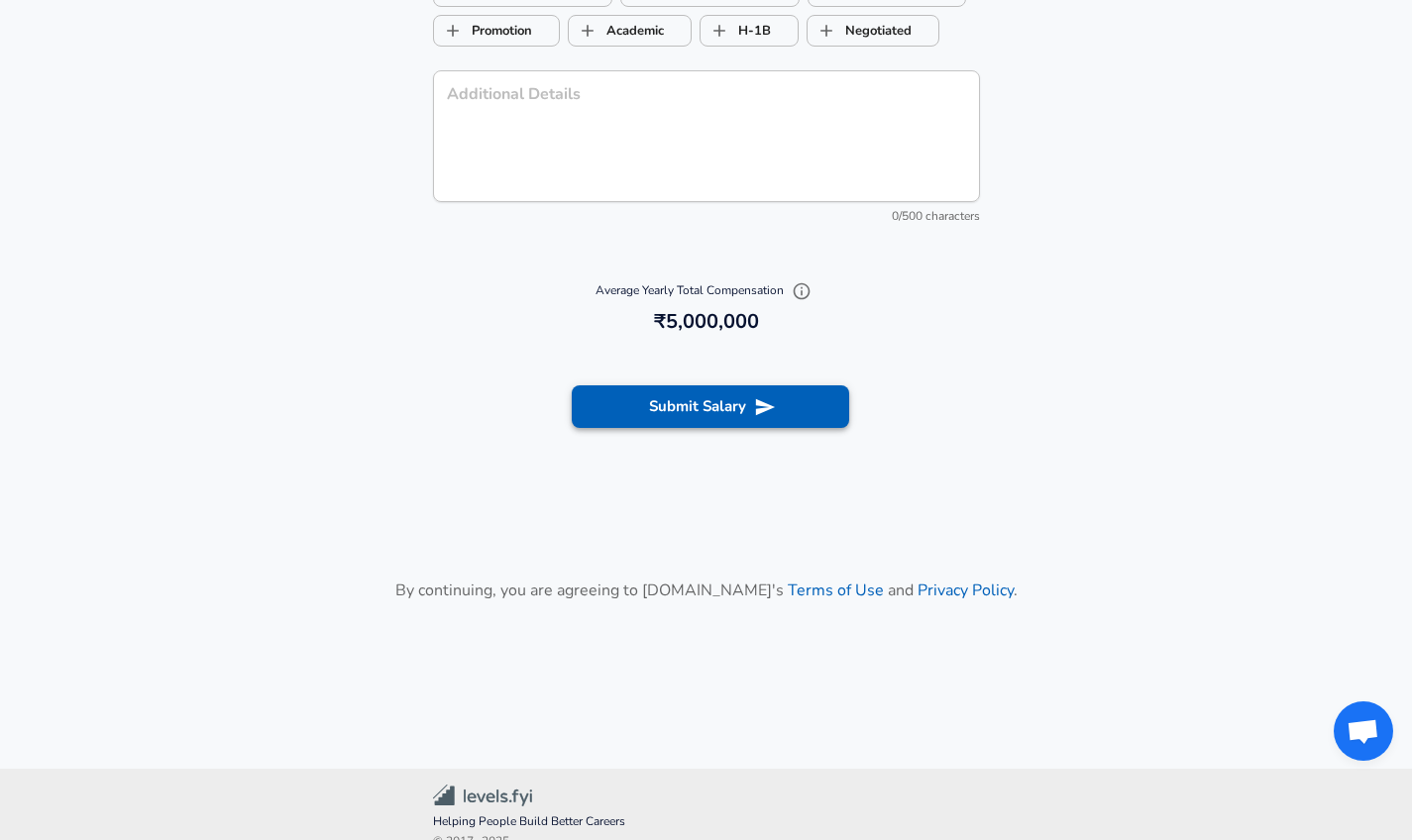 click on "Submit Salary" at bounding box center [710, 406] 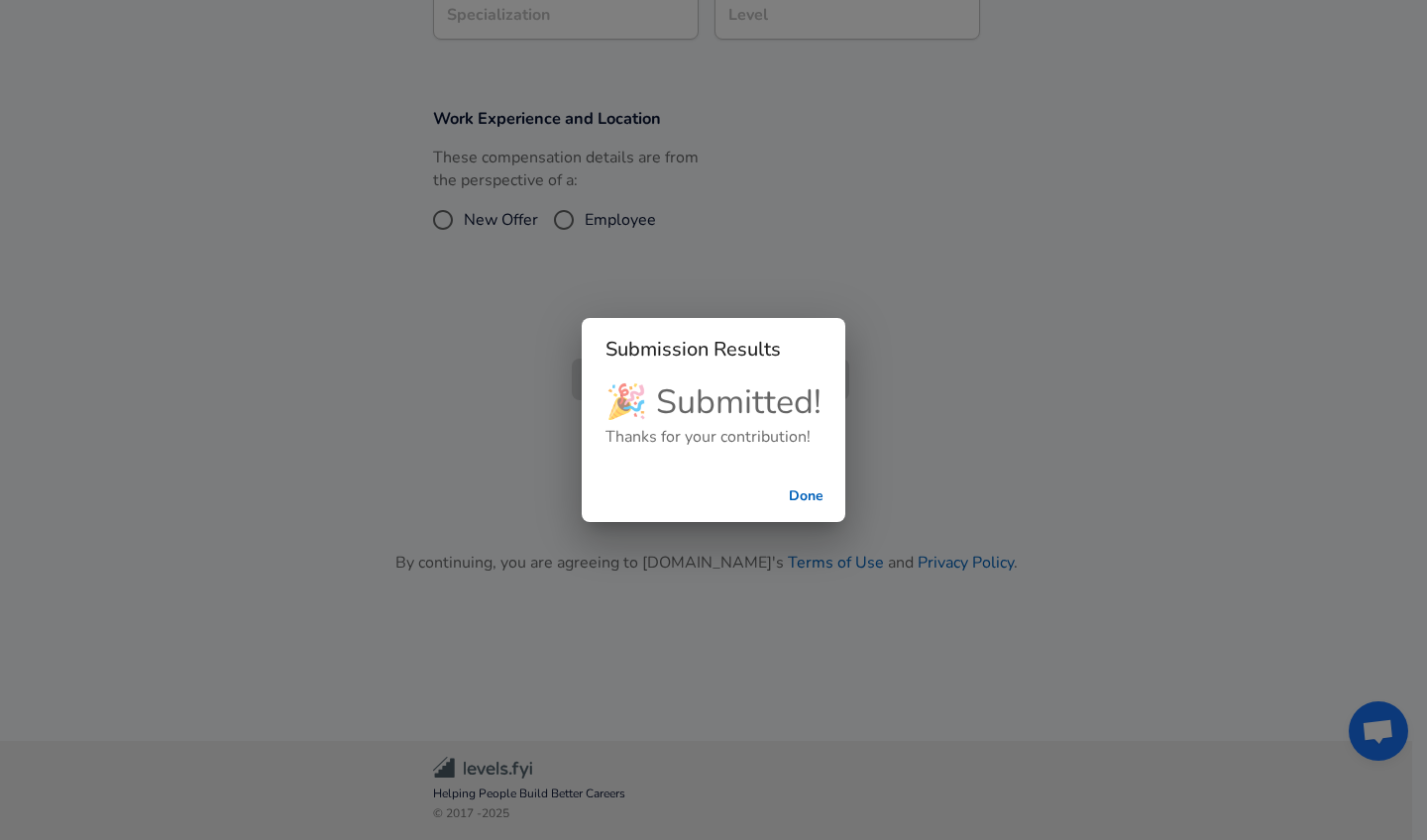scroll, scrollTop: 667, scrollLeft: 0, axis: vertical 